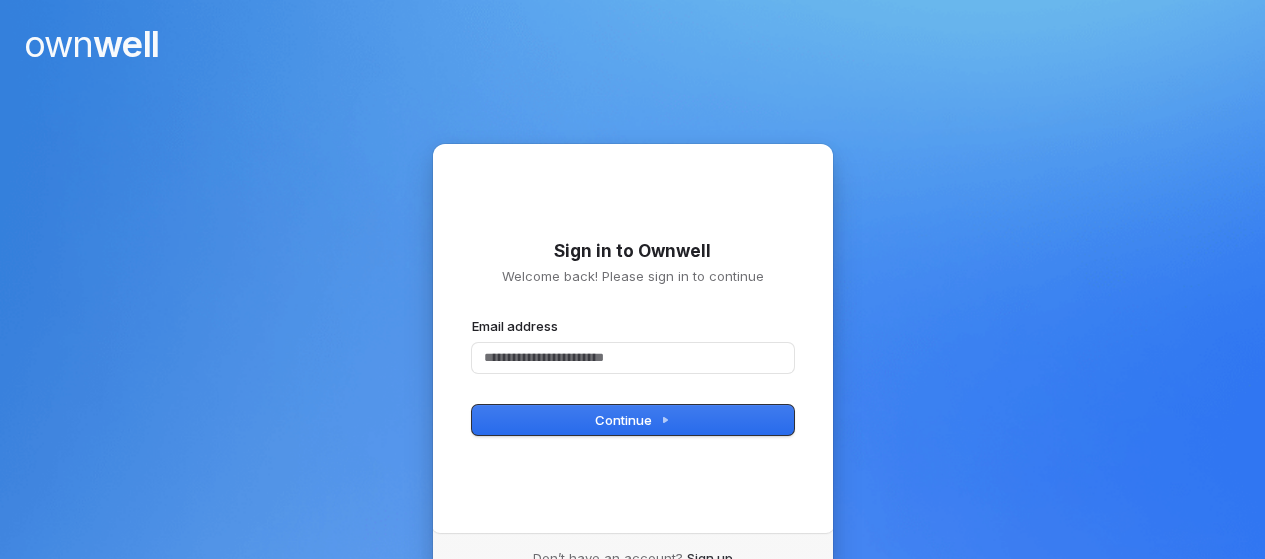 scroll, scrollTop: 0, scrollLeft: 0, axis: both 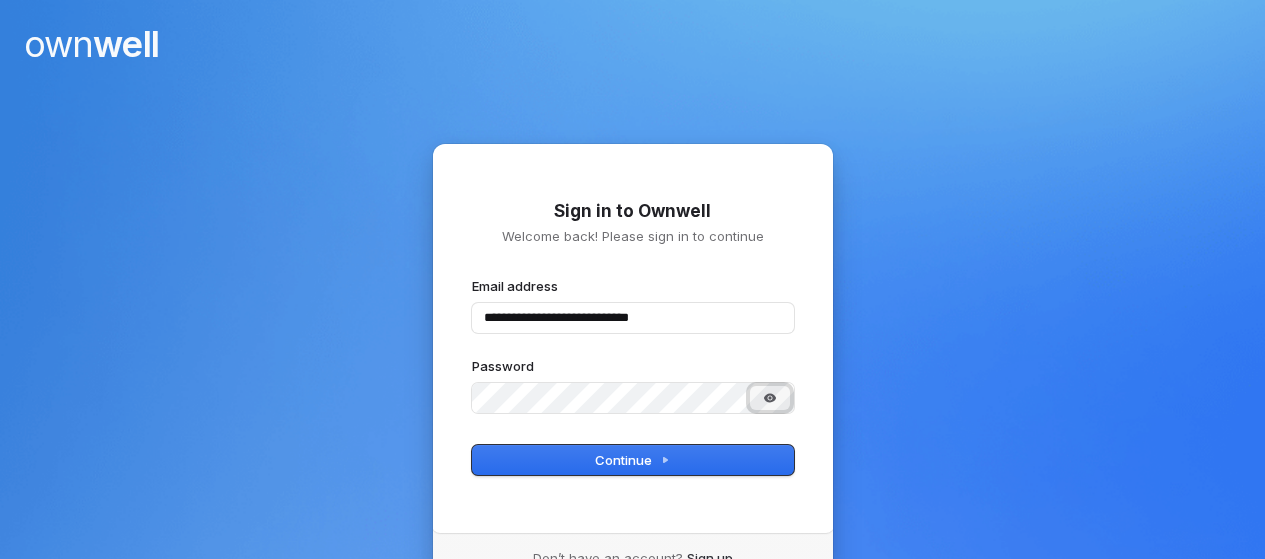 click 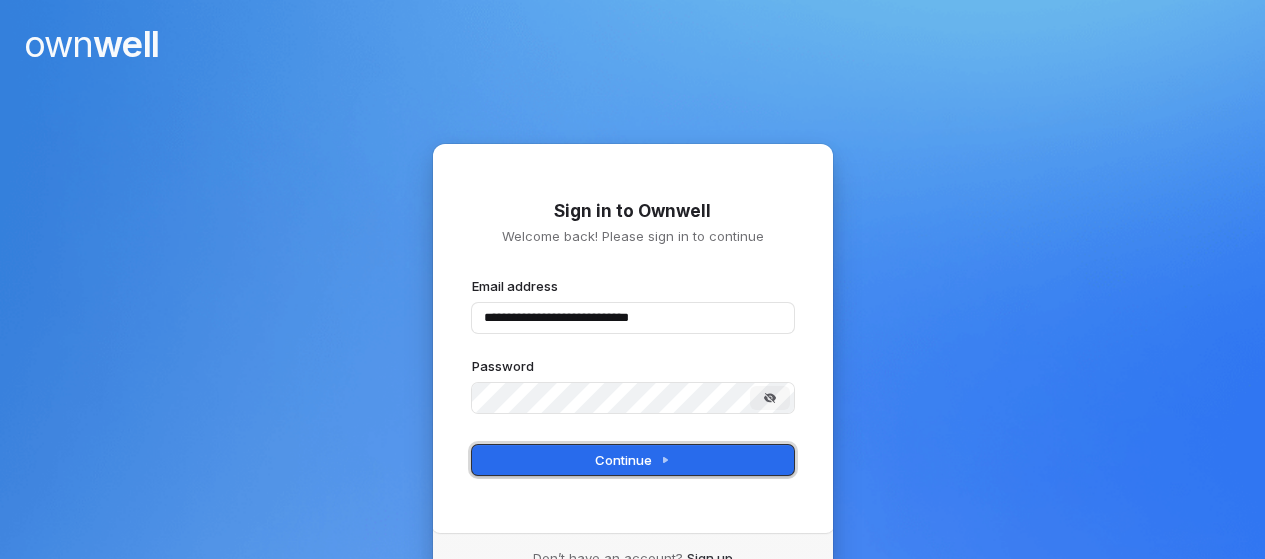 click on "Continue" at bounding box center [633, 460] 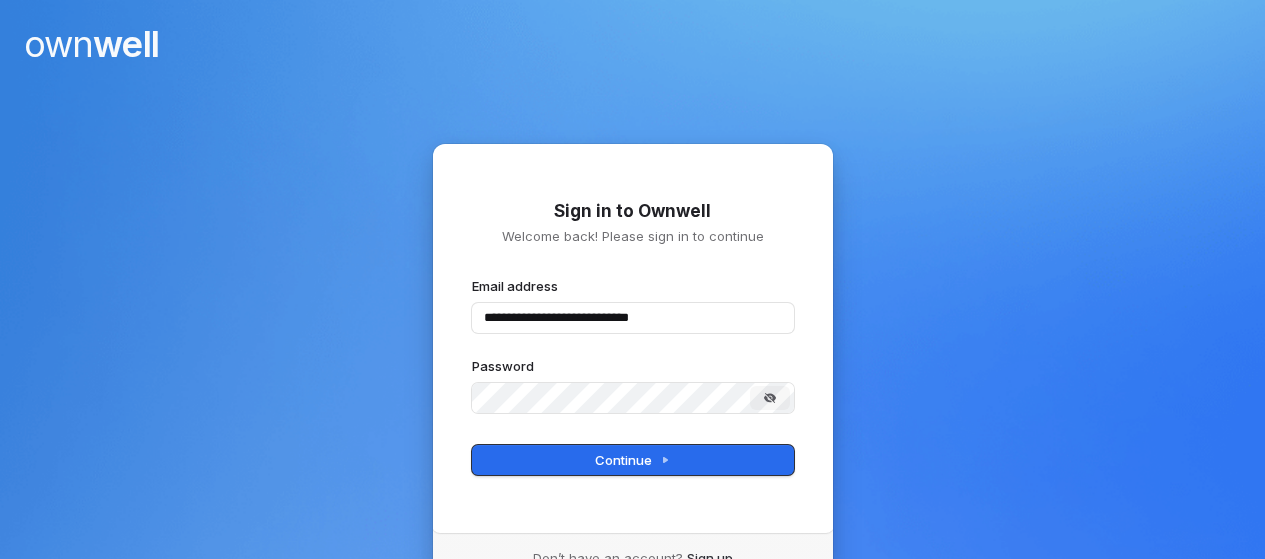 type on "**********" 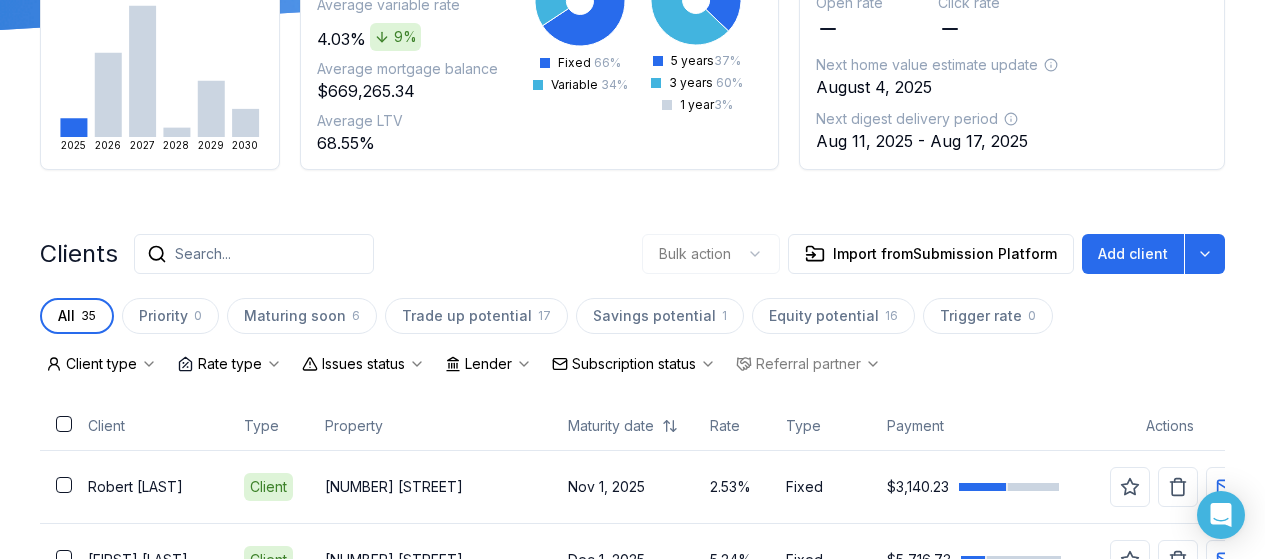 scroll, scrollTop: 326, scrollLeft: 0, axis: vertical 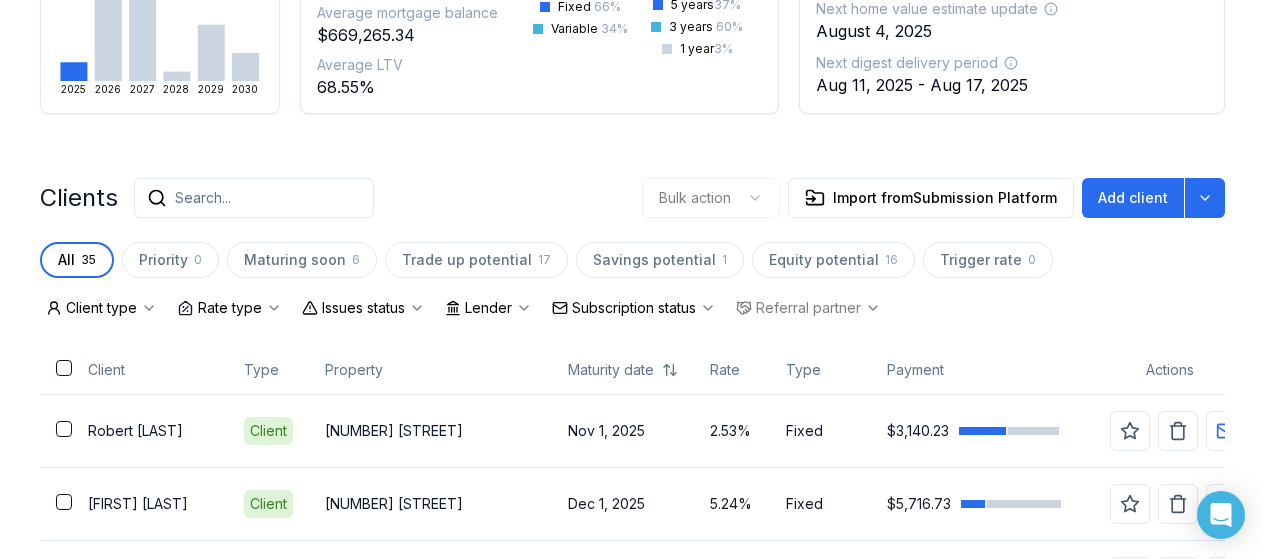 click on "Bulk action   Import from  Submission Platform Add client" at bounding box center [933, 198] 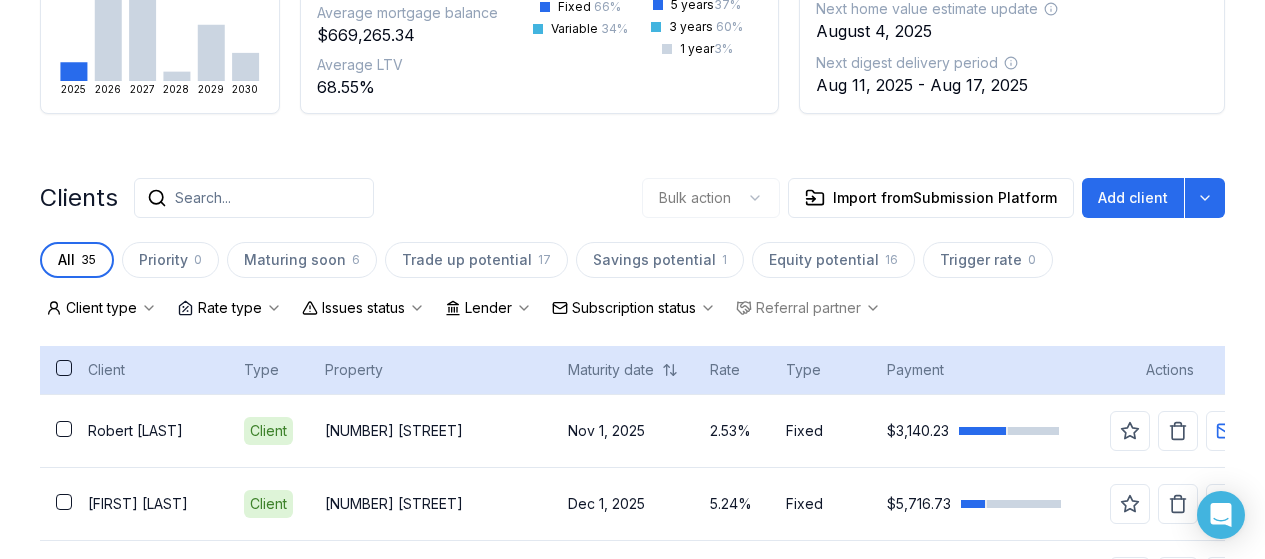 click at bounding box center [56, 370] 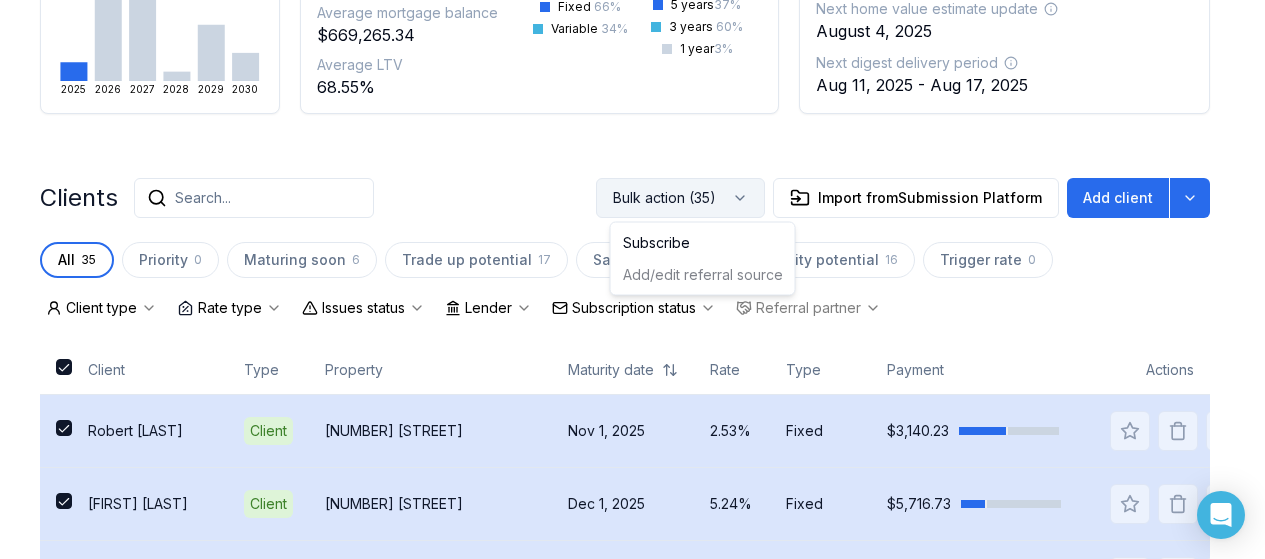 click on "Bulk action   (35)" at bounding box center [680, 198] 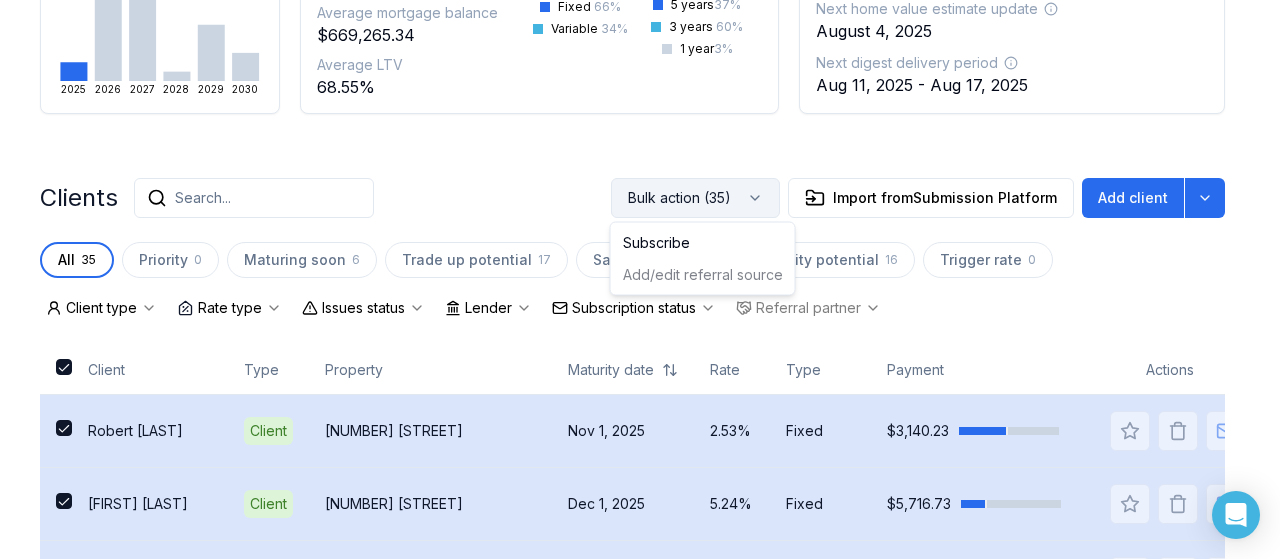 click 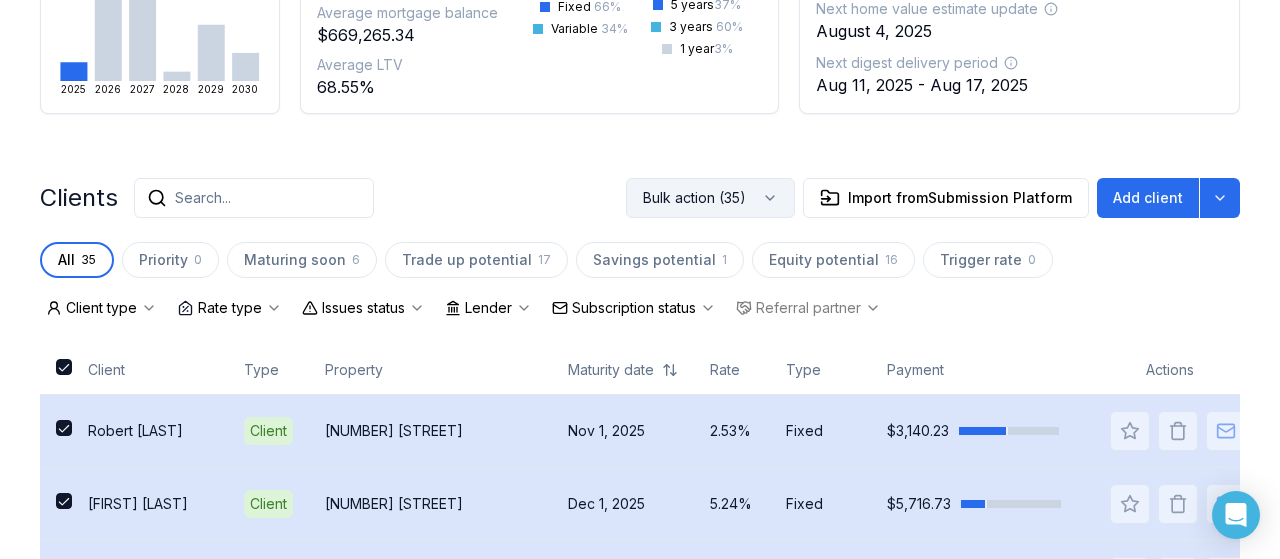 click 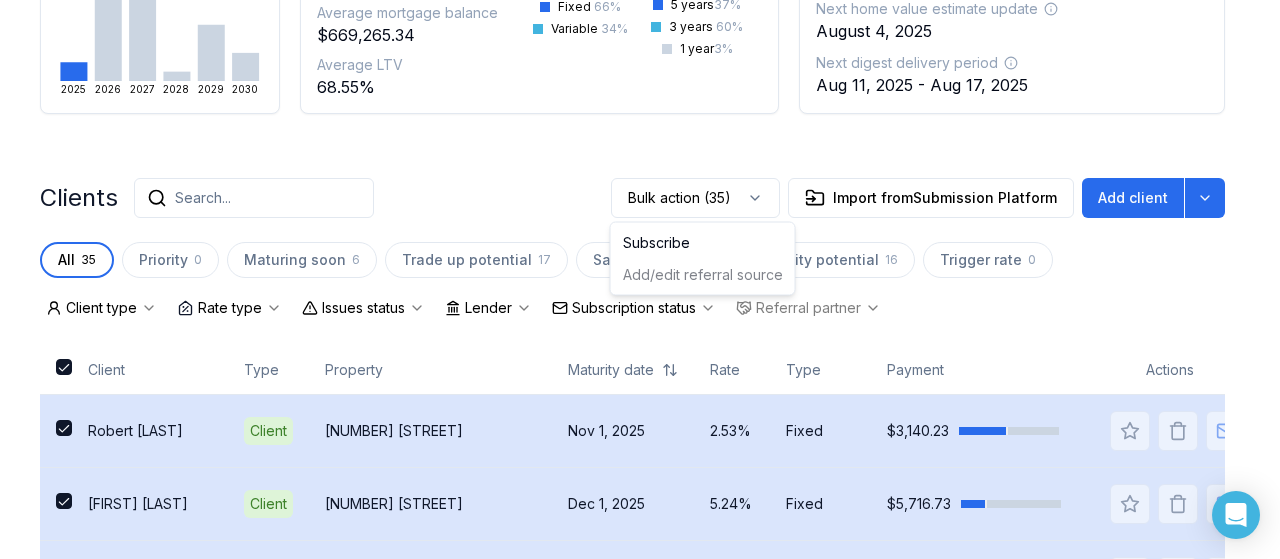 click on "Clients Search... Bulk action   (35) Import from  Submission Platform Add client" at bounding box center [632, 198] 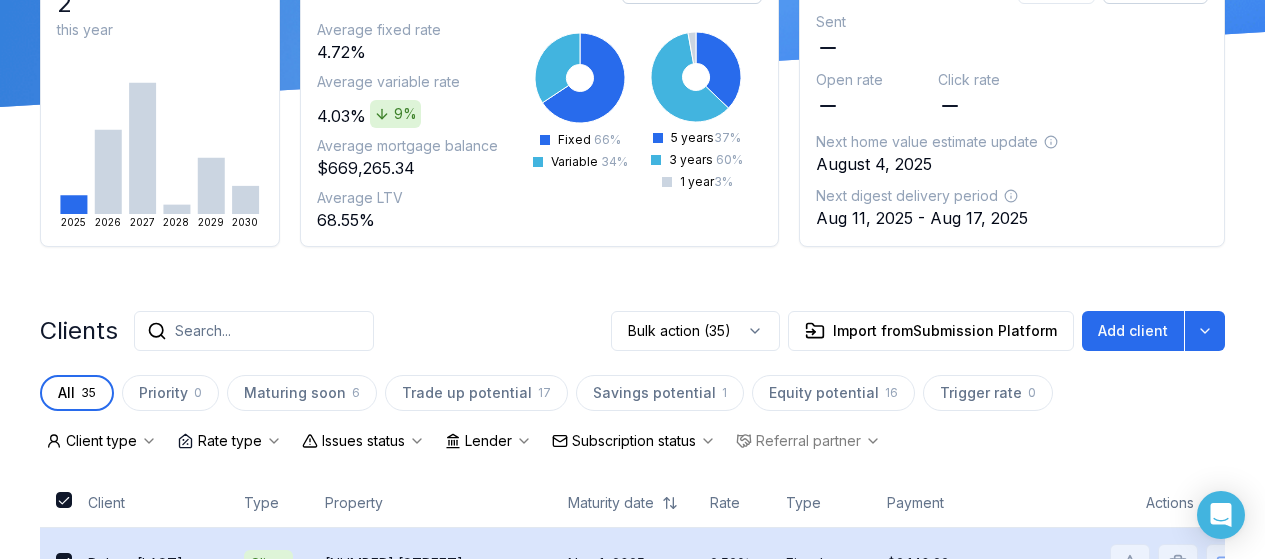 scroll, scrollTop: 186, scrollLeft: 0, axis: vertical 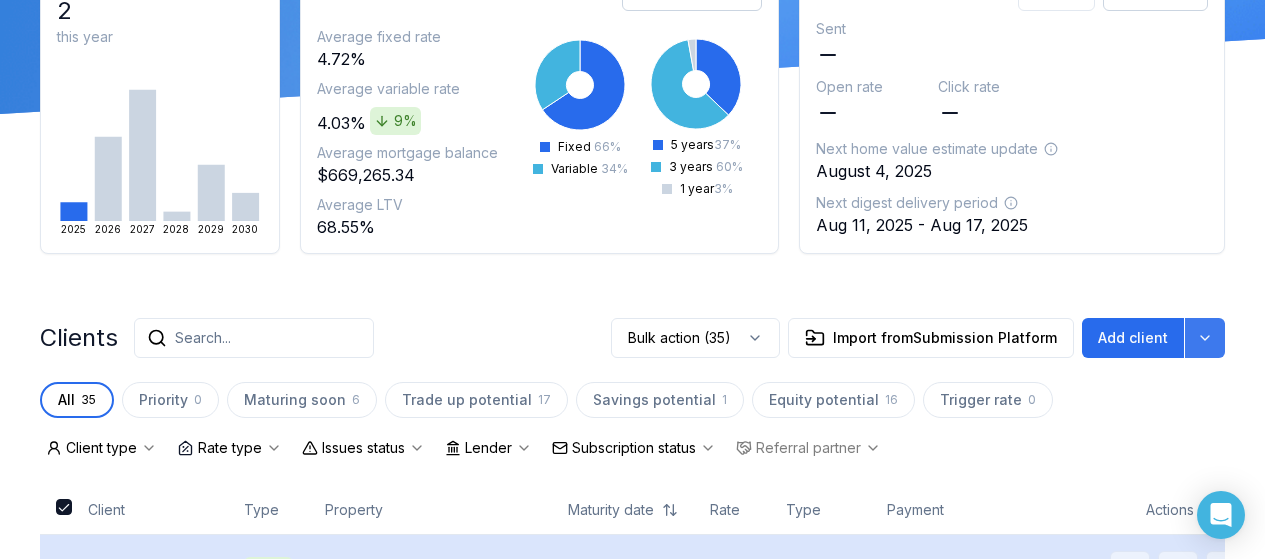 click at bounding box center (1205, 338) 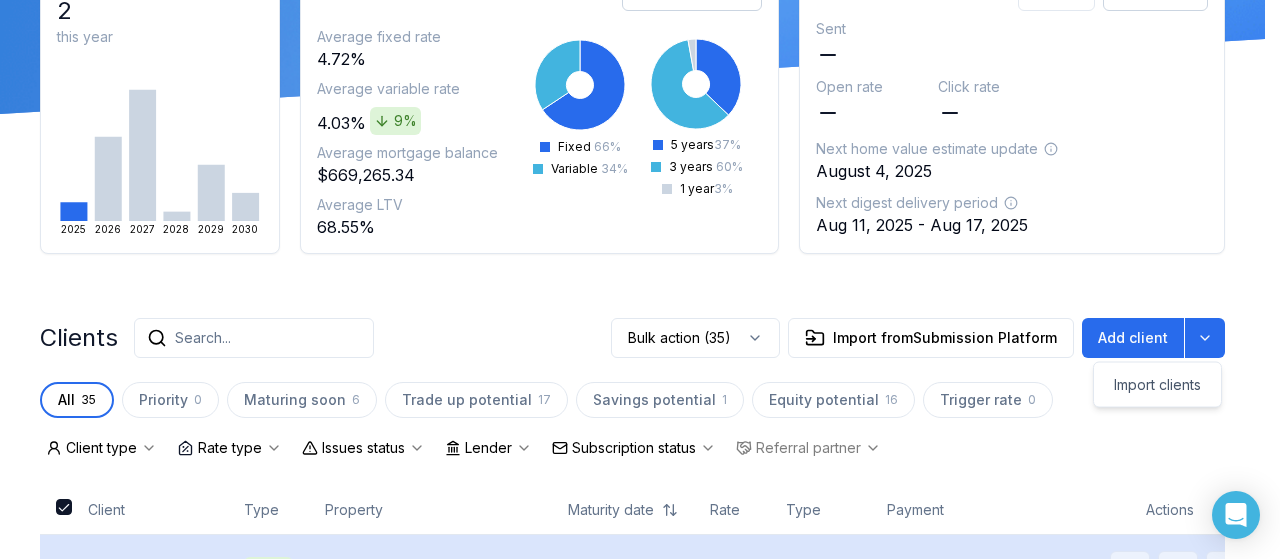click on "Clients Search... Bulk action   (35) Import from  Submission Platform Add client All 35 Priority 0 Maturing soon 6 Trade up potential 17 Savings potential 1 Equity potential 16 Trigger rate 0 Client type Rate type Issues status Lender Subscription status Referral partner Client Type Property Maturity date Rate Type Payment Actions [FIRST]   [LAST] Client [NUMBER] [STREET] [CITY], [STATE], [POSTAL_CODE] November 1, 2025 2.53% Fixed $3,140.23 [FIRST]   [LAST] Client [NUMBER] [STREET] [CITY], [STATE], [POSTAL_CODE] December 1, 2025 5.24% Fixed $5,716.73 [FIRST]   [LAST] Client [NUMBER] [STREET] [CITY], [STATE], [POSTAL_CODE] June 1, 2026 4.94% Fixed $2,793.70 [FIRST]   [LAST] Client" at bounding box center [632, 1535] 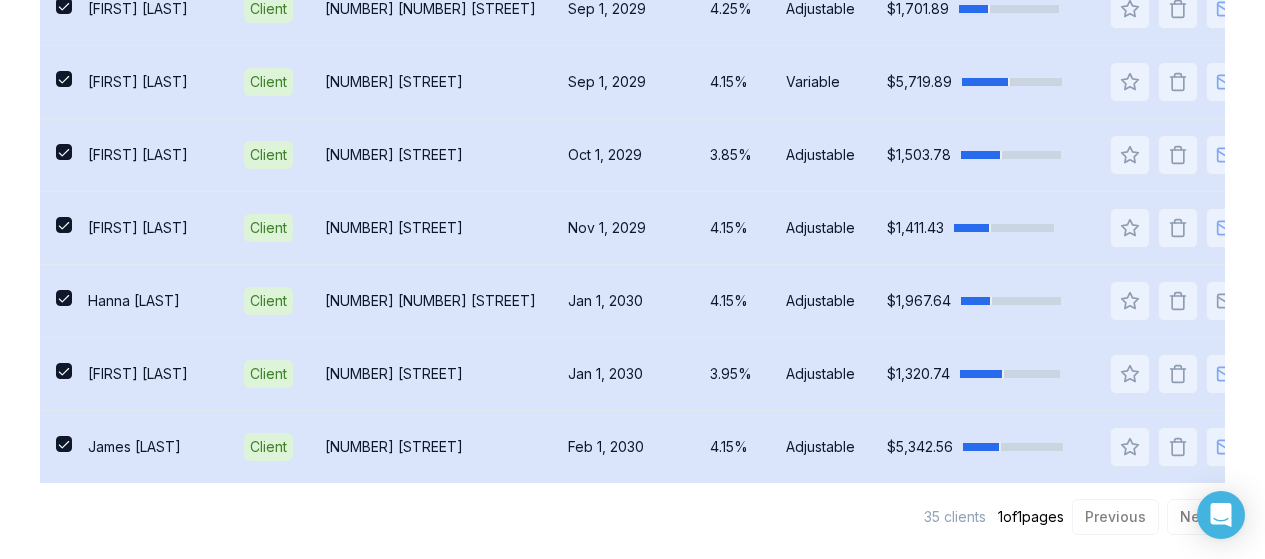 scroll, scrollTop: 2806, scrollLeft: 0, axis: vertical 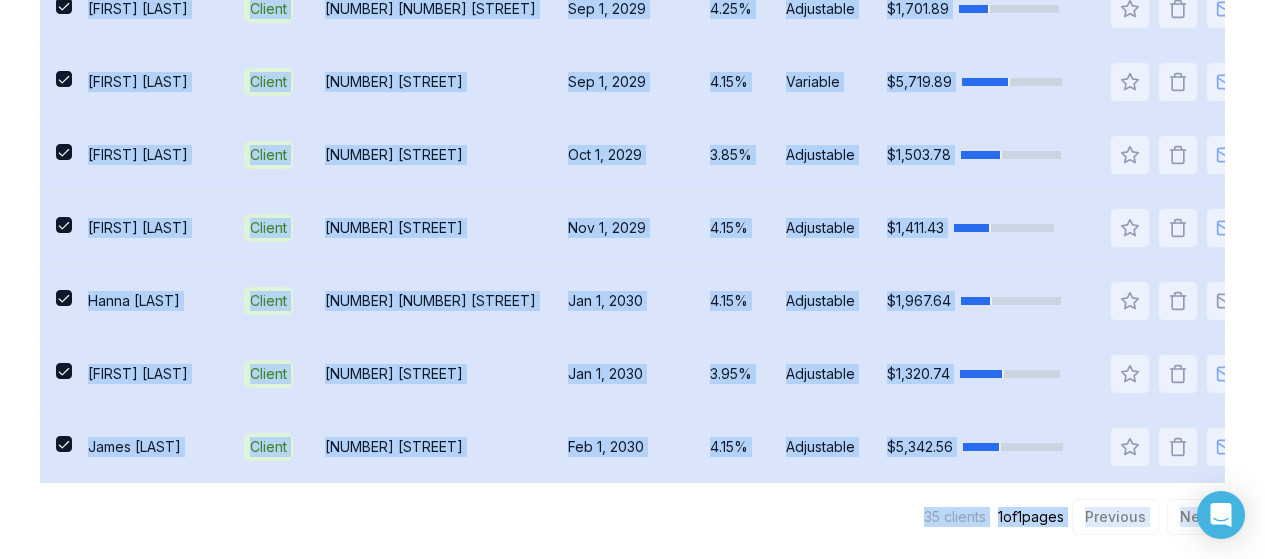 copy on "own well Dashboard Adopt My Mortgage [NUMBER]  of  [NUMBER]  clients used Purchase additional client capacity Insights Maturities by year [NUMBER] this year [YEAR] [YEAR] [YEAR] [YEAR] [YEAR] [YEAR] Mortgages All active Average fixed rate [PERCENTAGE]% Average variable rate [PERCENTAGE]% [PERCENTAGE]% Fixed   [PERCENTAGE]% Variable   [PERCENTAGE]% [NUMBER] years  [PERCENTAGE]% [NUMBER] years   [PERCENTAGE]% [NUMBER] year  [PERCENTAGE]% Digests Export [MONTH] [YEAR] Sent Open rate Click rate Next home value estimate update [MONTH] [DAY], [YEAR] Next digest delivery period [MONTH] [DAY], [YEAR] - [MONTH] [DAY], [YEAR] Clients Search... Bulk action   ([NUMBER]) Import from  Submission Platform Add client All [NUMBER] Priority [NUMBER] Maturing soon [NUMBER] Trade up potential [NUMBER] Savings potential [NUMBER] Equity potential [NUMBER] Trigger rate [NUMBER] Client type Rate type Issues status Lender Subscription status Referral partner Client Type Property Maturity date Rate Type Payment Actions [FIRST]   [LAST] Client [NUMBER] [STREET] [MONTH] [DAY], [YEAR] [PERCENTAGE]% Fixed [CURRENCY]
[FIRST]   [LAST] Client [NUMBER] [STREET] [MONTH] [DAY], [YEAR] [PERCENTAGE]% Fixed [CURRENCY]
[FIRST]   [LAST] ..." 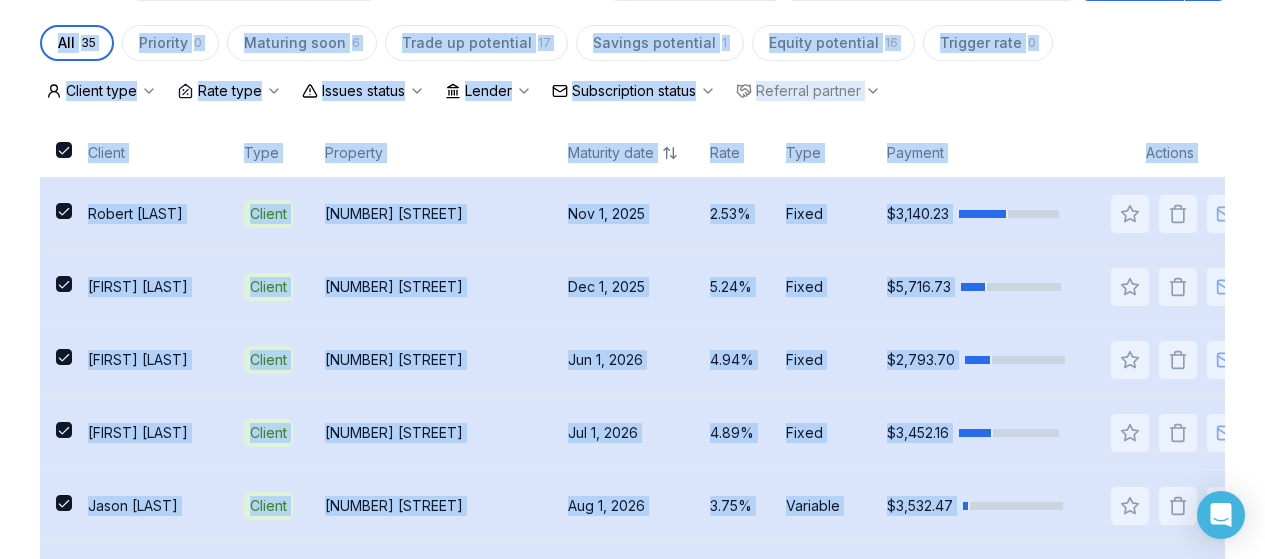 scroll, scrollTop: 513, scrollLeft: 0, axis: vertical 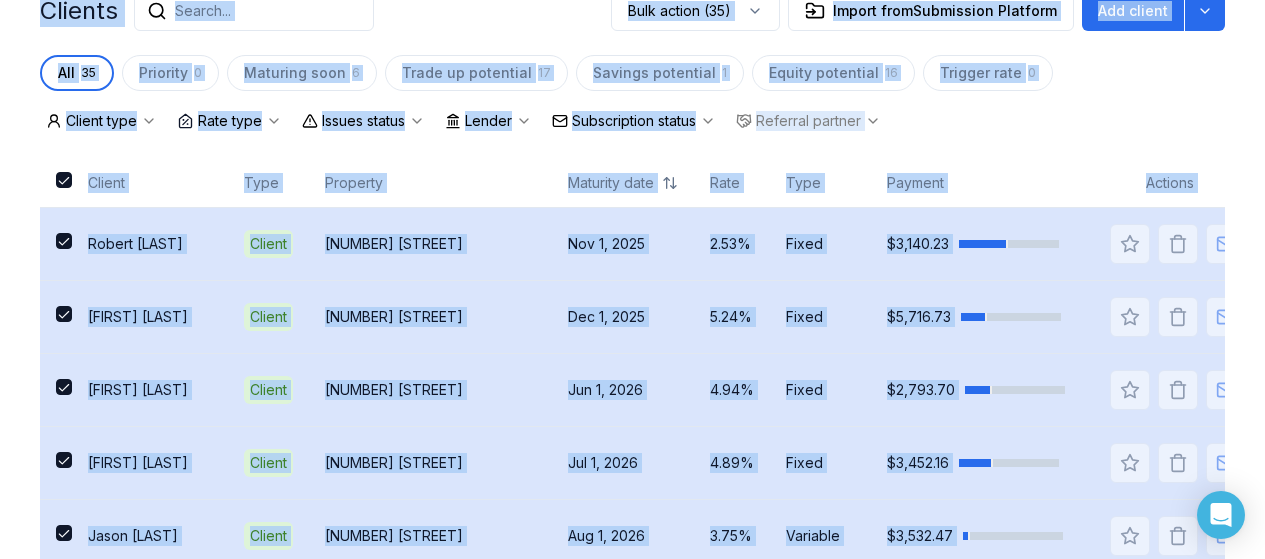 click on "Client type Rate type Issues status Lender Subscription status Referral partner Client Type Property Maturity date Rate Type Payment Actions [FIRST]   [LAST] Client [NUMBER] [STREET] [MONTH] [DAY], [YEAR] [PERCENTAGE]% Fixed [CURRENCY]
[FIRST]   [LAST] Client [NUMBER] [STREET] [MONTH] [DAY], [YEAR] [PERCENTAGE]% Fixed [CURRENCY]
[FIRST]   [LAST] Client [NUMBER] [STREET] [MONTH] [DAY], [YEAR] [PERCENTAGE]% Fixed [CURRENCY]
[FIRST]   [LAST] Client [NUMBER] [STREET] [MONTH] [DAY], [YEAR] [PERCENTAGE]% Fixed [CURRENCY]
[FIRST]   [LAST] Client [NUMBER] [STREET] [MONTH] [DAY], [YEAR] [PERCENTAGE]% Variable [CURRENCY]
[FIRST]   [LAST] Client [NUMBER] [STREET] [MONTH] [DAY], [YEAR] [PERCENTAGE]% Fixed [CURRENCY]
[FIRST]   [LAST] Client [NUMBER] [NUMBER] [STREET] [MONTH] [DAY], [YEAR] [PERCENTAGE]% Fixed [CURRENCY]
[FIRST]   [LAST] Client [YEAR] [NUMBER] [STREET] [MONTH] [DAY], [YEAR] [PERCENTAGE]% Fixed [CURRENCY]
[FIRST]   [LAST] Client [NUMBER] [NUMBER] [STREET] [MONTH] [DAY], [YEAR] [PERCENTAGE]% Fixed [CURRENCY]
[FIRST]   [LAST] Client [NUMBER] [NUMBER] [STREET] [MONTH] [DAY], [YEAR] [PERCENTAGE]% Variable [CURRENCY]
[FIRST]   [LAST] Client [NUMBER] [STREET] [MONTH] [DAY], [YEAR] [PERCENTAGE]% Fixed [CURRENCY]
[FIRST]   [LAST]" at bounding box center [632, 1468] 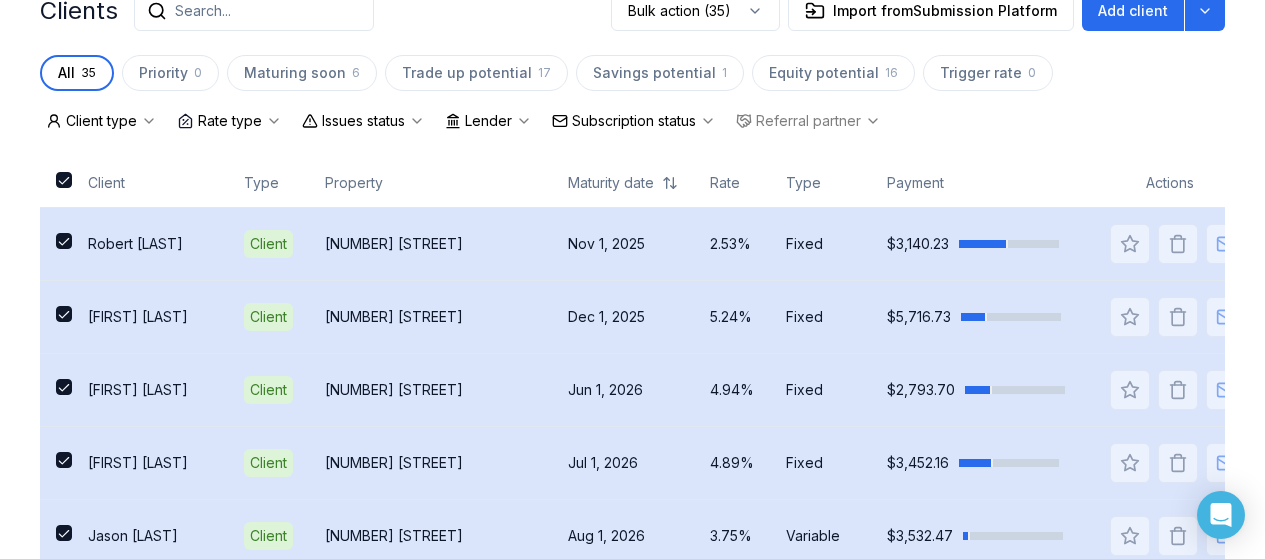 click on "[FIRST]   [LAST]" at bounding box center (150, 244) 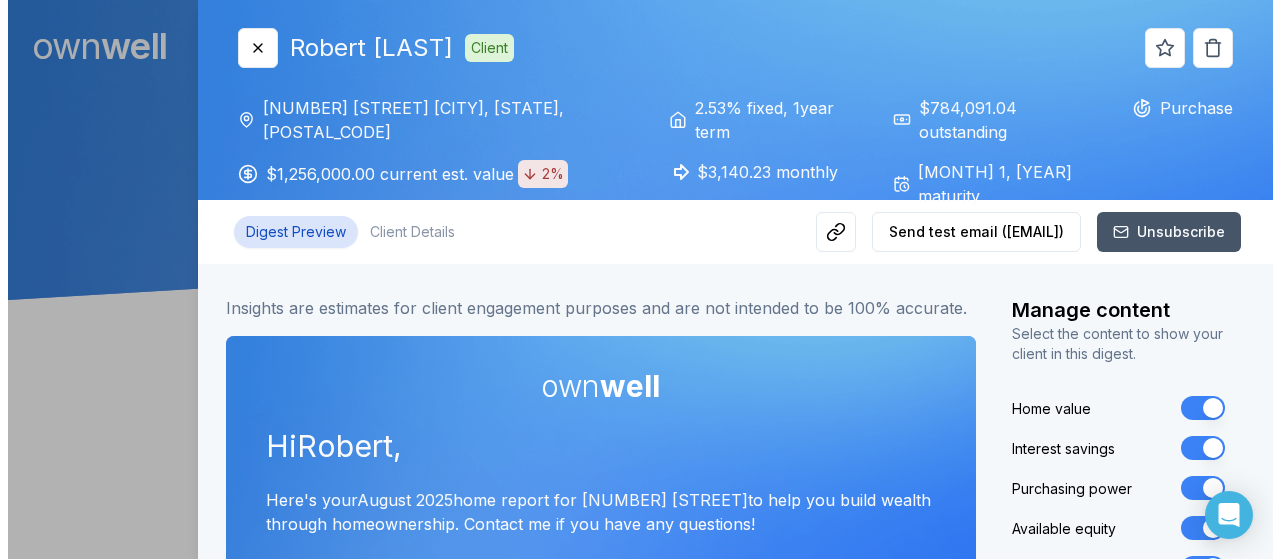 scroll, scrollTop: 0, scrollLeft: 0, axis: both 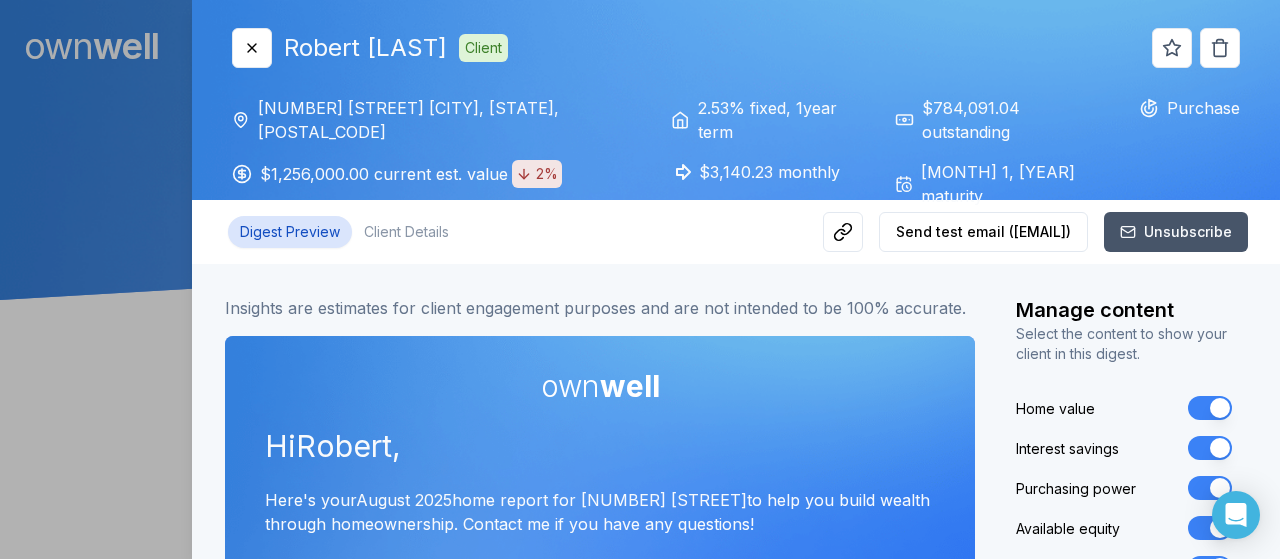 drag, startPoint x: 372, startPoint y: 148, endPoint x: 339, endPoint y: 149, distance: 33.01515 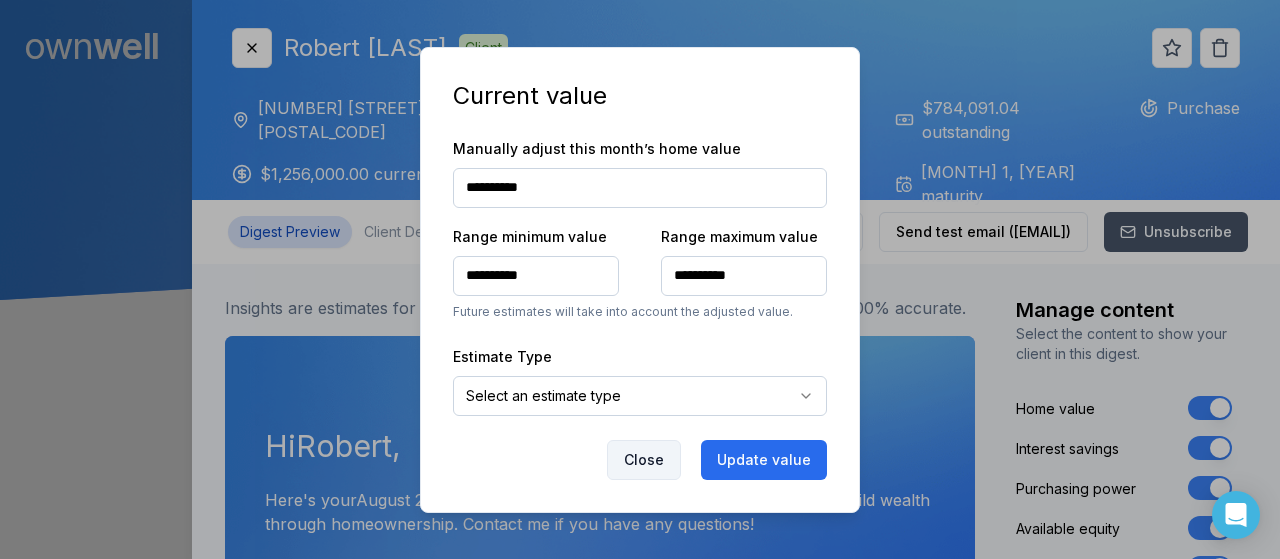 click on "Close" at bounding box center (644, 460) 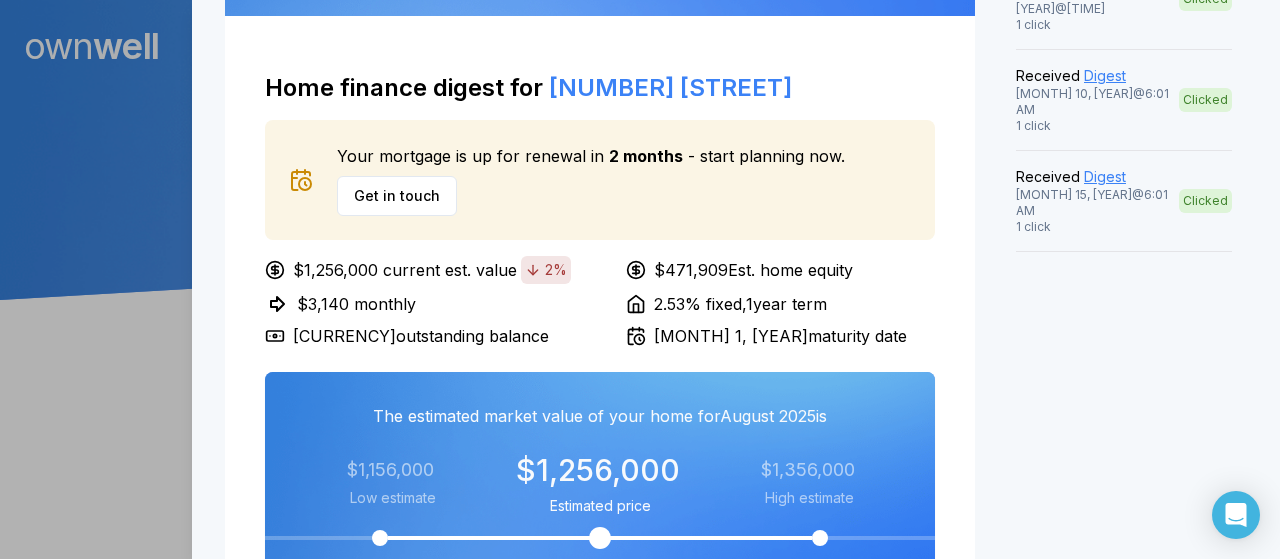 scroll, scrollTop: 806, scrollLeft: 0, axis: vertical 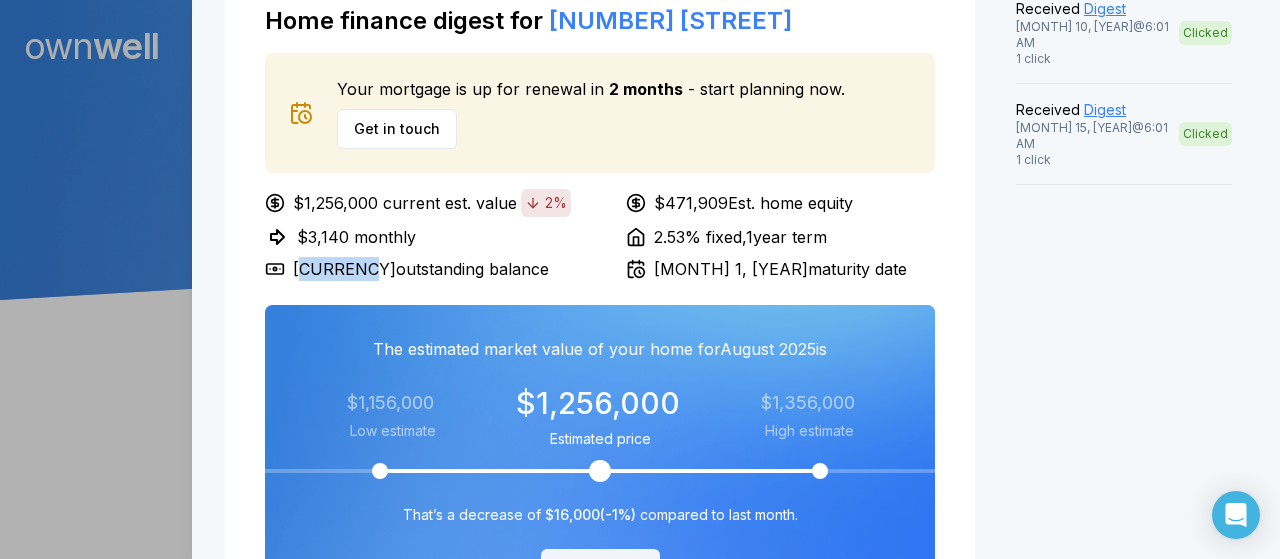 drag, startPoint x: 358, startPoint y: 268, endPoint x: 297, endPoint y: 268, distance: 61 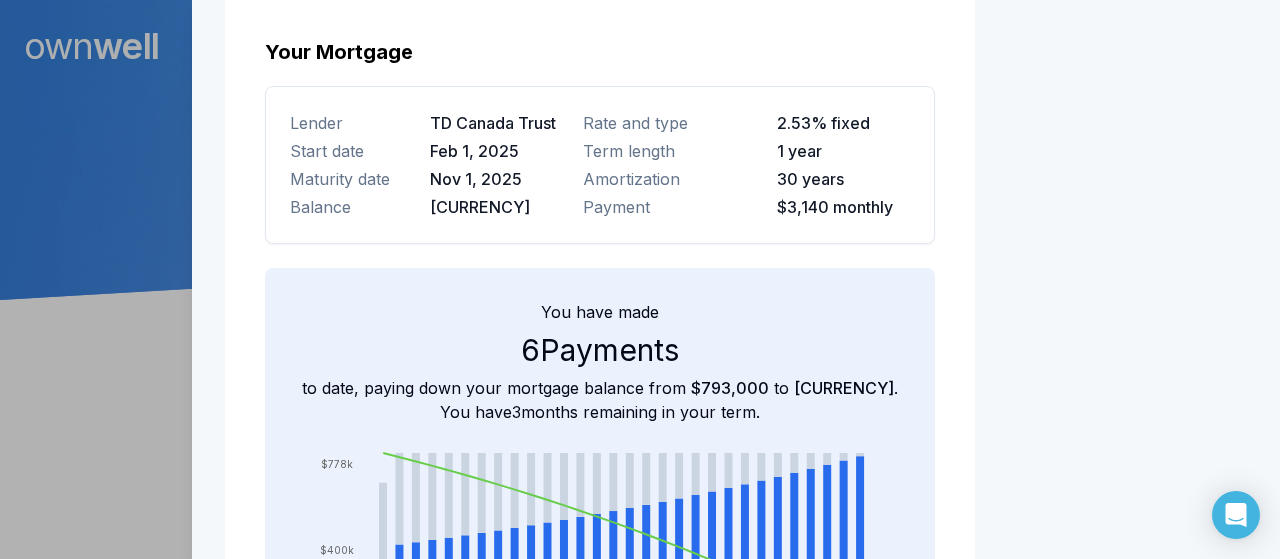 scroll, scrollTop: 3633, scrollLeft: 0, axis: vertical 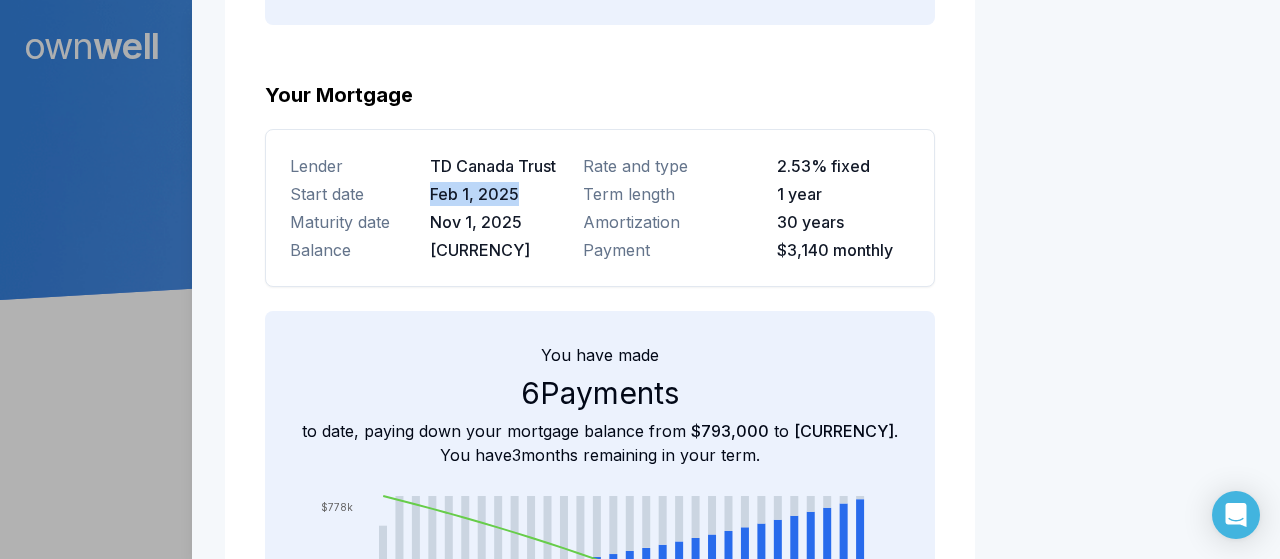 drag, startPoint x: 510, startPoint y: 194, endPoint x: 421, endPoint y: 186, distance: 89.358826 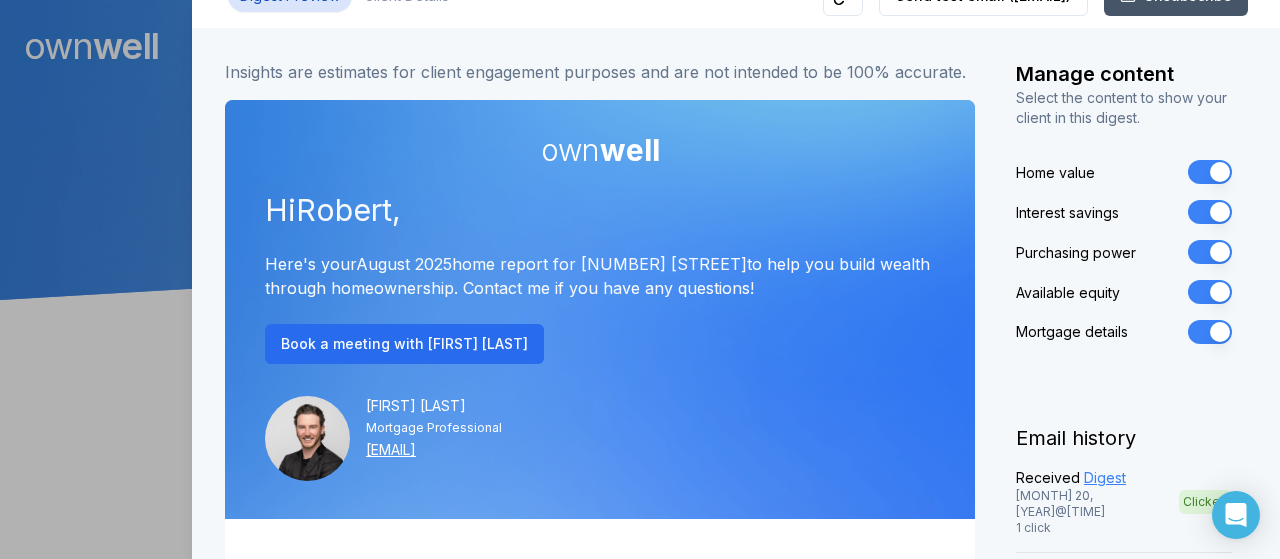 scroll, scrollTop: 0, scrollLeft: 0, axis: both 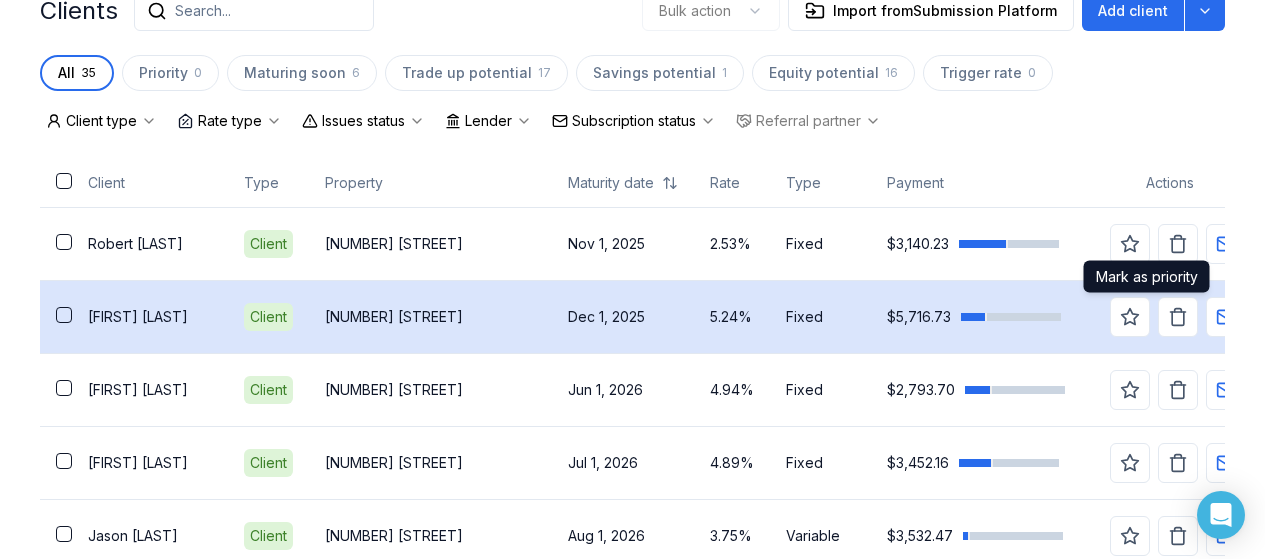 click on "[FIRST]   [LAST]" at bounding box center (150, 317) 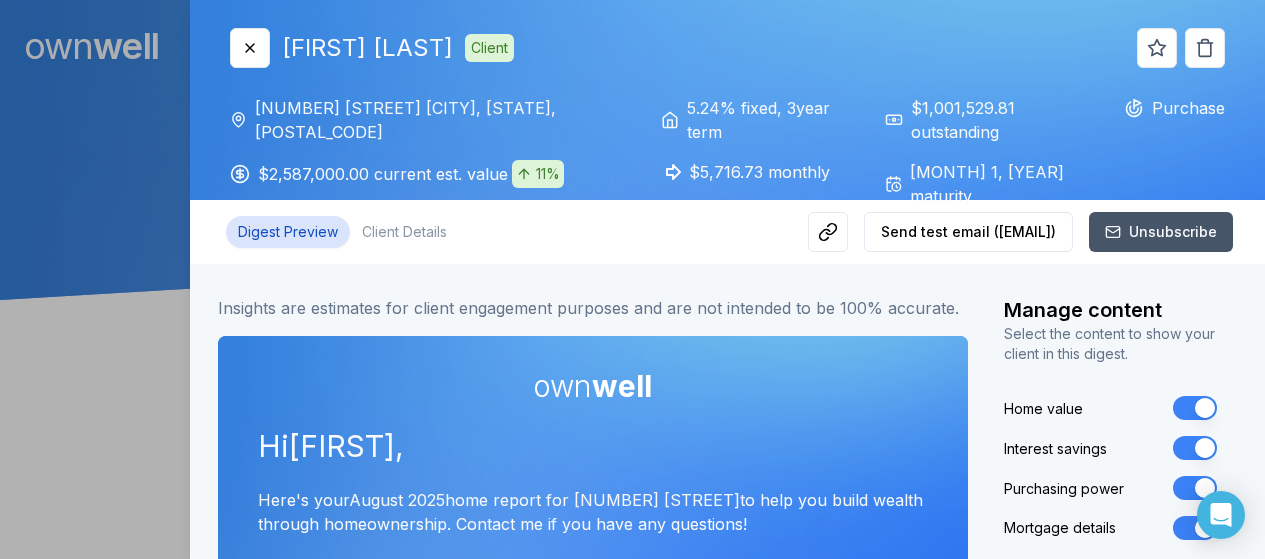 scroll, scrollTop: 0, scrollLeft: 0, axis: both 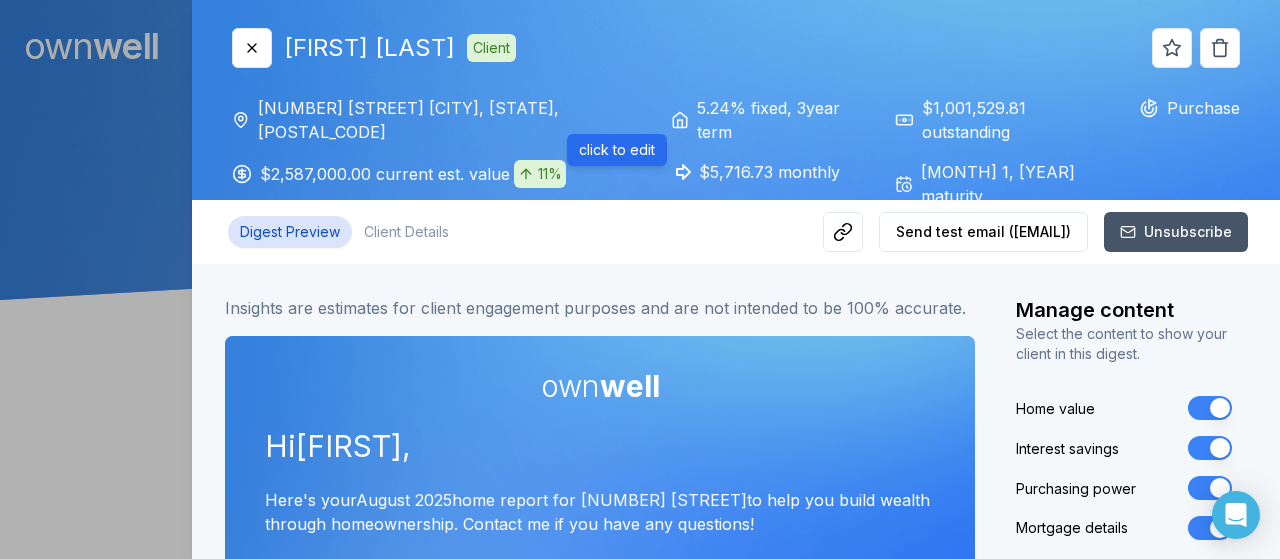 click on "$2,587,000.00   current est. value 11%" at bounding box center [413, 174] 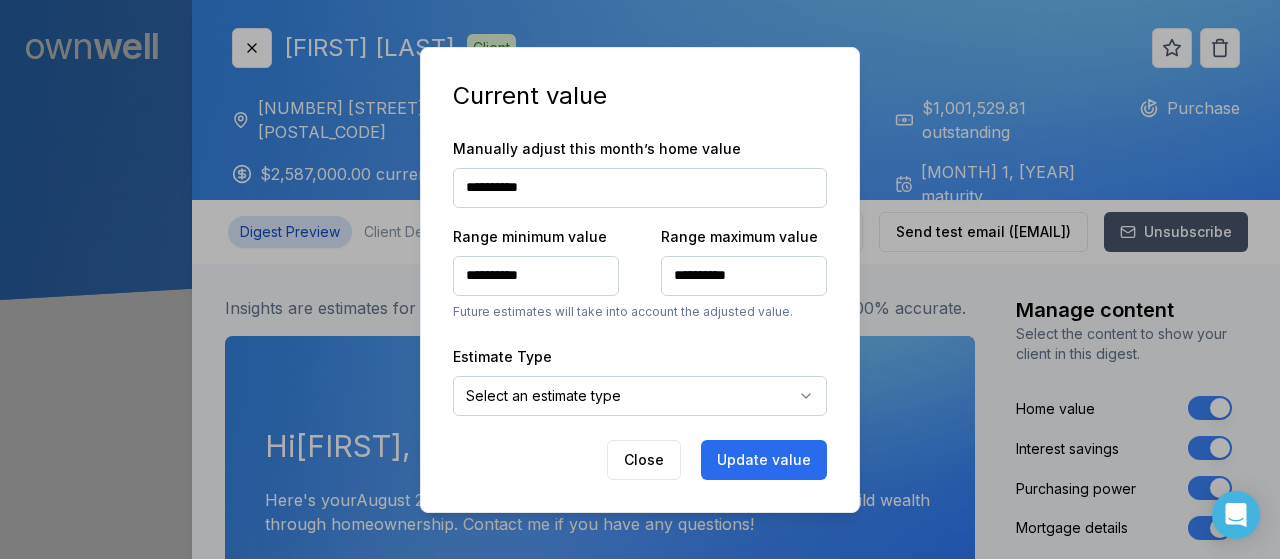 click at bounding box center (640, 279) 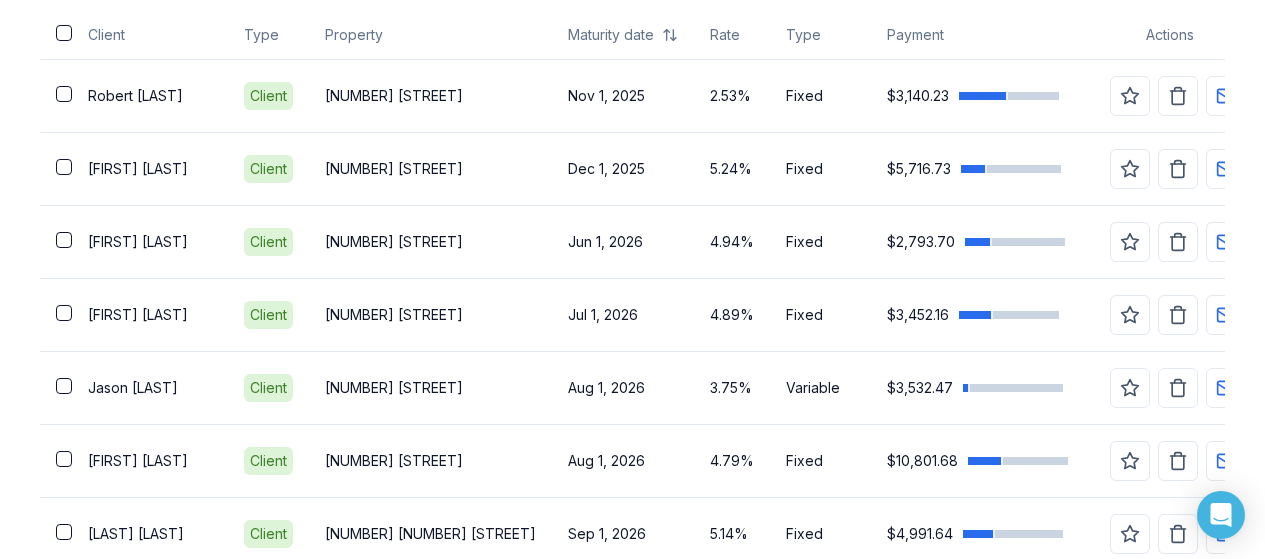 scroll, scrollTop: 633, scrollLeft: 0, axis: vertical 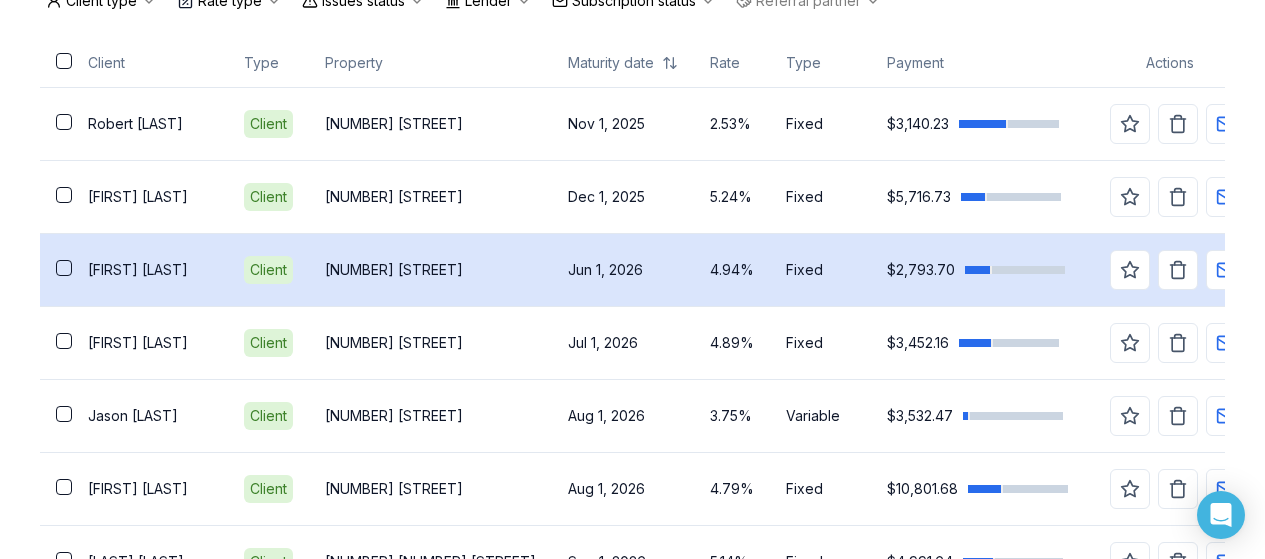 click on "[NUMBER] [STREET]" at bounding box center [430, 269] 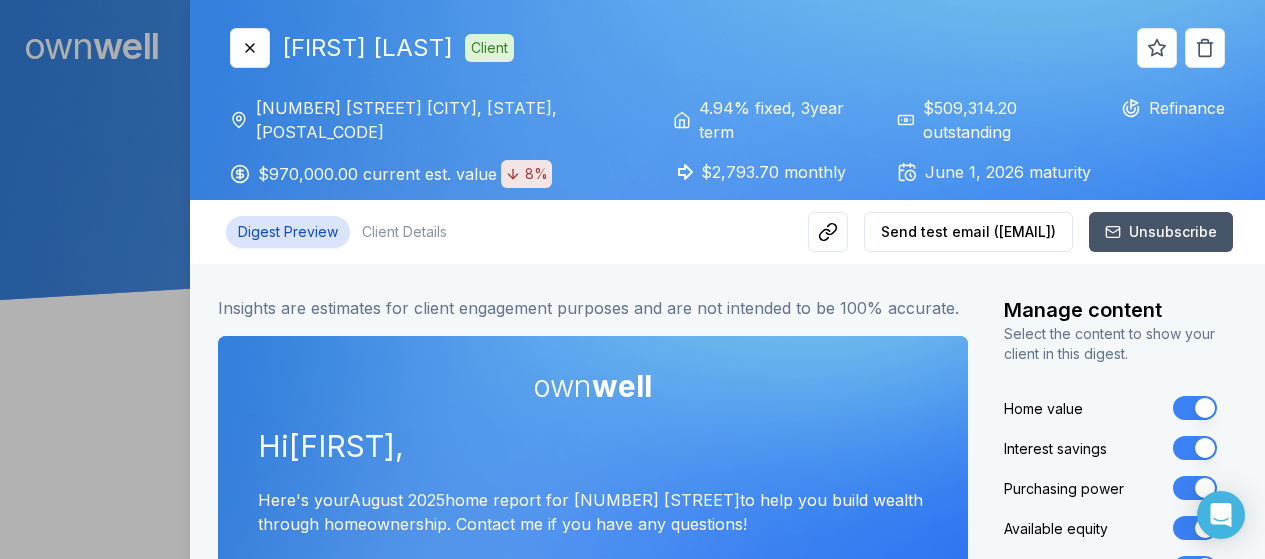 scroll, scrollTop: 0, scrollLeft: 0, axis: both 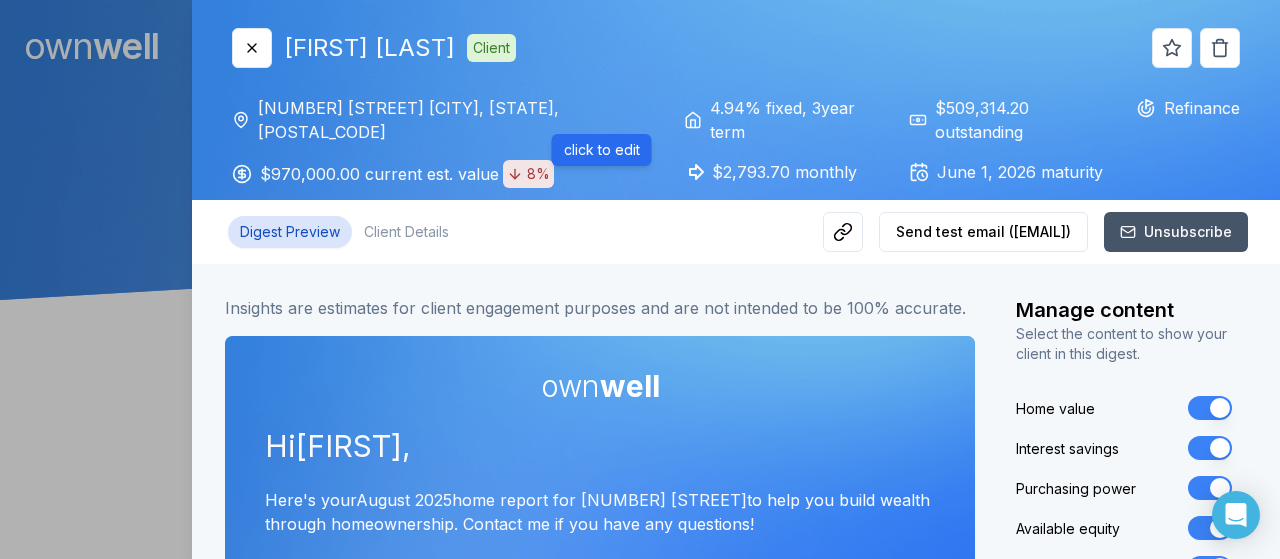 type 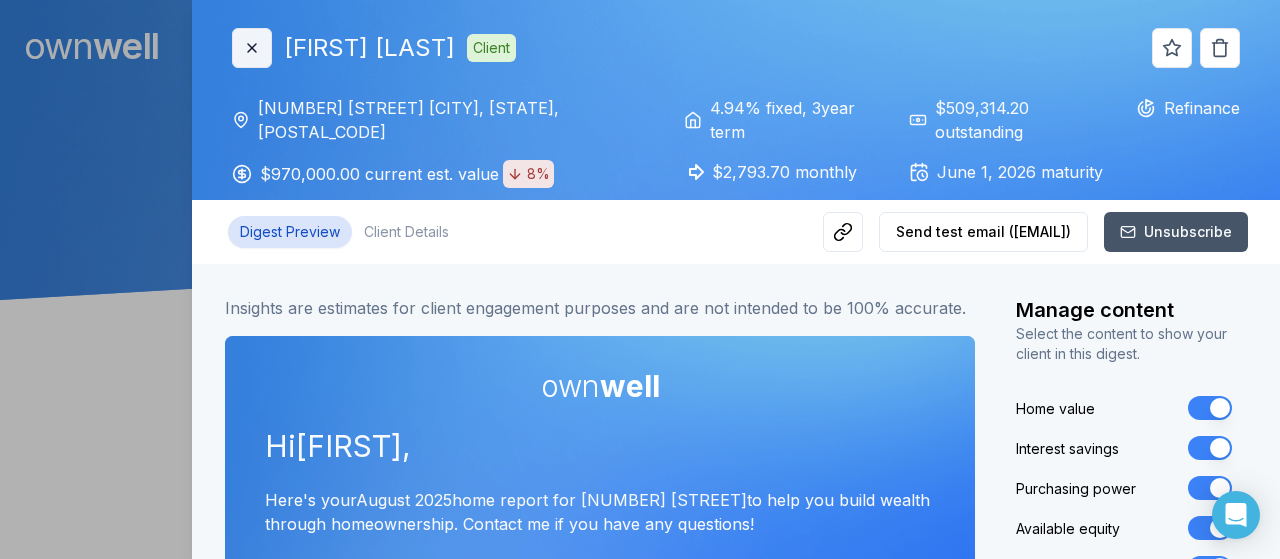 click 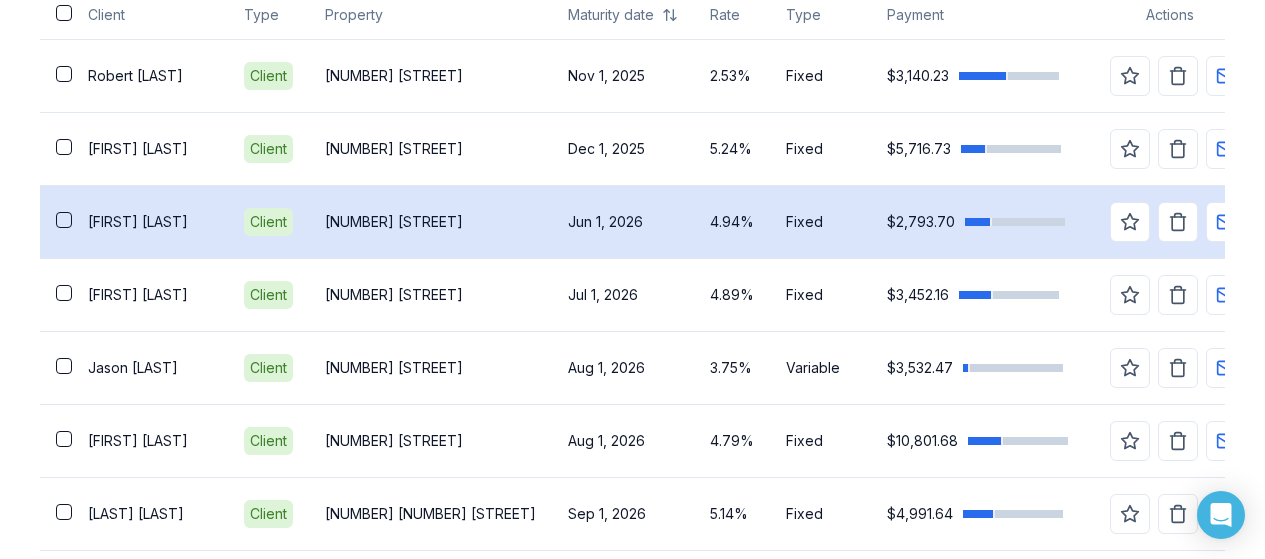 scroll, scrollTop: 706, scrollLeft: 0, axis: vertical 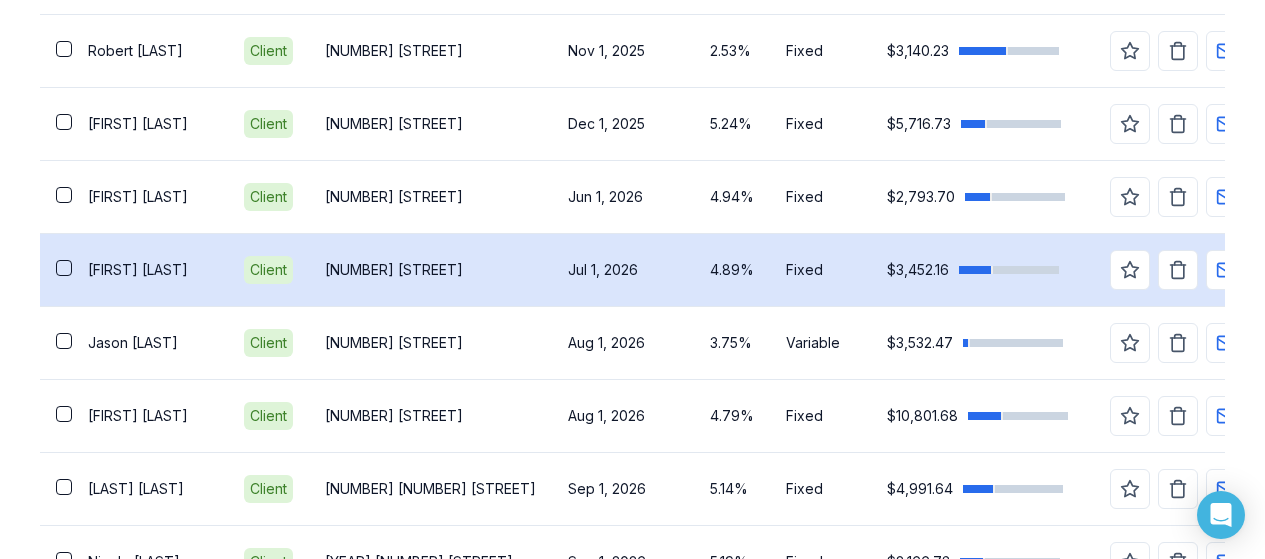 click on "[NUMBER] [STREET]" at bounding box center (430, 269) 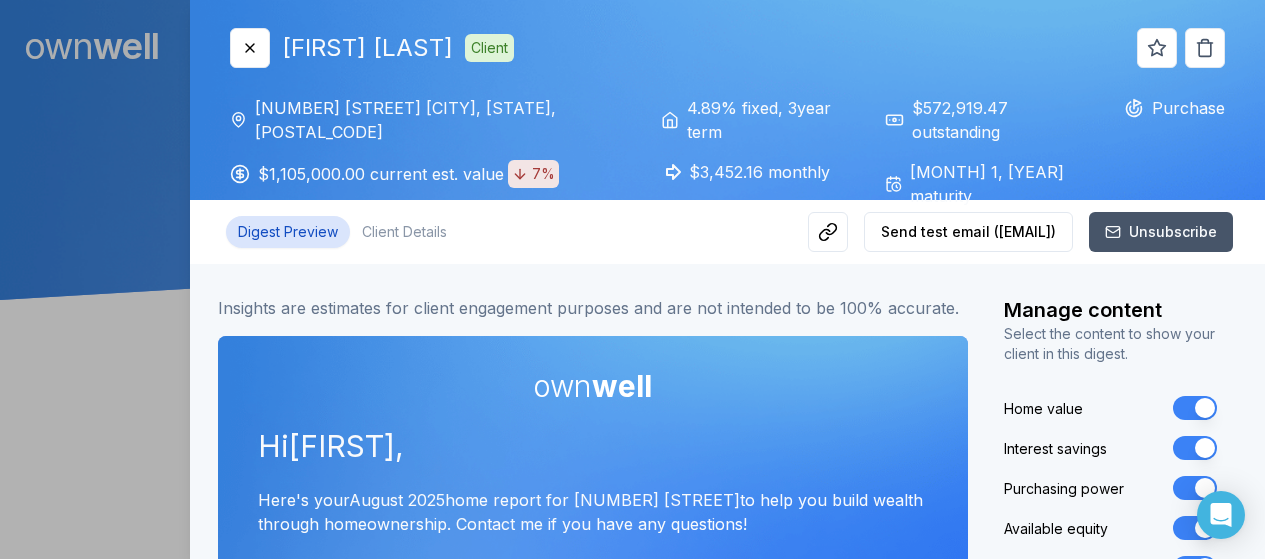 type 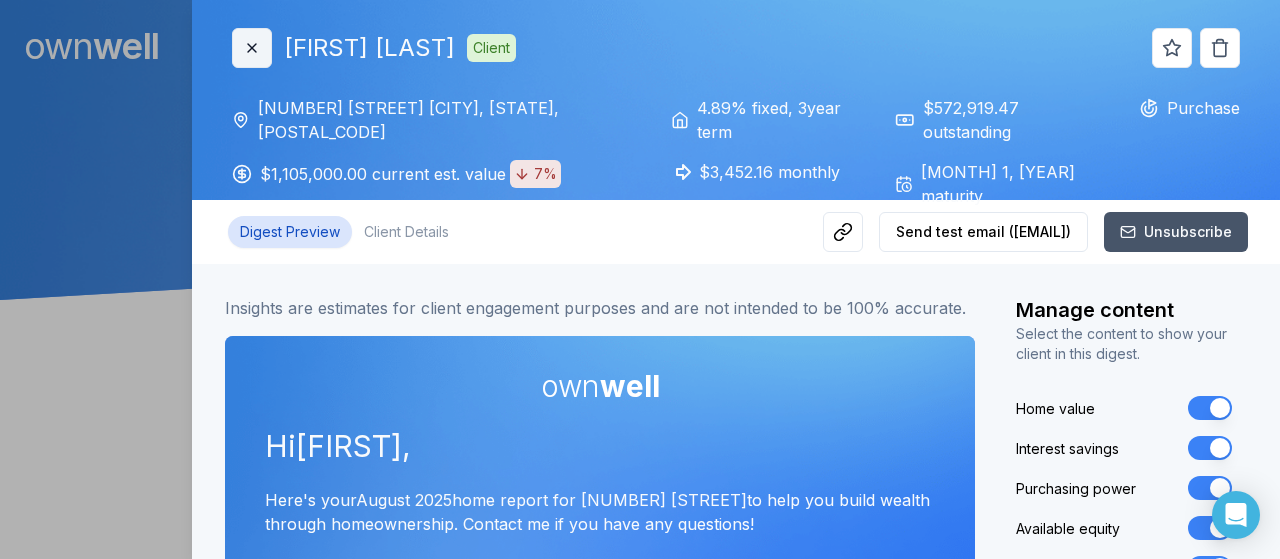 click on "Close" at bounding box center [252, 48] 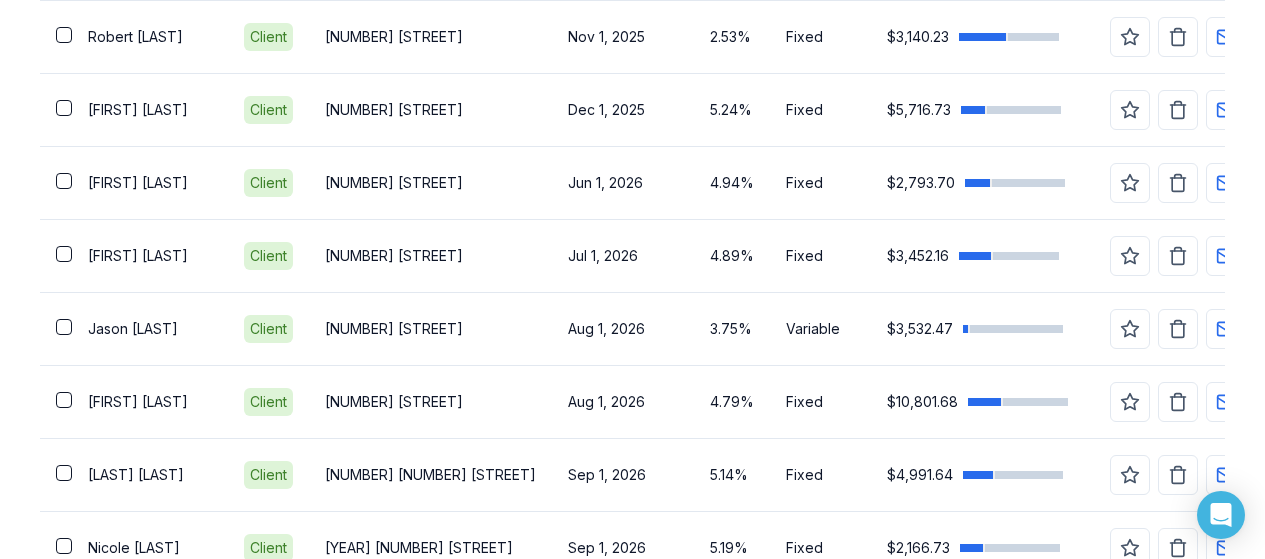 scroll, scrollTop: 713, scrollLeft: 0, axis: vertical 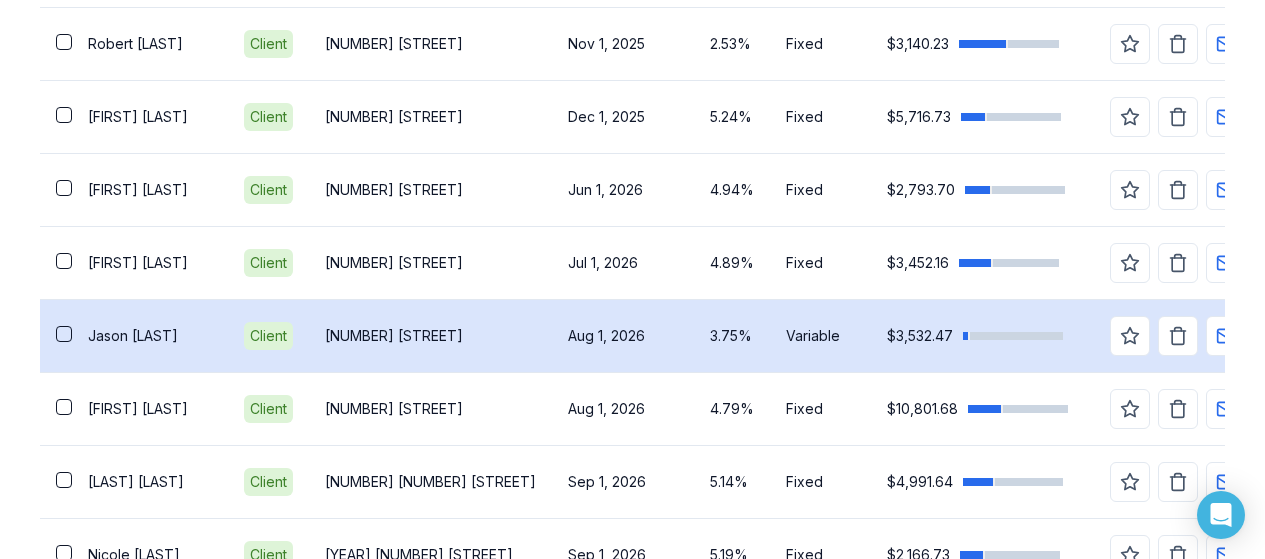 click on "[NUMBER] [STREET]" at bounding box center [430, 336] 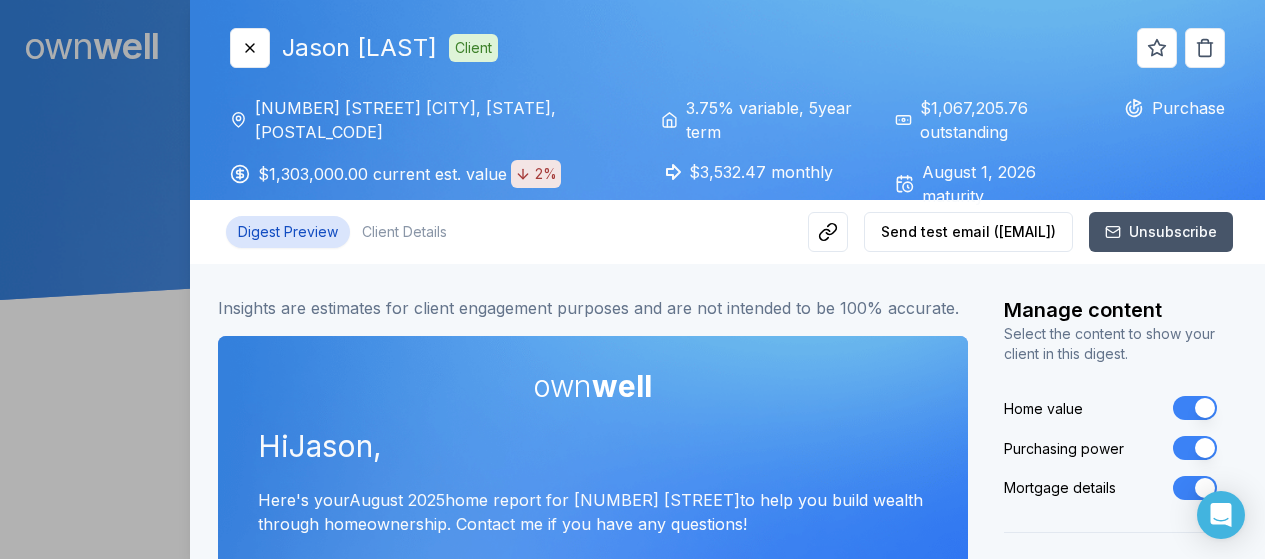 scroll, scrollTop: 0, scrollLeft: 0, axis: both 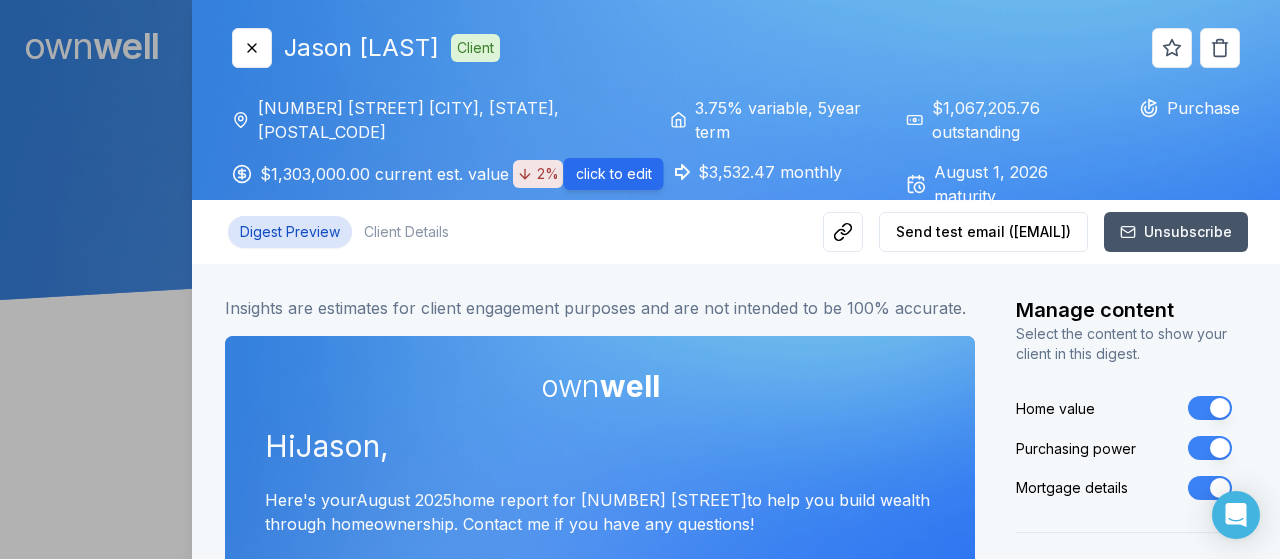 type 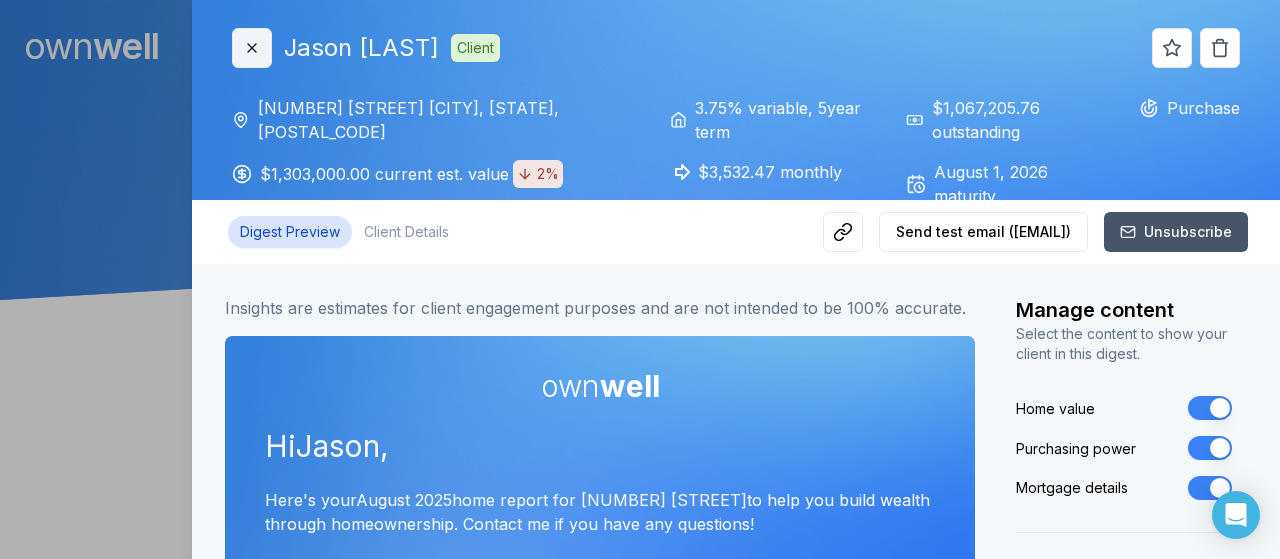 click on "Close" at bounding box center [252, 48] 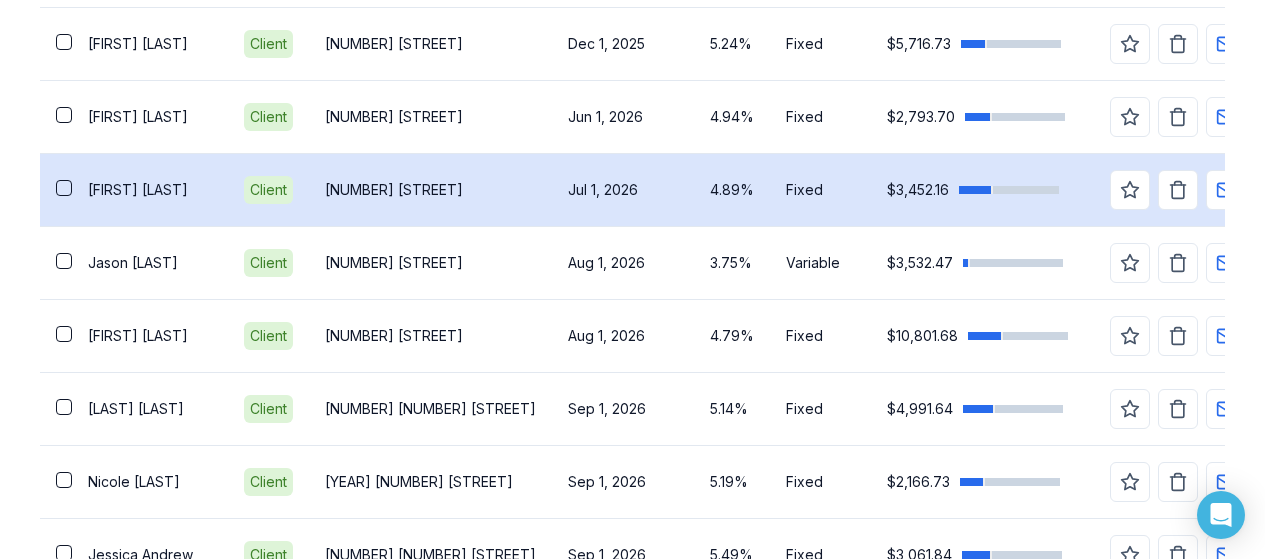 scroll, scrollTop: 820, scrollLeft: 0, axis: vertical 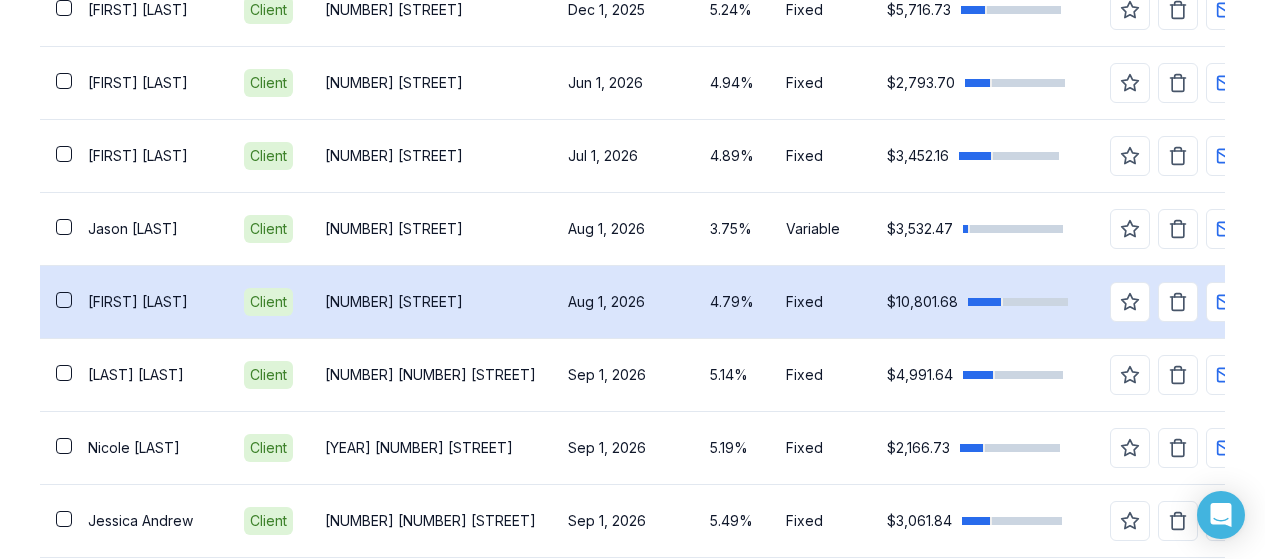 click on "[FIRST]   [LAST]" at bounding box center [150, 302] 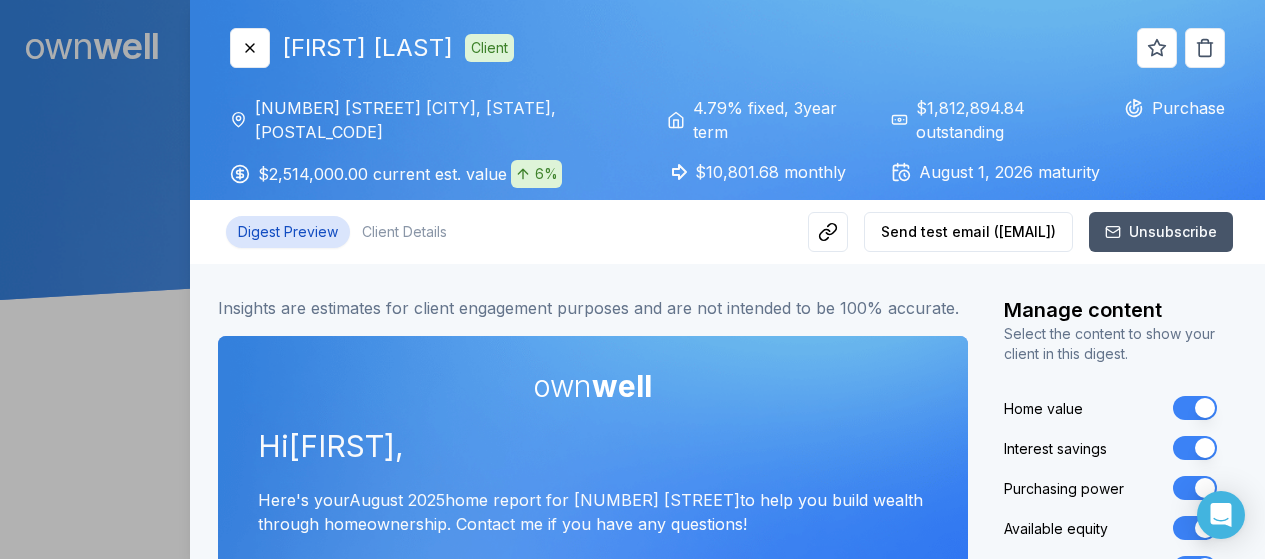 scroll, scrollTop: 0, scrollLeft: 0, axis: both 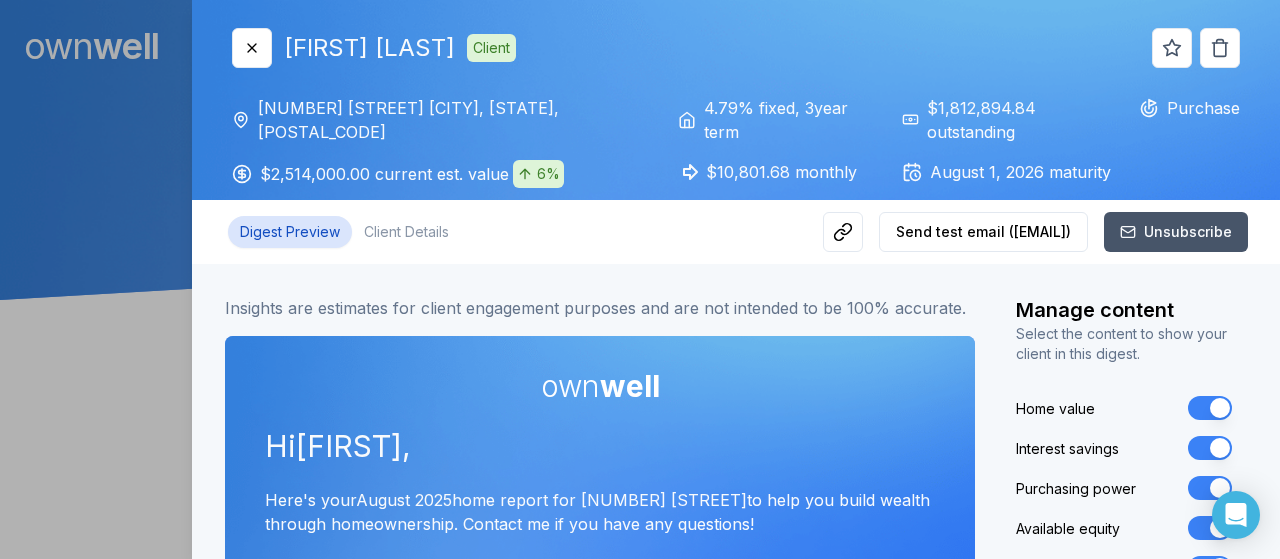 type 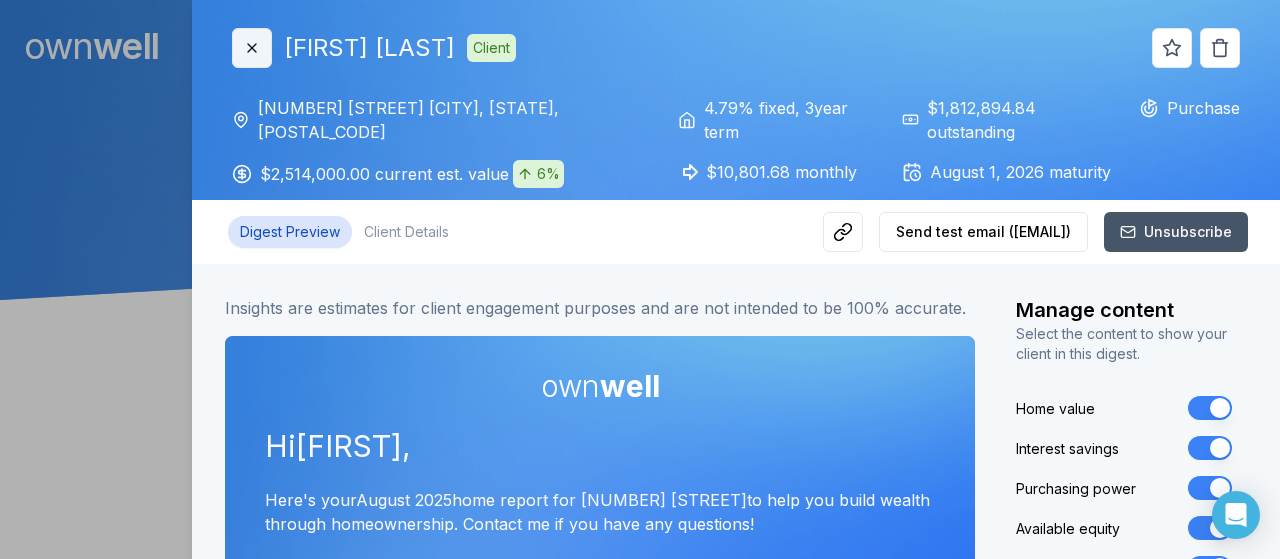 click 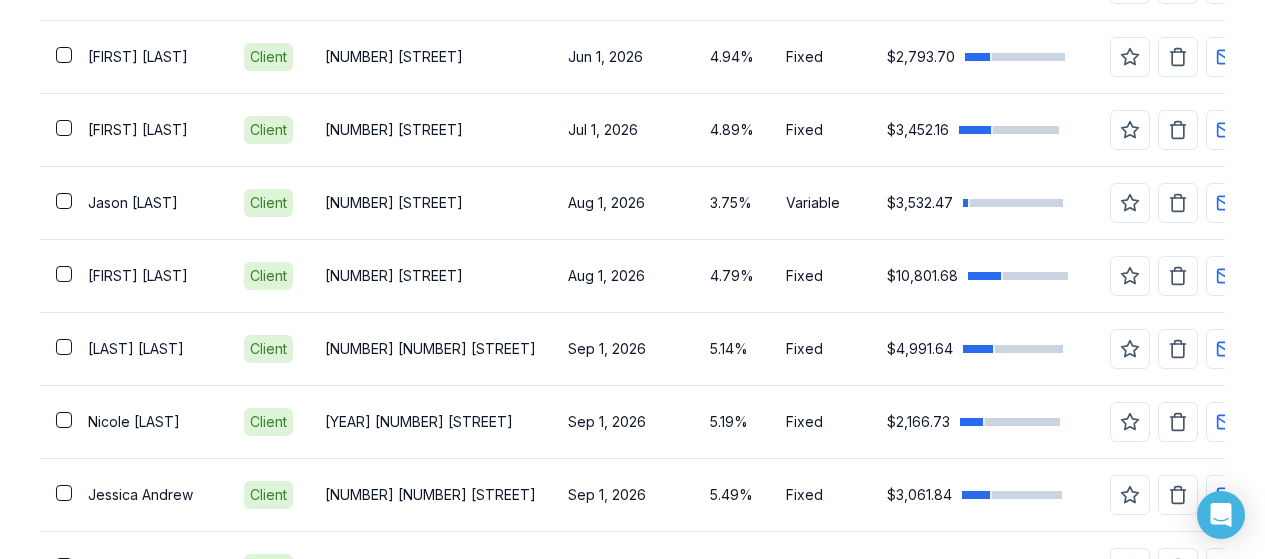 scroll, scrollTop: 873, scrollLeft: 0, axis: vertical 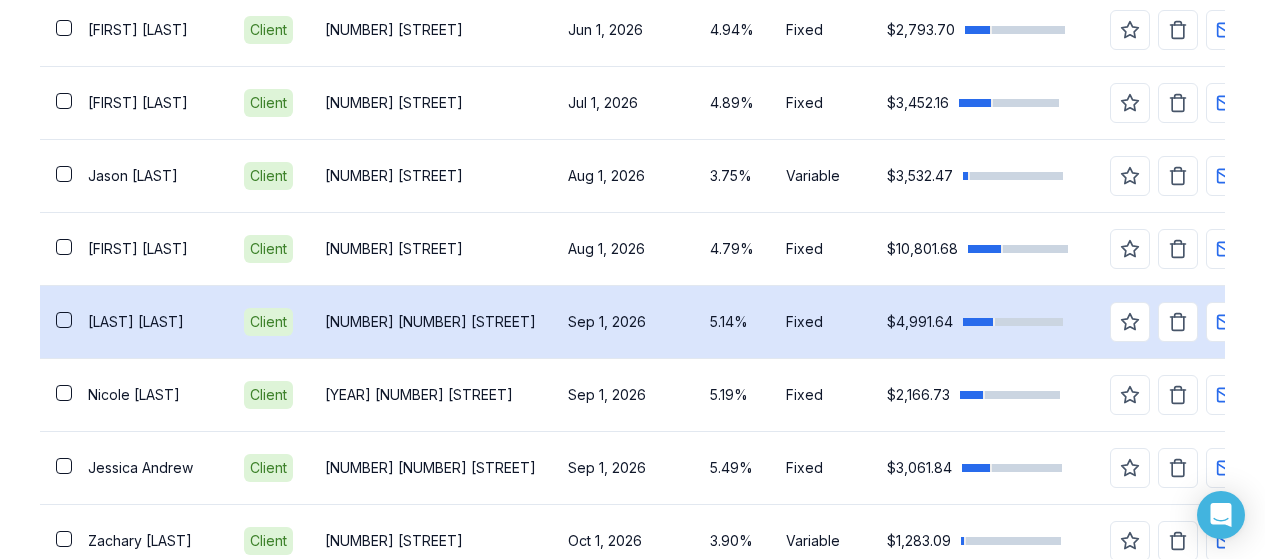 click on "[FIRST] [LAST]" at bounding box center (150, 322) 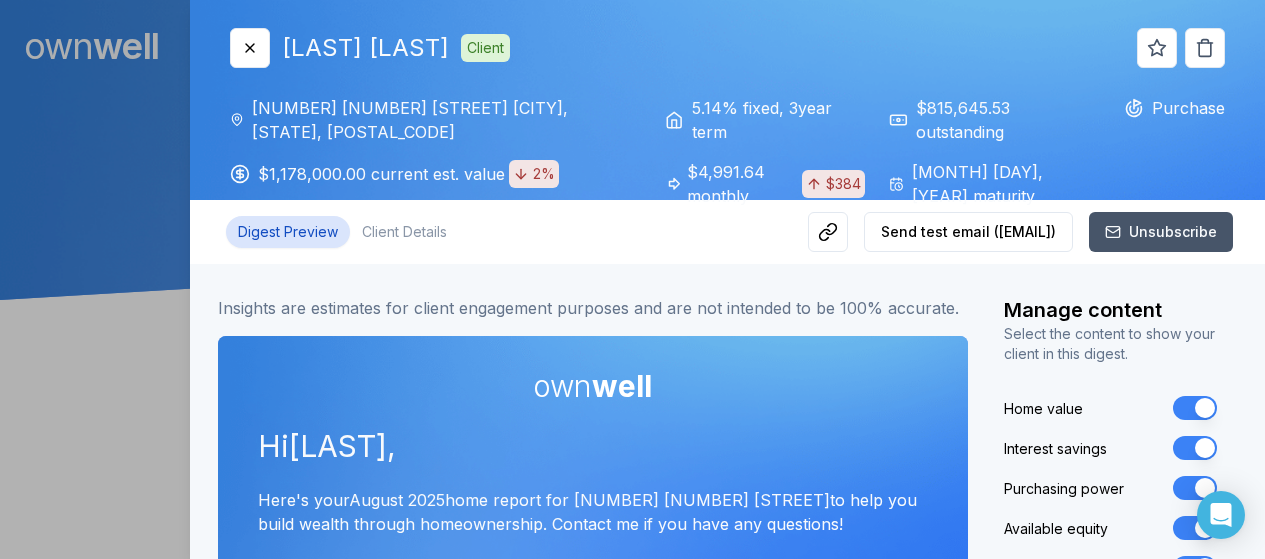 scroll, scrollTop: 0, scrollLeft: 0, axis: both 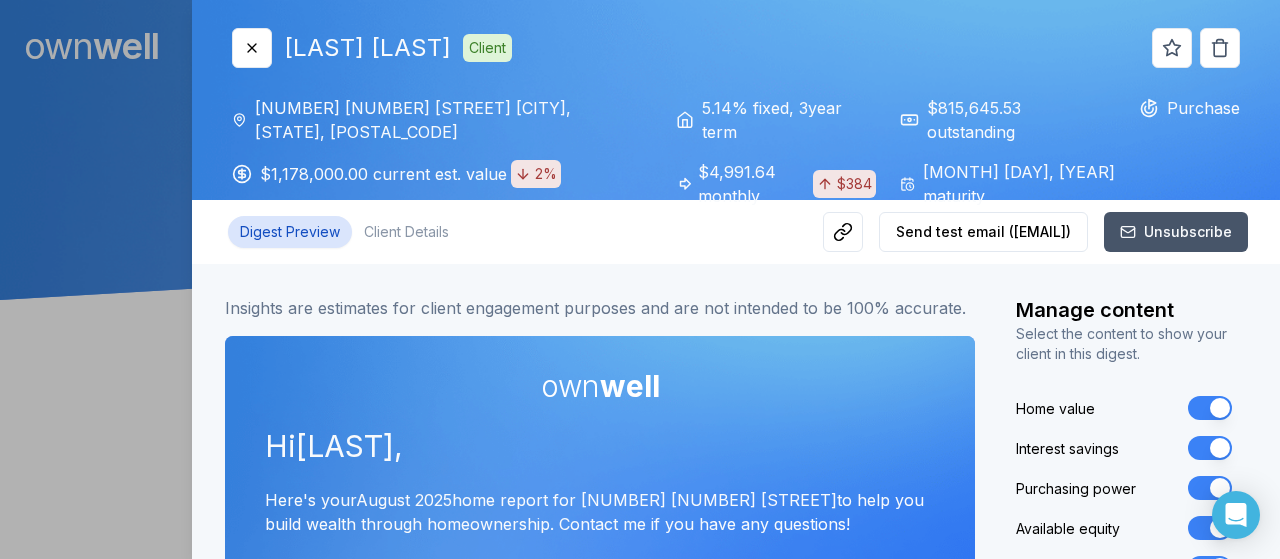 type 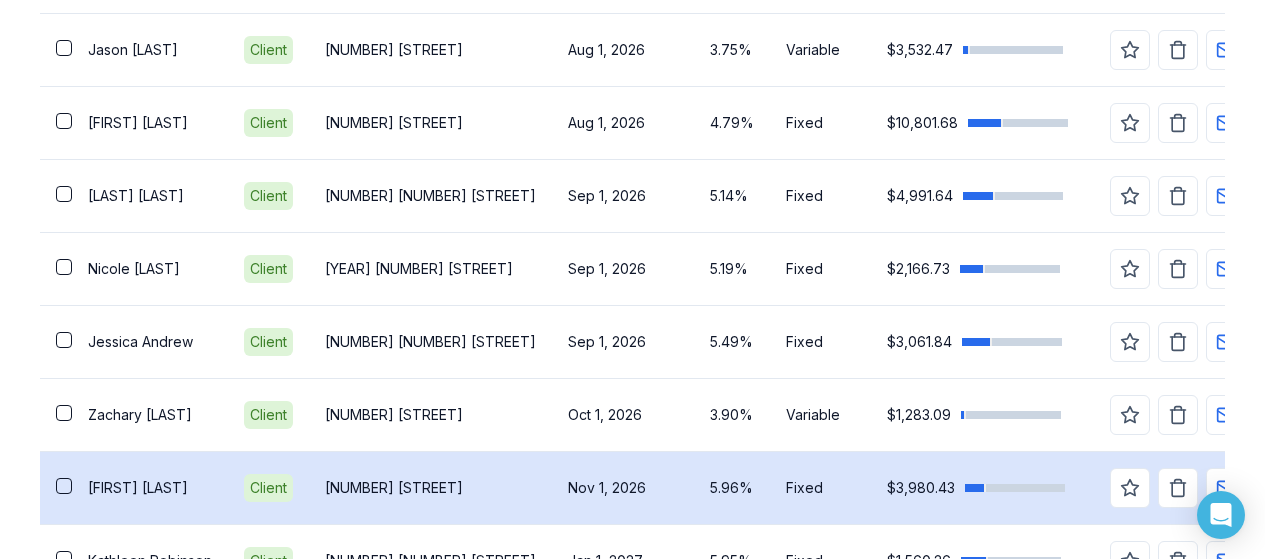 scroll, scrollTop: 993, scrollLeft: 0, axis: vertical 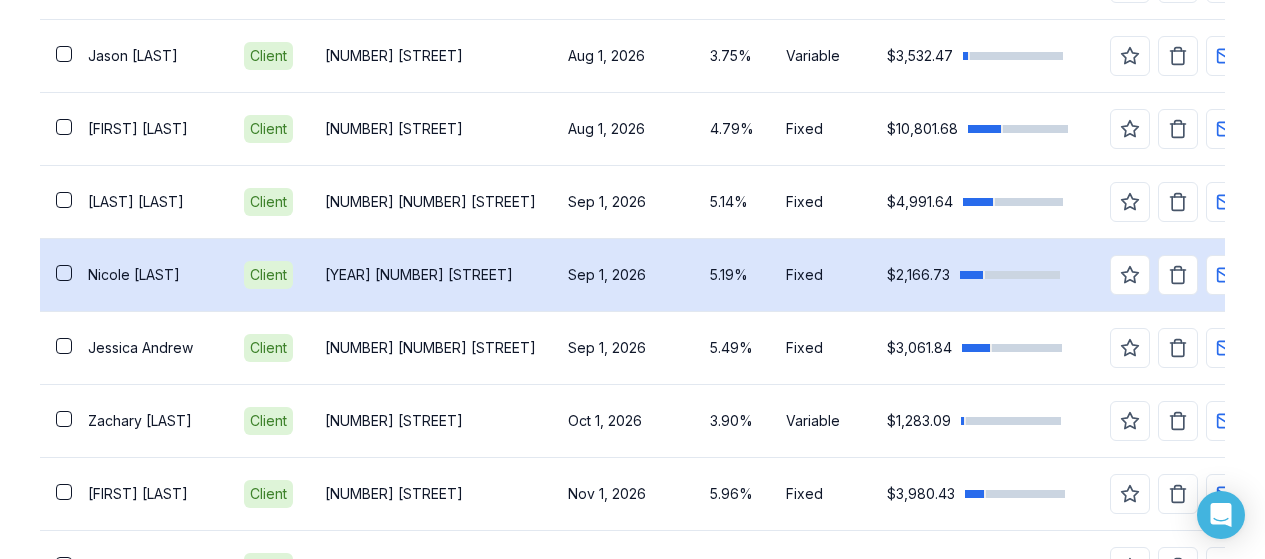 click on "[YEAR] [NUMBER] [STREET]" at bounding box center [430, 274] 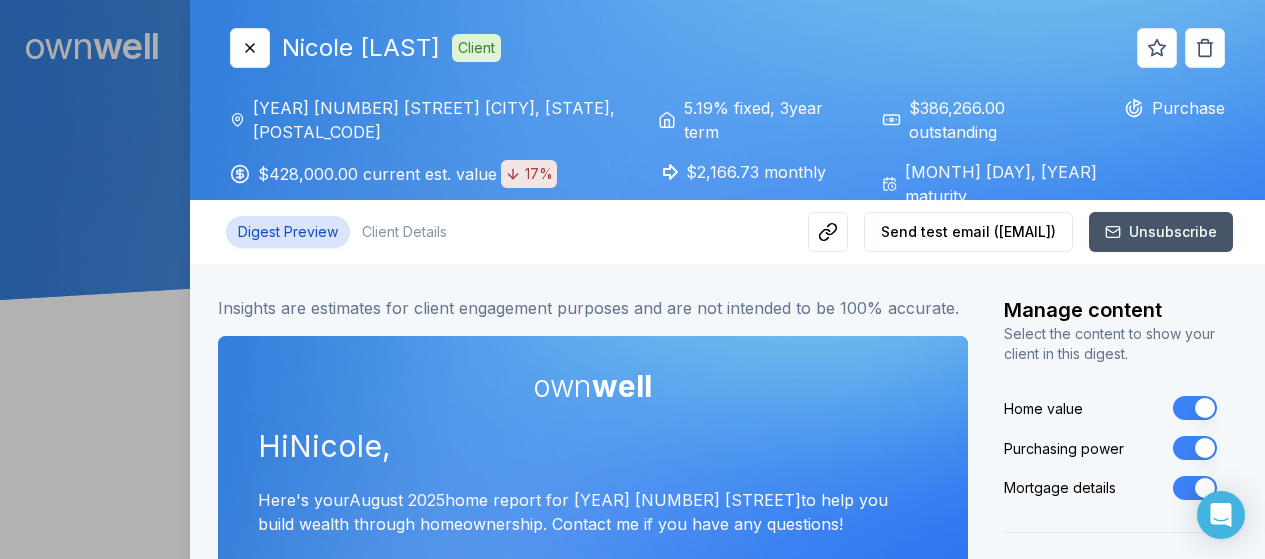 scroll, scrollTop: 0, scrollLeft: 0, axis: both 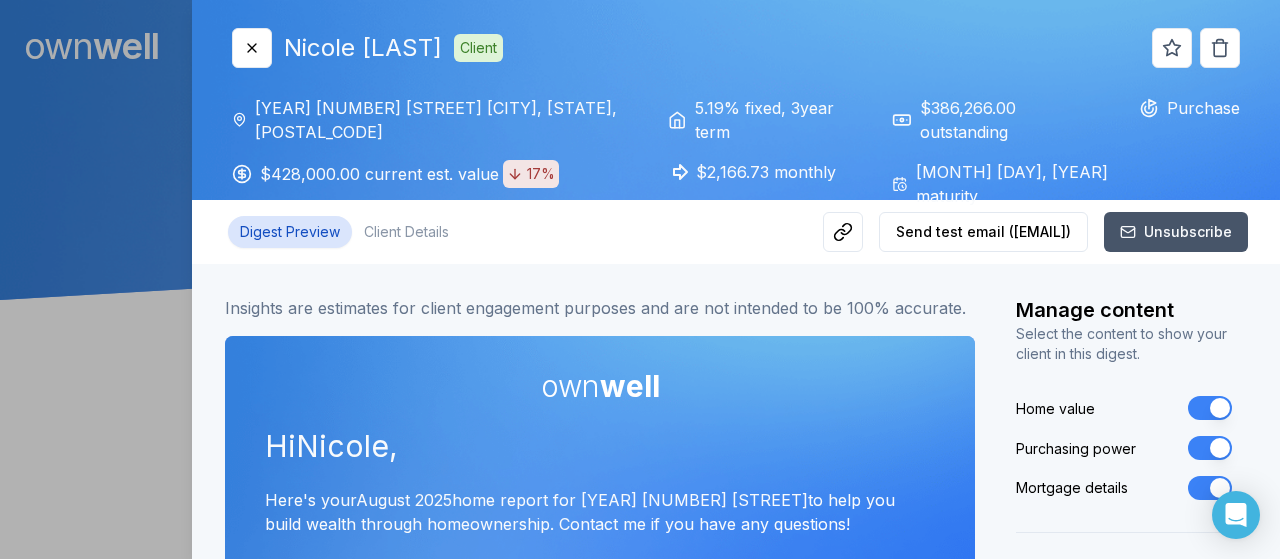 type 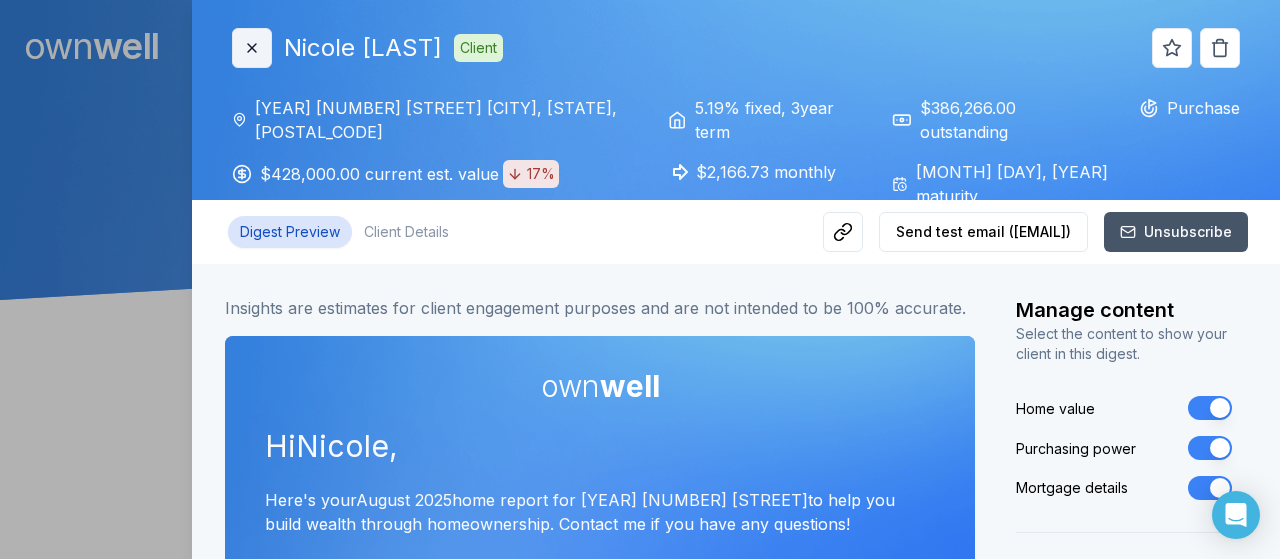 click 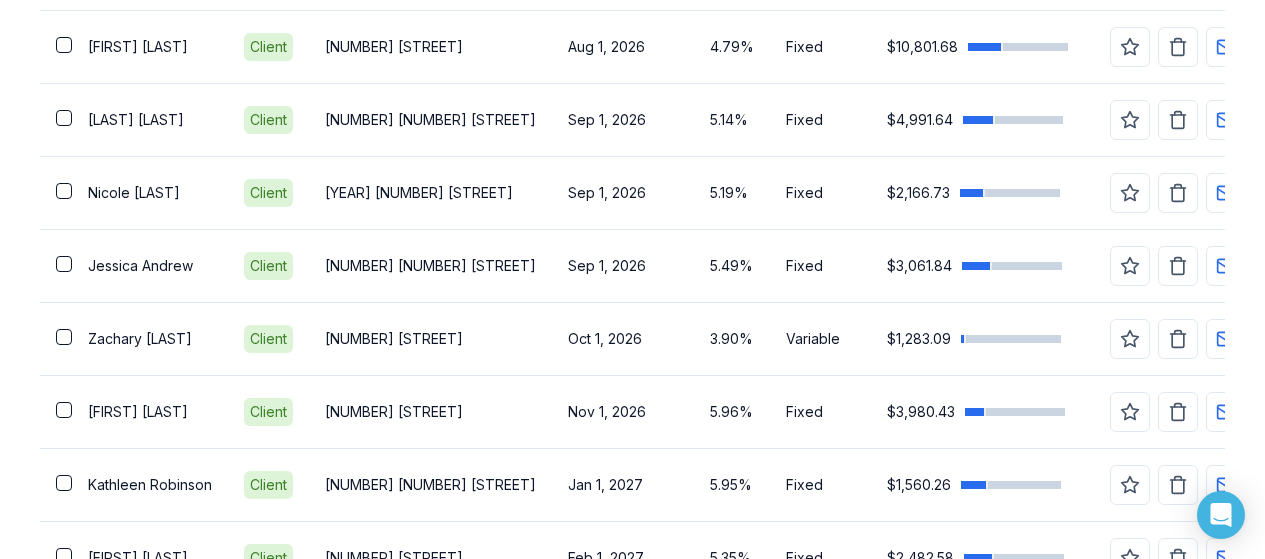 scroll, scrollTop: 1086, scrollLeft: 0, axis: vertical 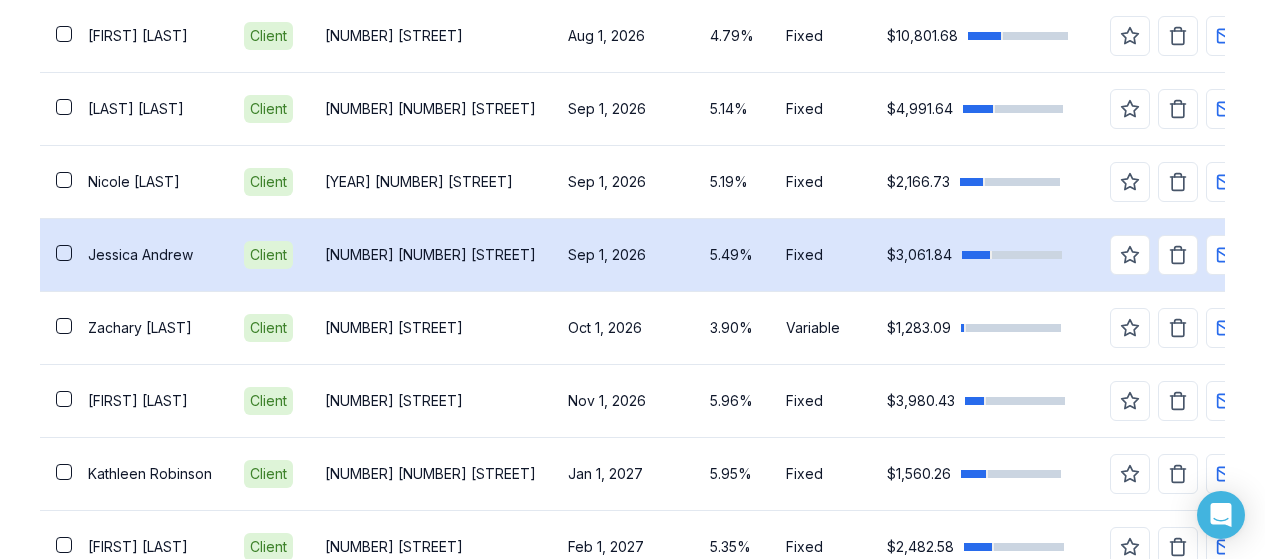 click on "[NUMBER] [NUMBER] [STREET]" at bounding box center (430, 255) 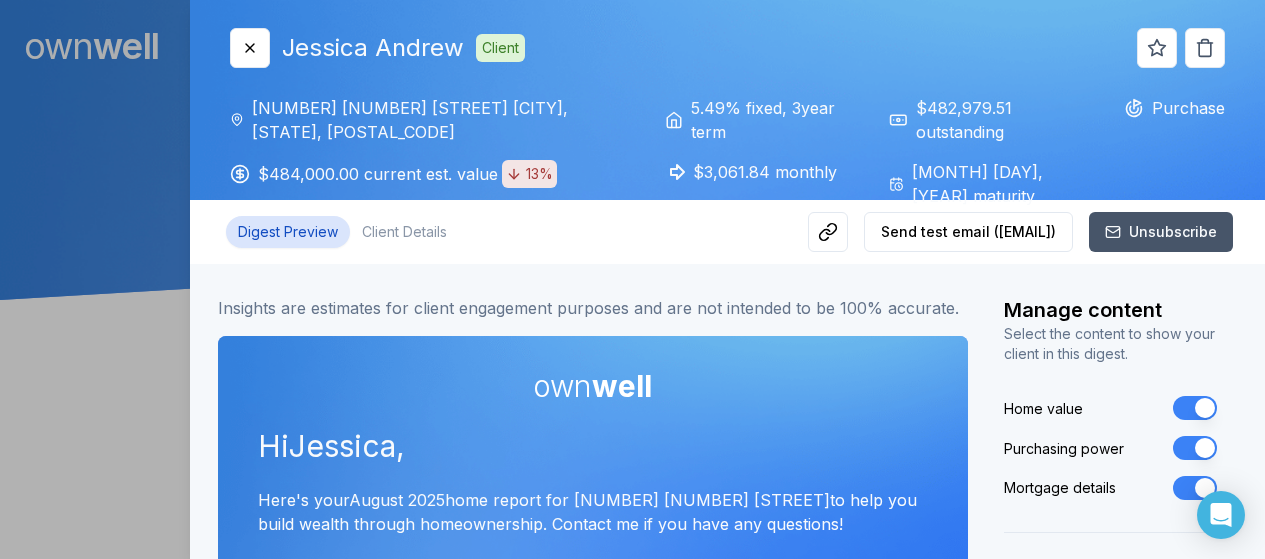 scroll, scrollTop: 0, scrollLeft: 0, axis: both 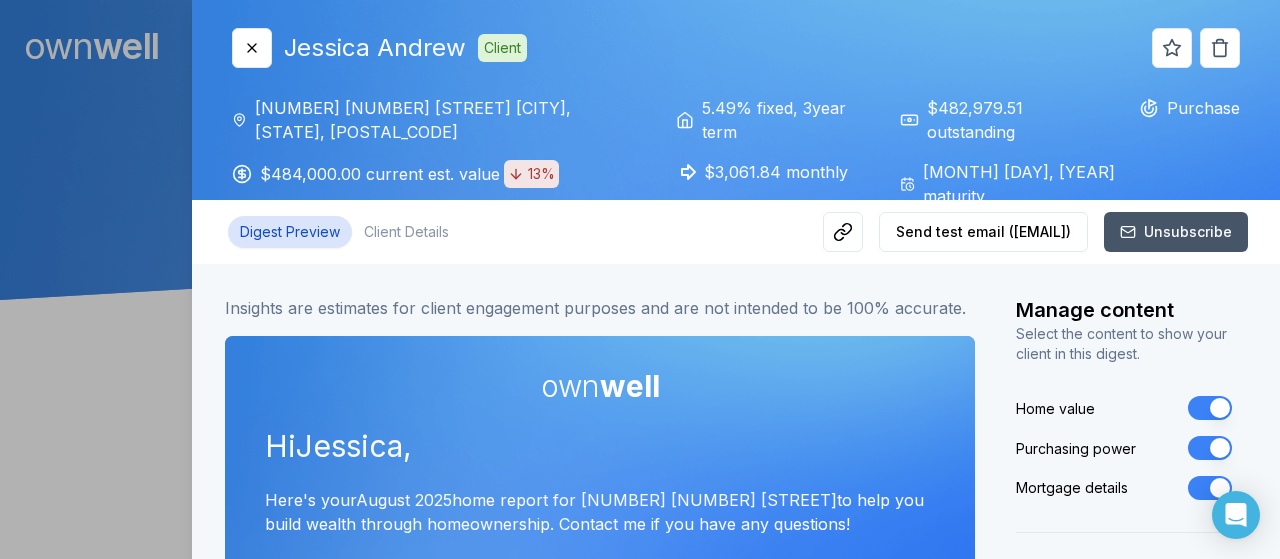 type 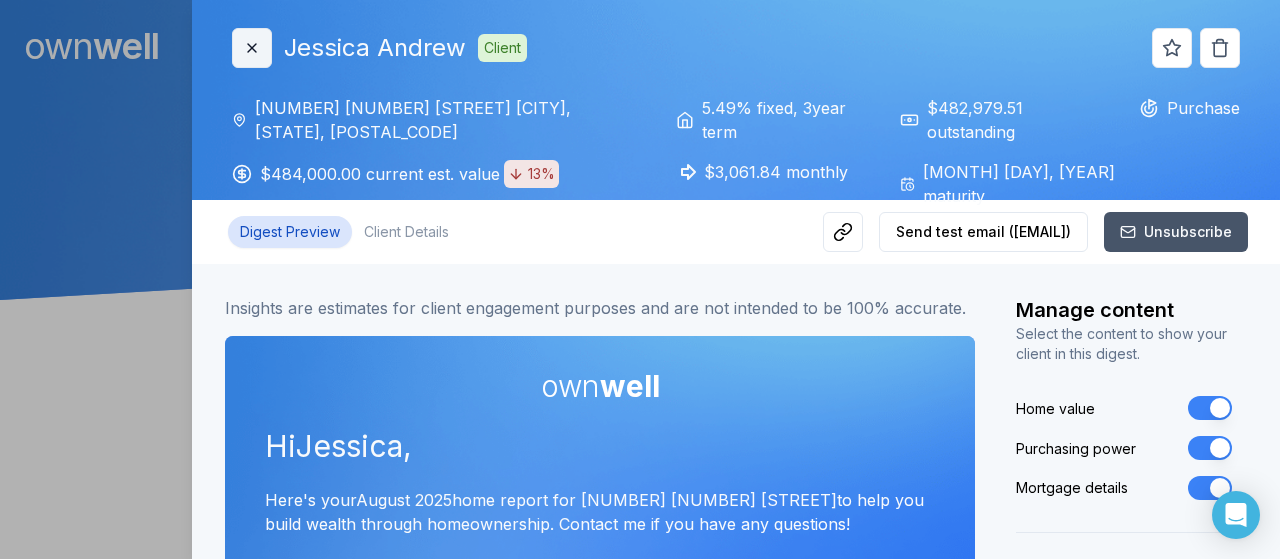 click 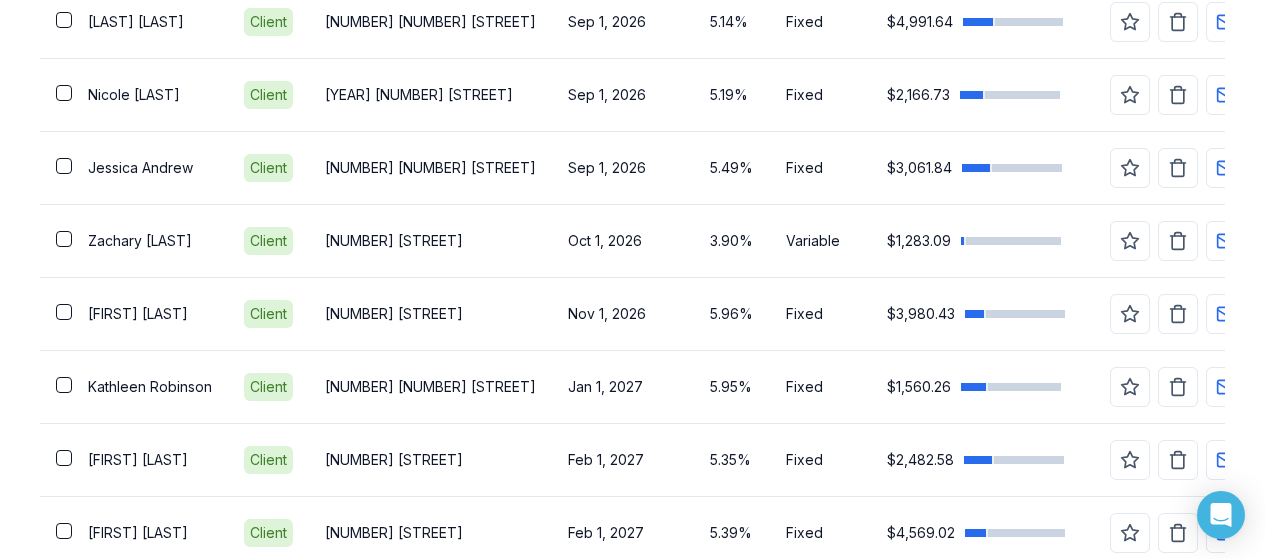 scroll, scrollTop: 1173, scrollLeft: 0, axis: vertical 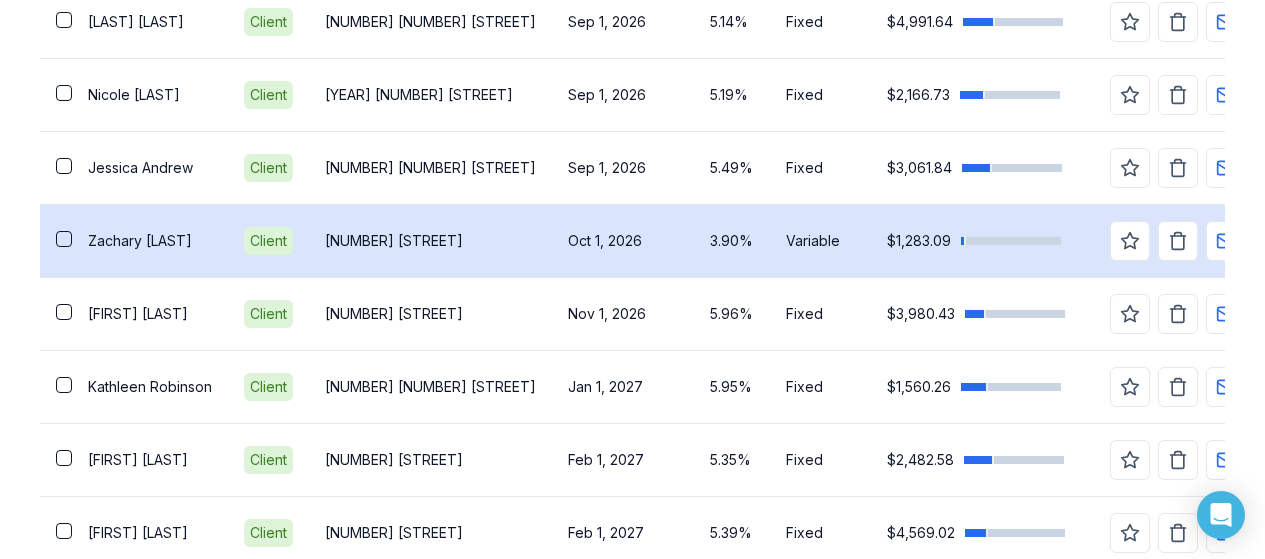 click on "[NUMBER] [STREET]" at bounding box center (430, 241) 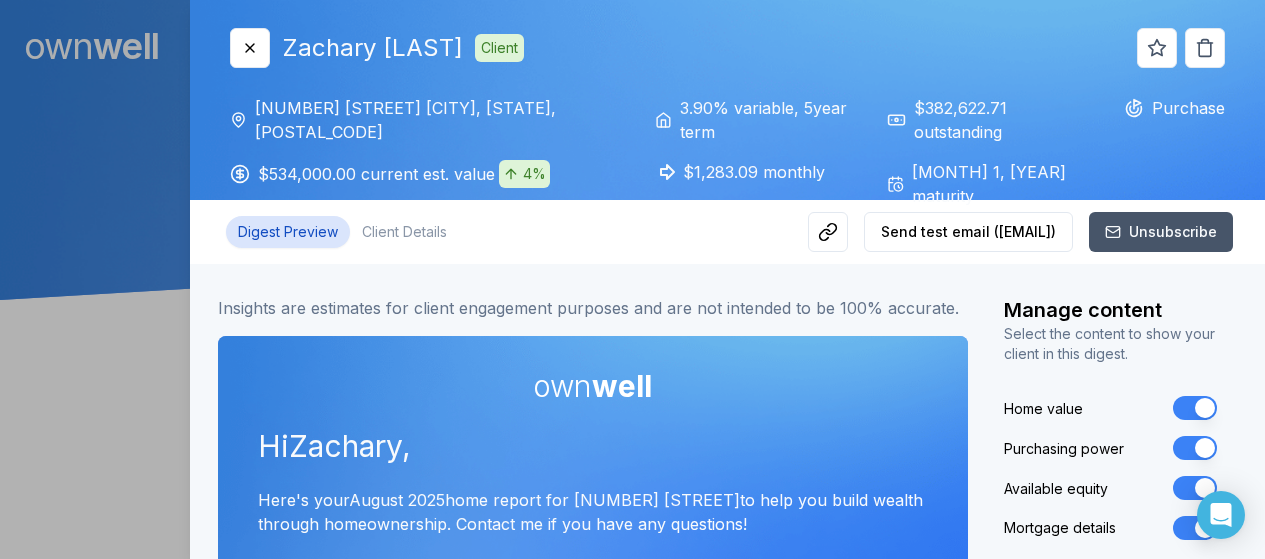 scroll, scrollTop: 0, scrollLeft: 0, axis: both 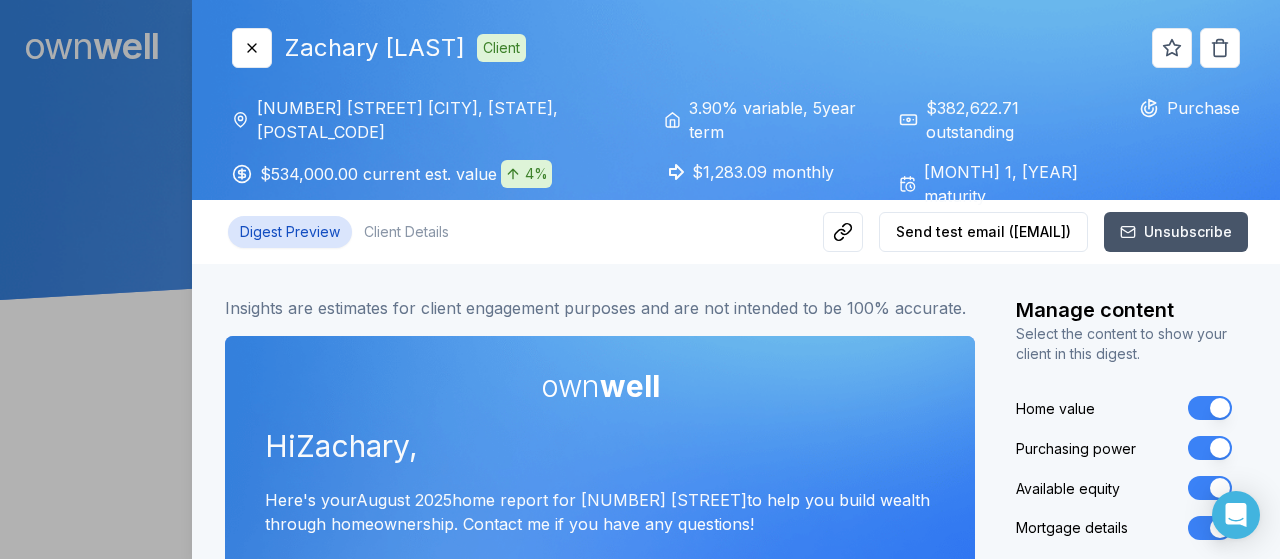 type 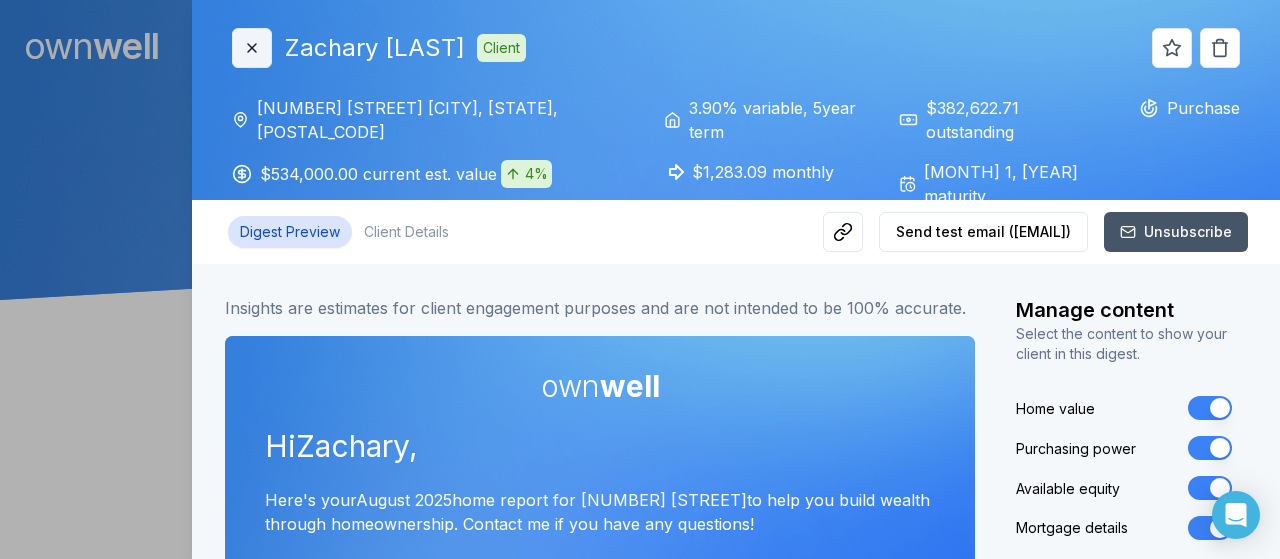 click 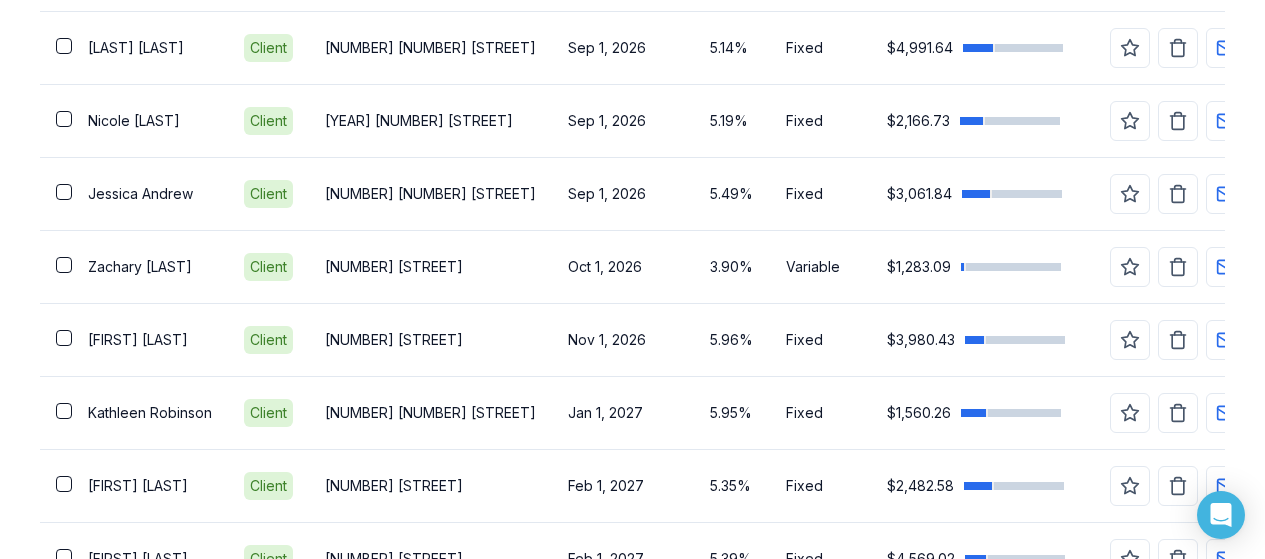 scroll, scrollTop: 1166, scrollLeft: 0, axis: vertical 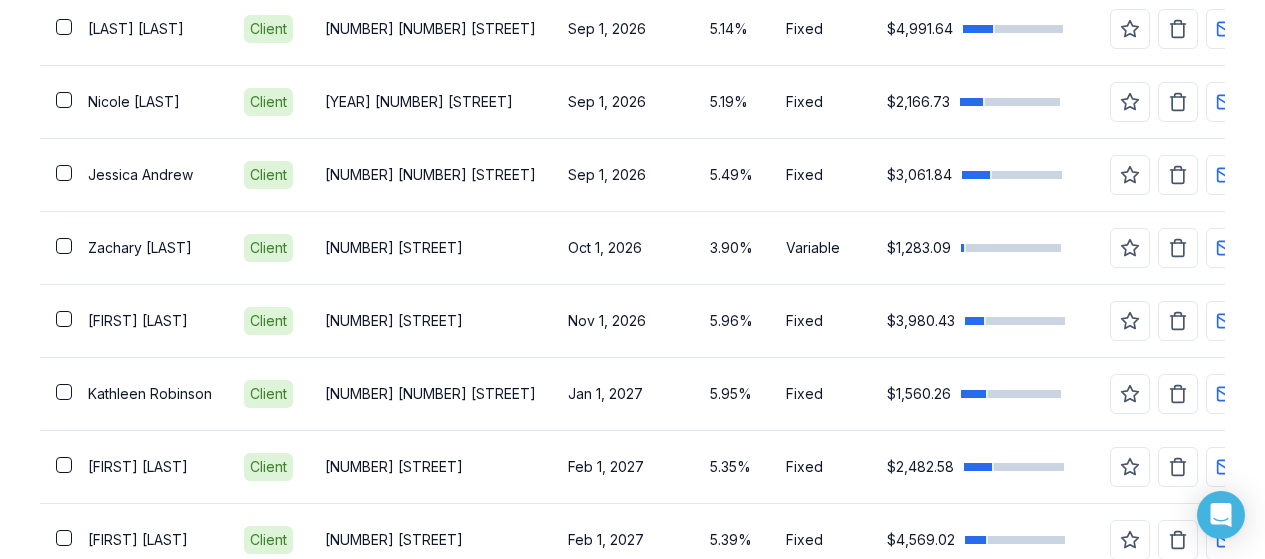 click on "[NUMBER] [STREET]" at bounding box center [430, 321] 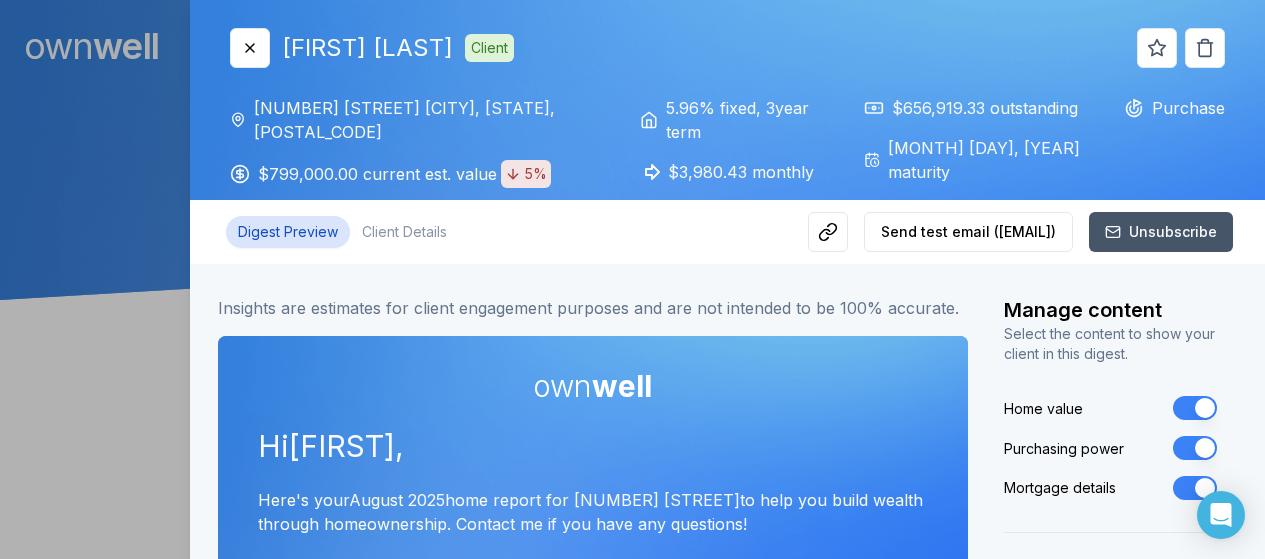 scroll, scrollTop: 0, scrollLeft: 0, axis: both 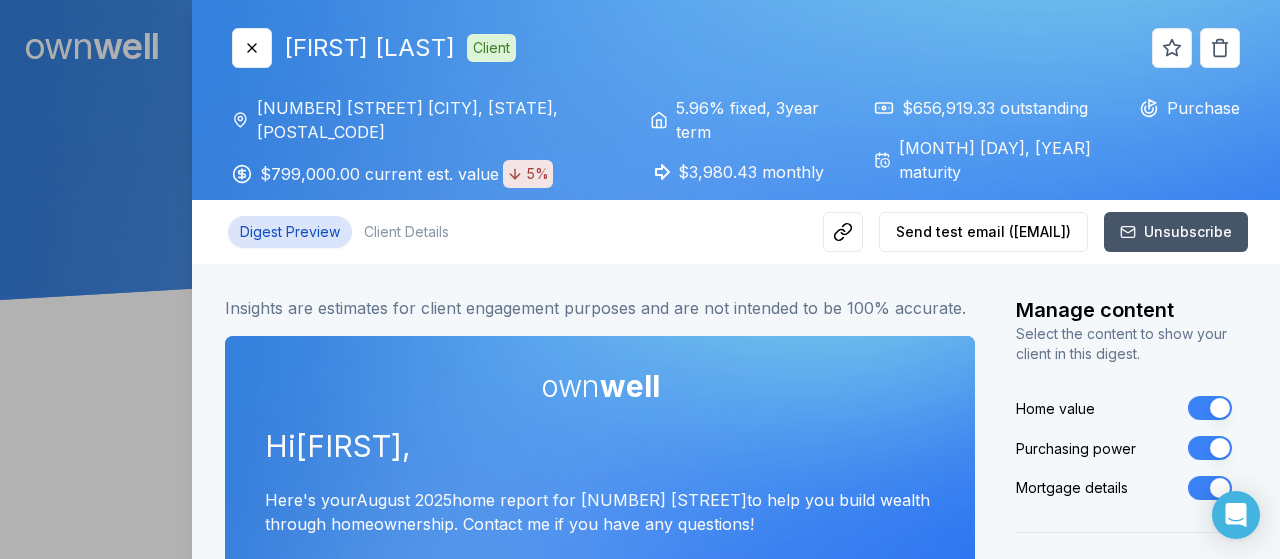 type 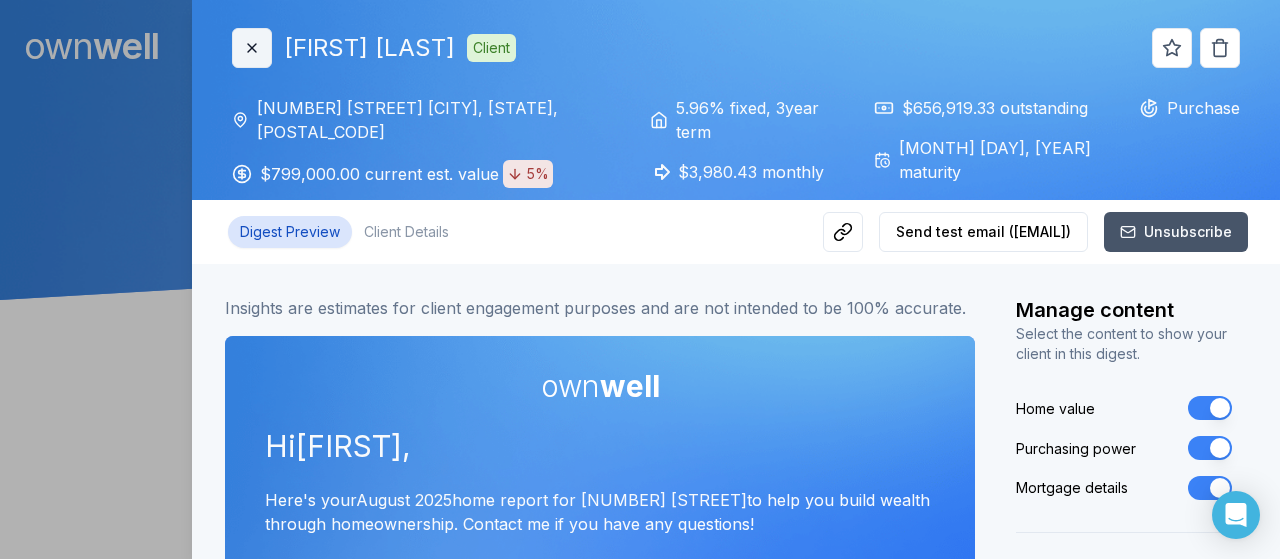 click 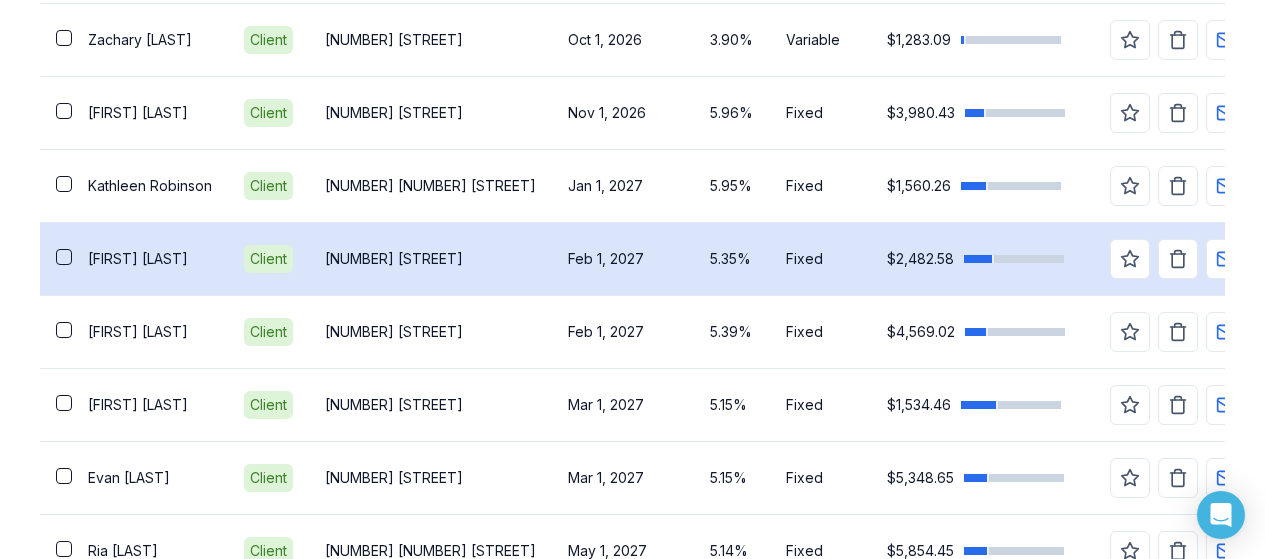 scroll, scrollTop: 1373, scrollLeft: 0, axis: vertical 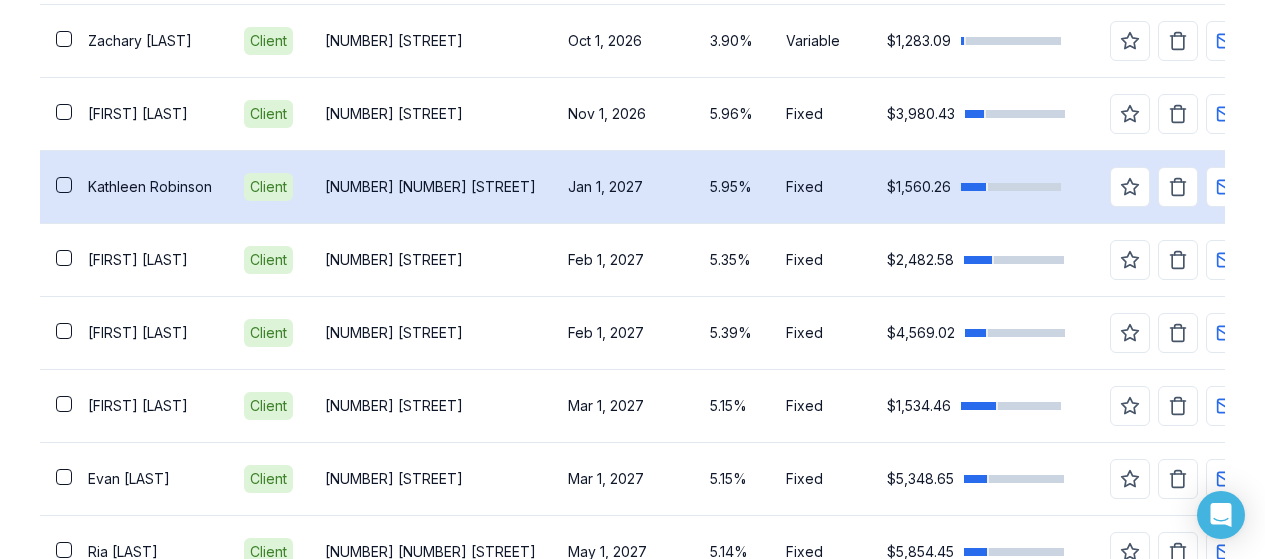click on "[NUMBER] [NUMBER] [STREET]" at bounding box center (430, 186) 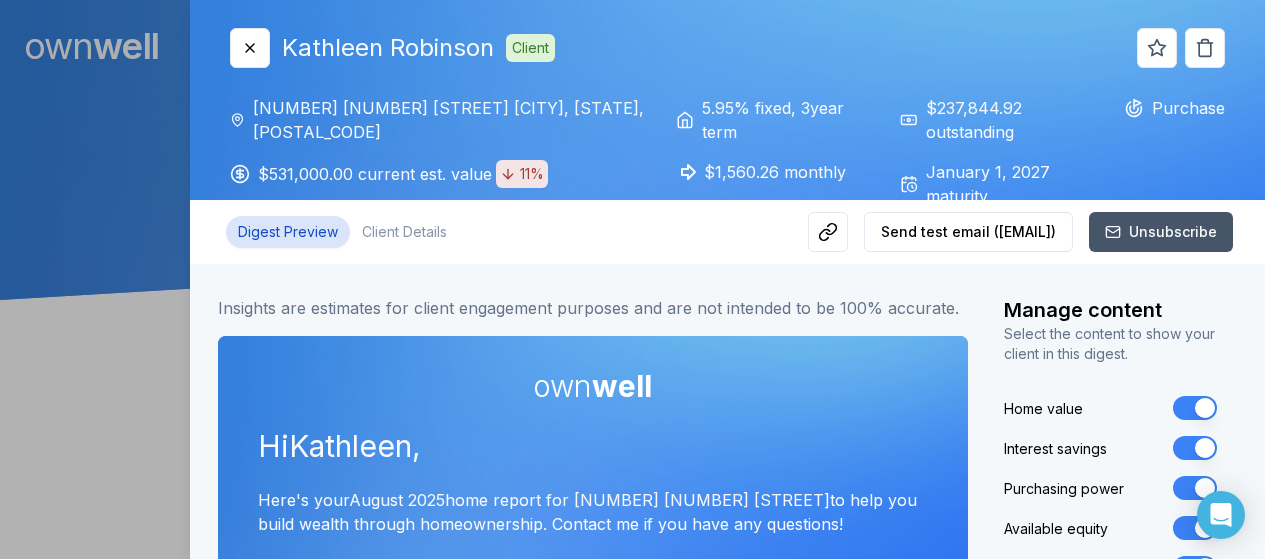 scroll, scrollTop: 0, scrollLeft: 0, axis: both 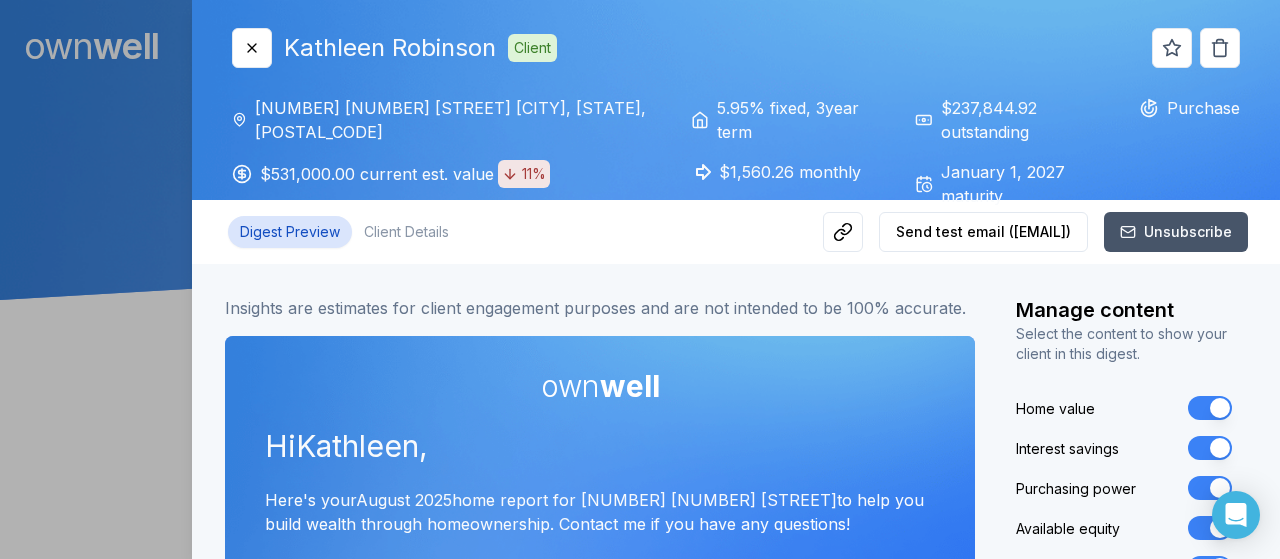 type 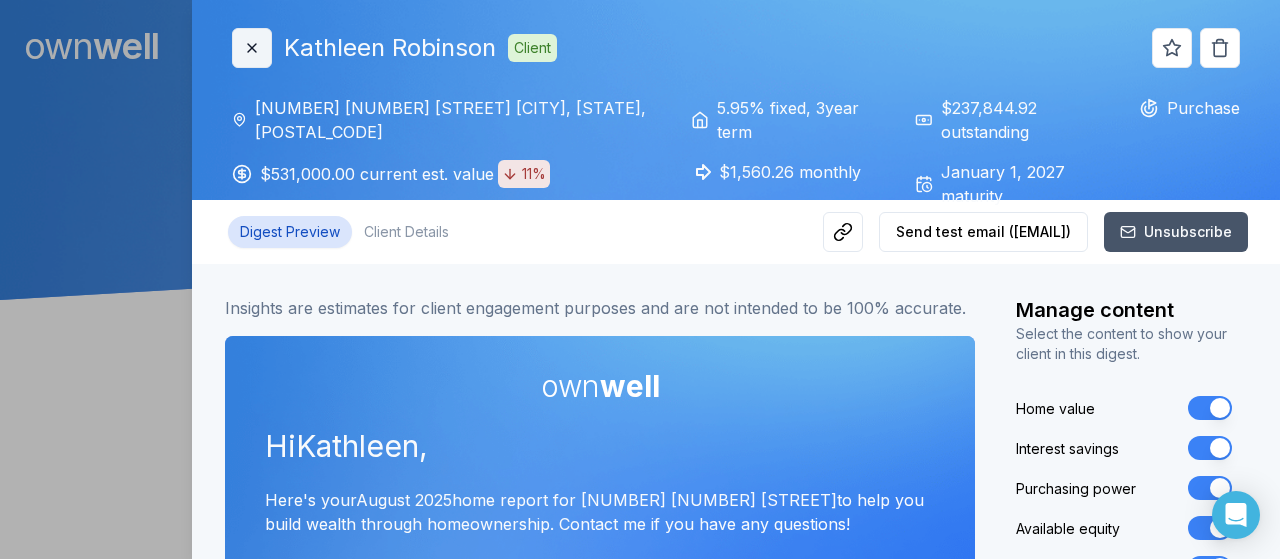click on "Close" at bounding box center (252, 48) 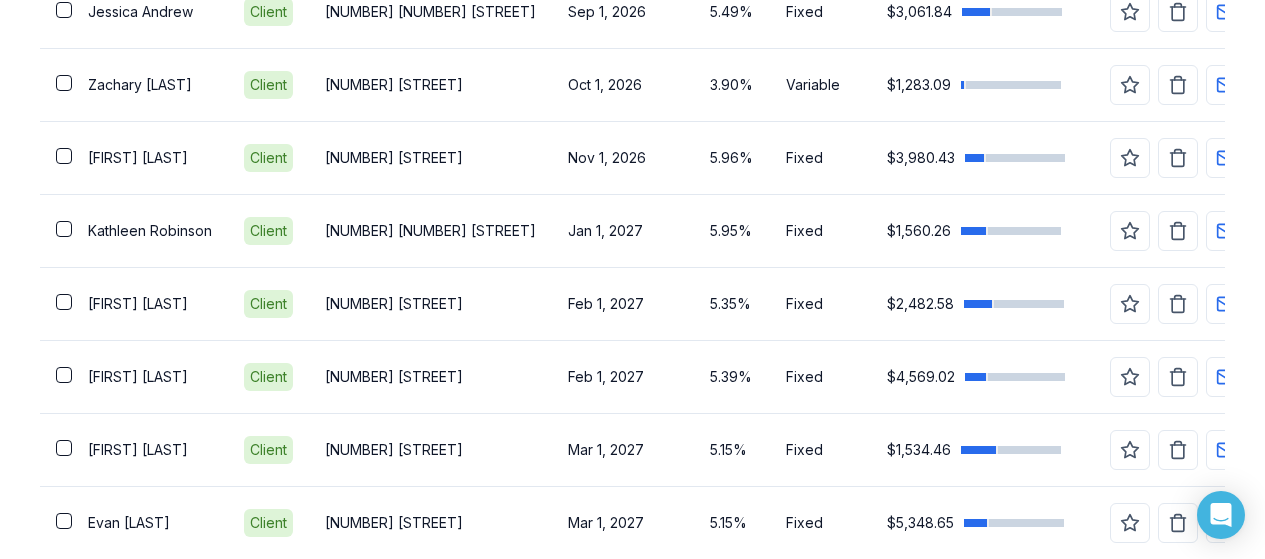scroll, scrollTop: 1340, scrollLeft: 0, axis: vertical 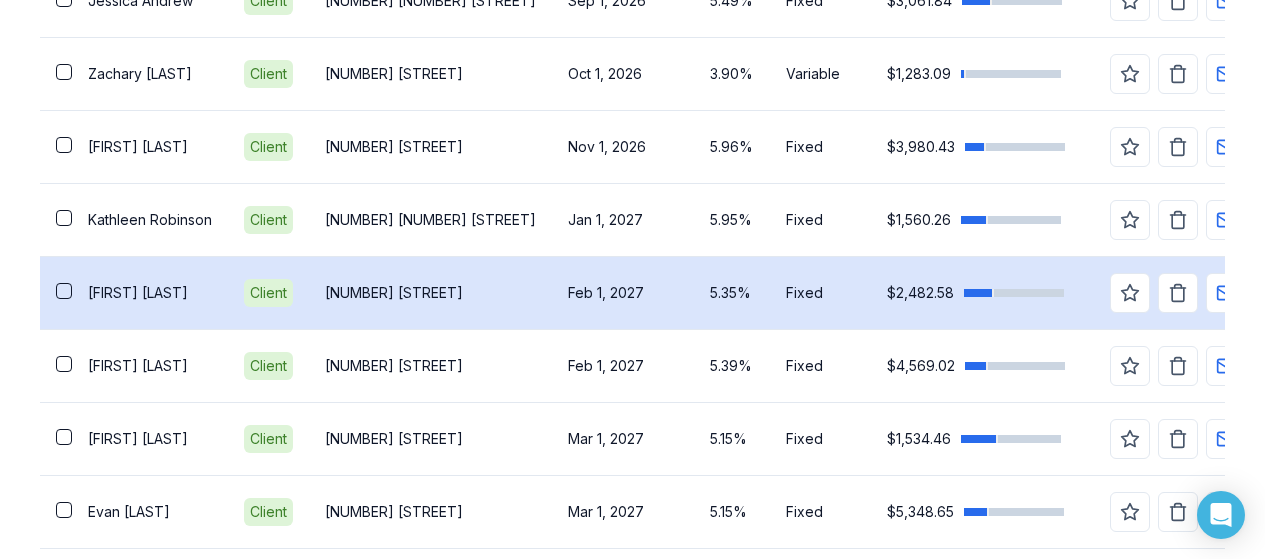 click on "[NUMBER] [STREET]" at bounding box center [430, 293] 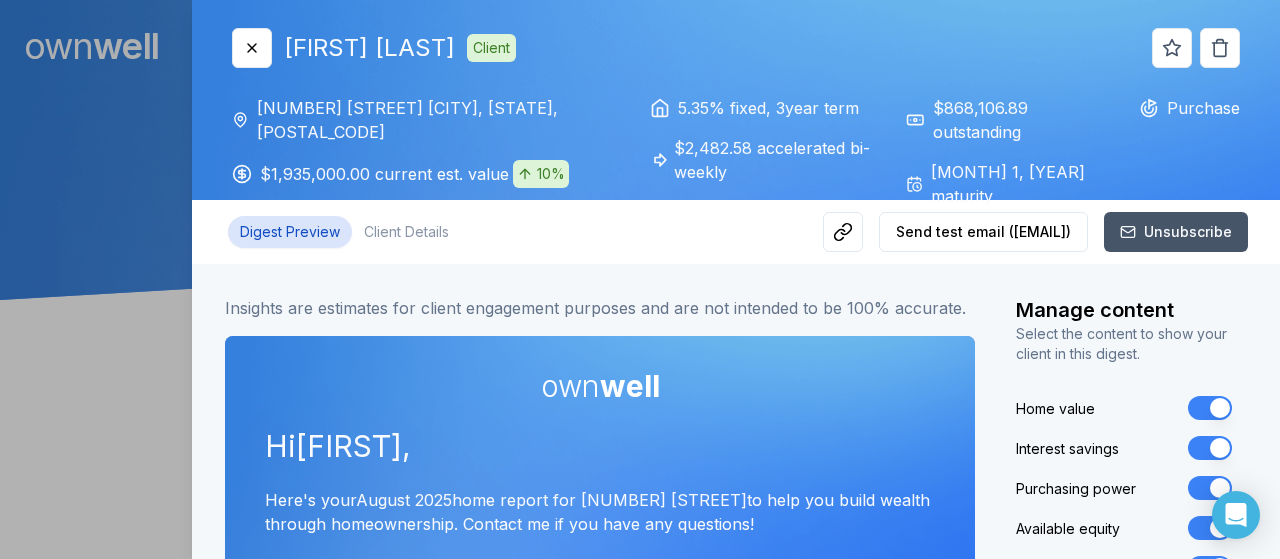 type 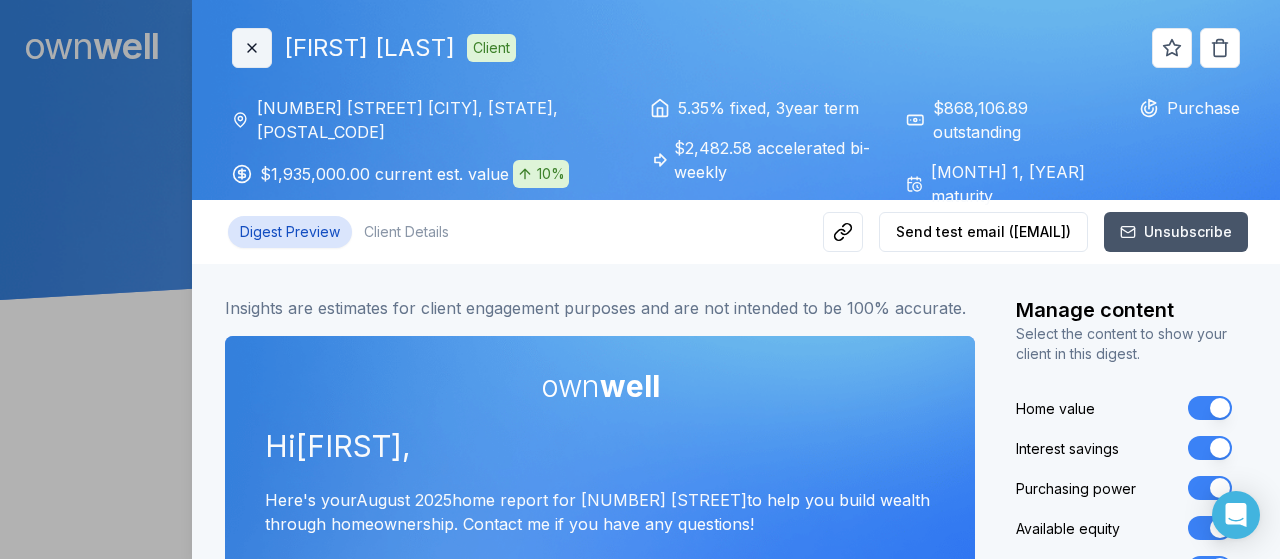 click 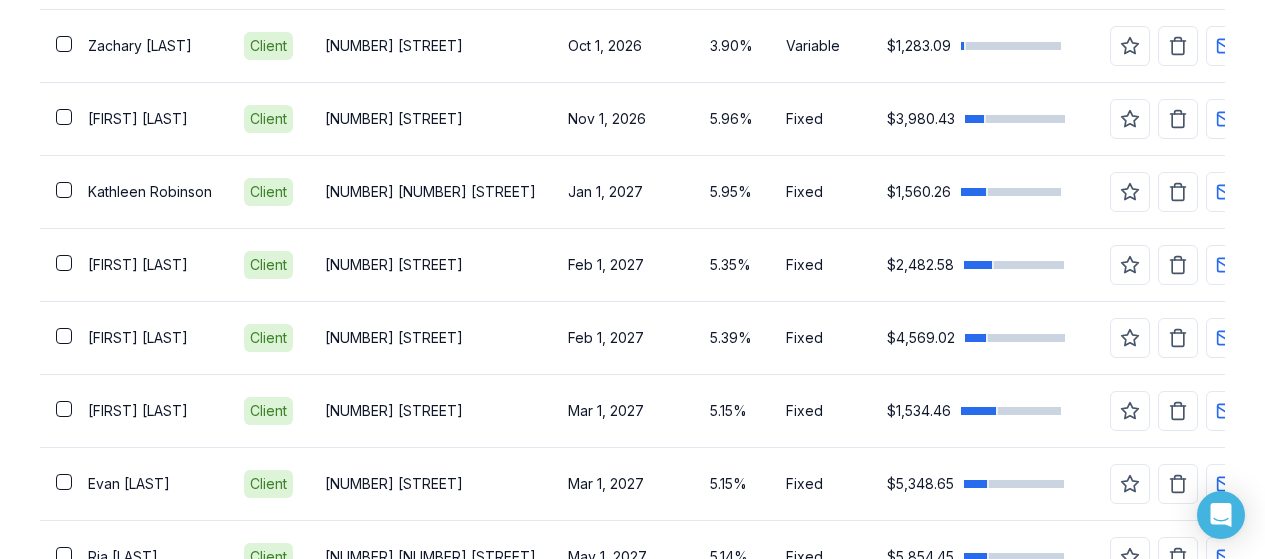 scroll, scrollTop: 1373, scrollLeft: 0, axis: vertical 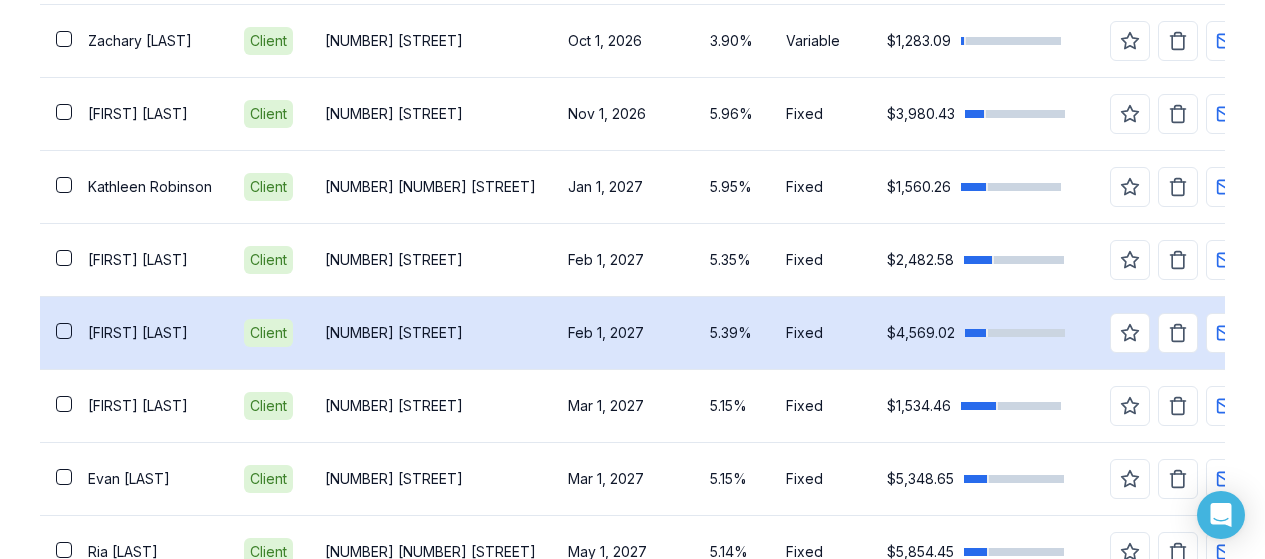 click on "[NUMBER] [STREET]" at bounding box center [430, 333] 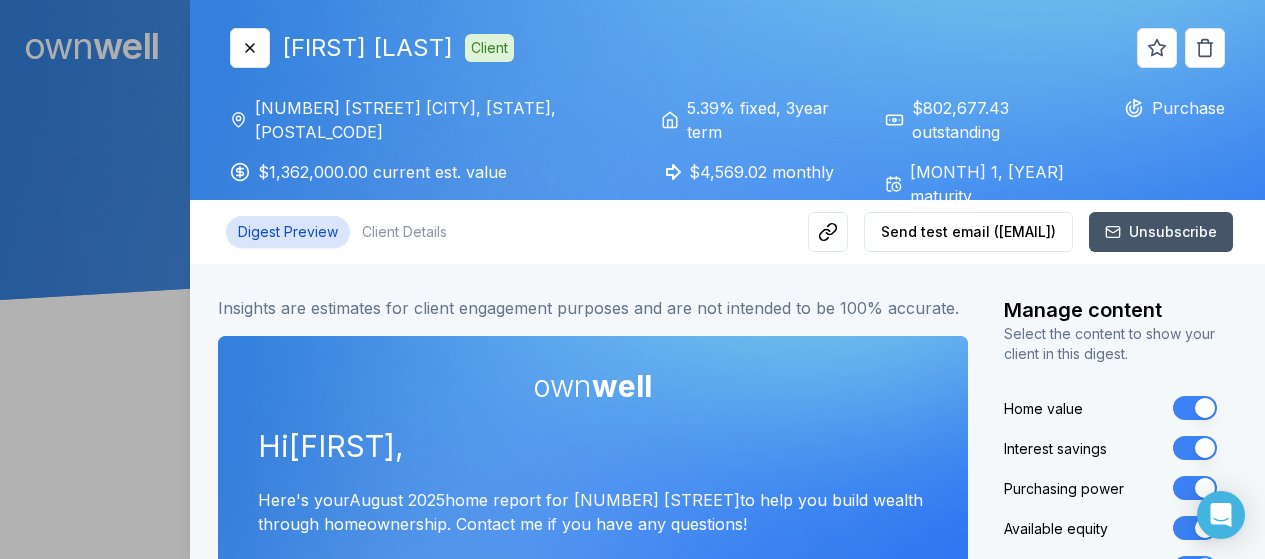 scroll, scrollTop: 0, scrollLeft: 0, axis: both 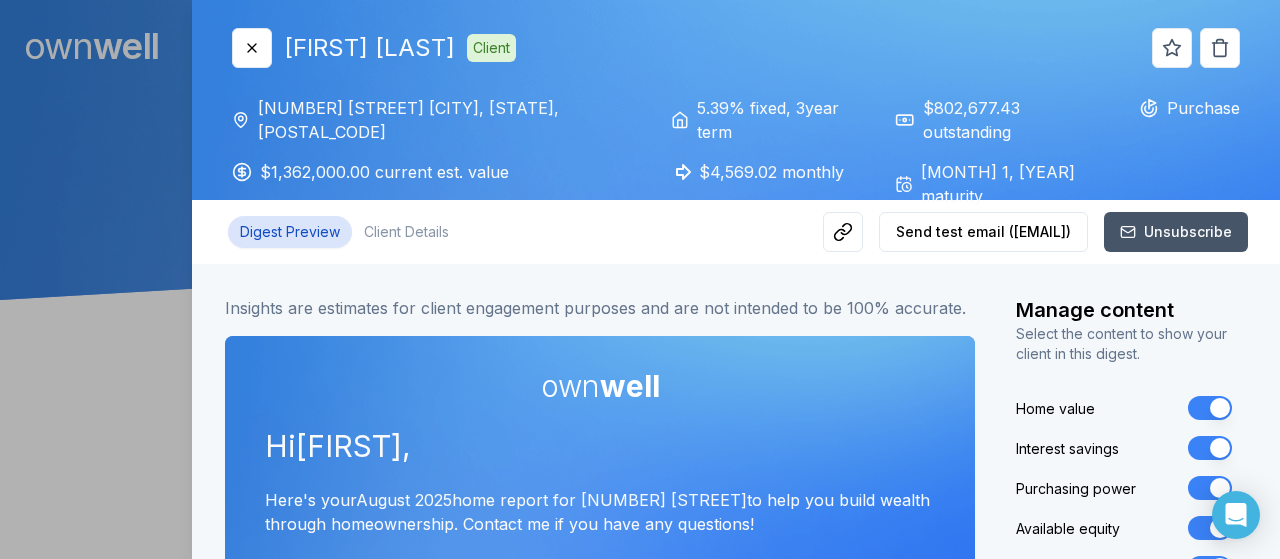 type 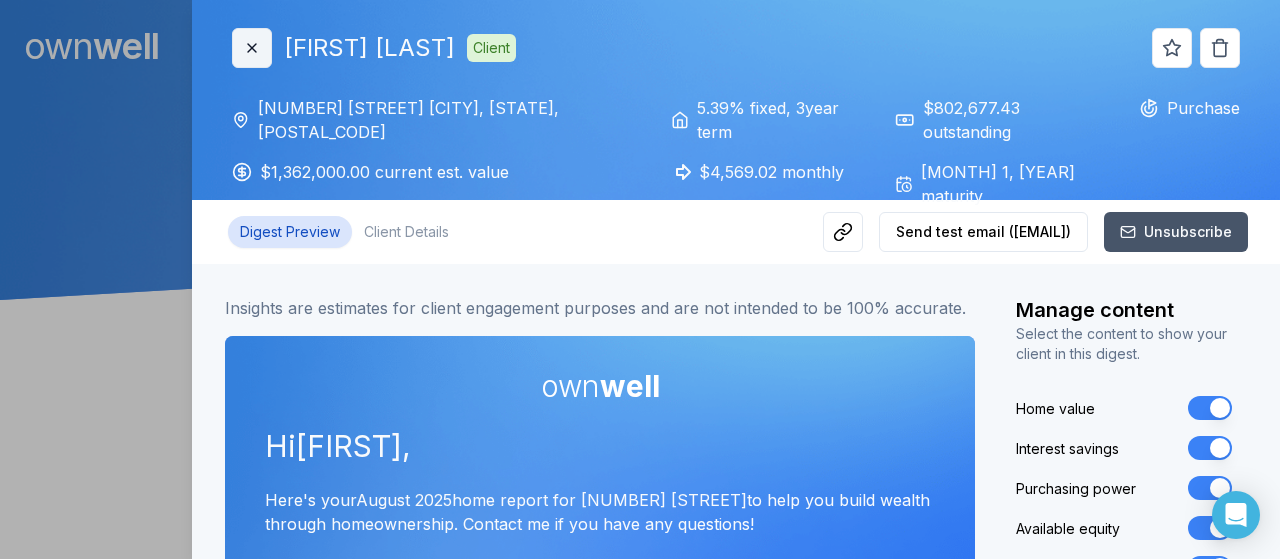 click on "Close" at bounding box center [252, 48] 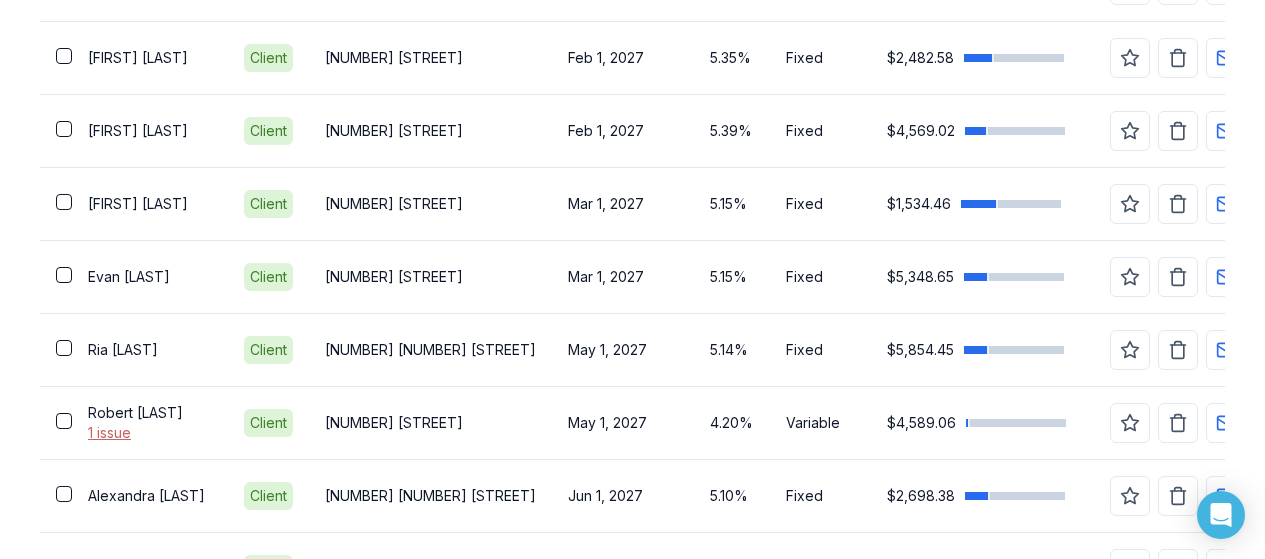 scroll, scrollTop: 1580, scrollLeft: 0, axis: vertical 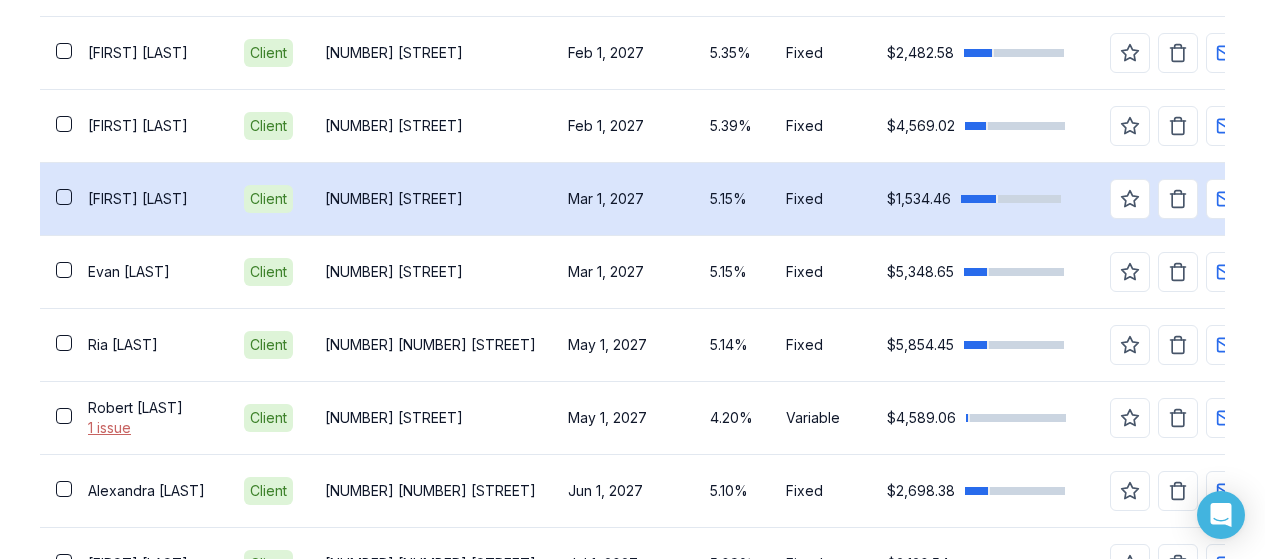 click on "[NUMBER] [STREET]" at bounding box center (430, 199) 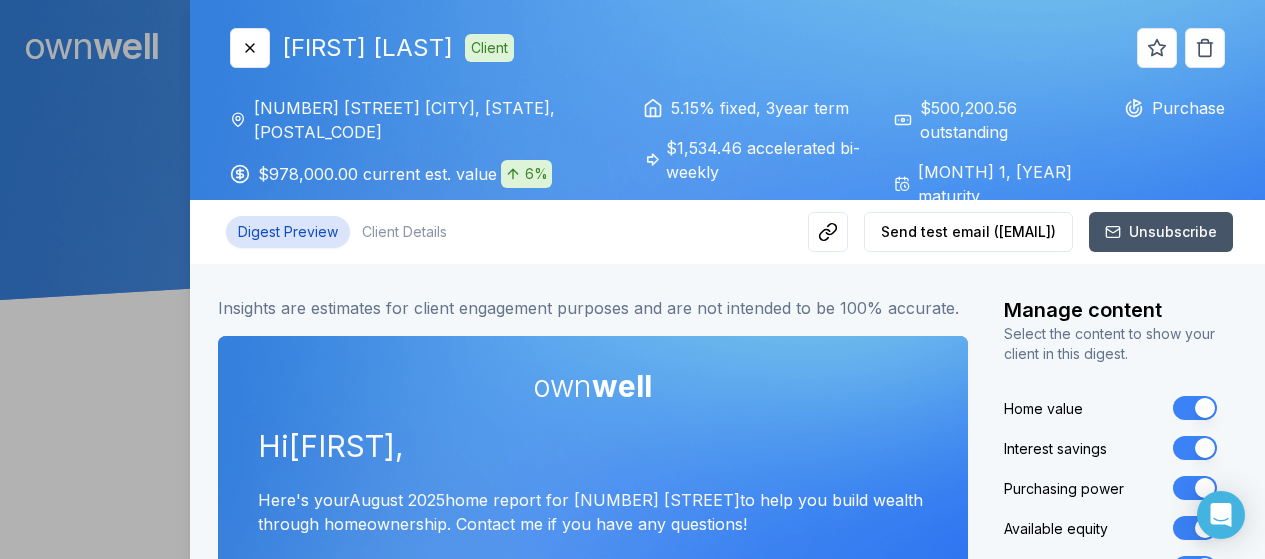 scroll, scrollTop: 0, scrollLeft: 0, axis: both 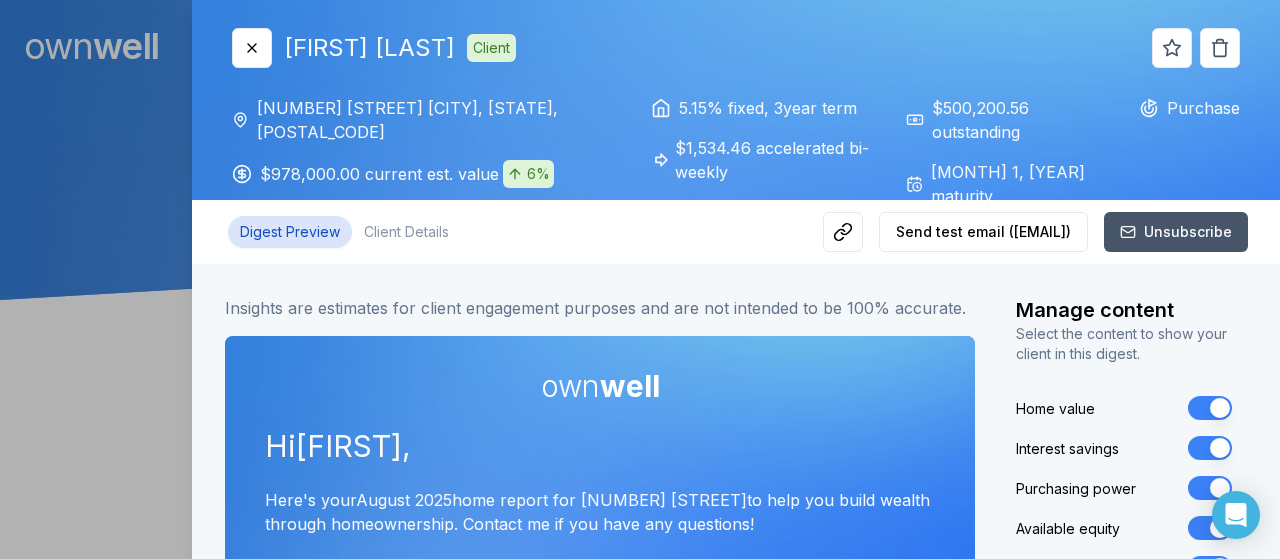 type 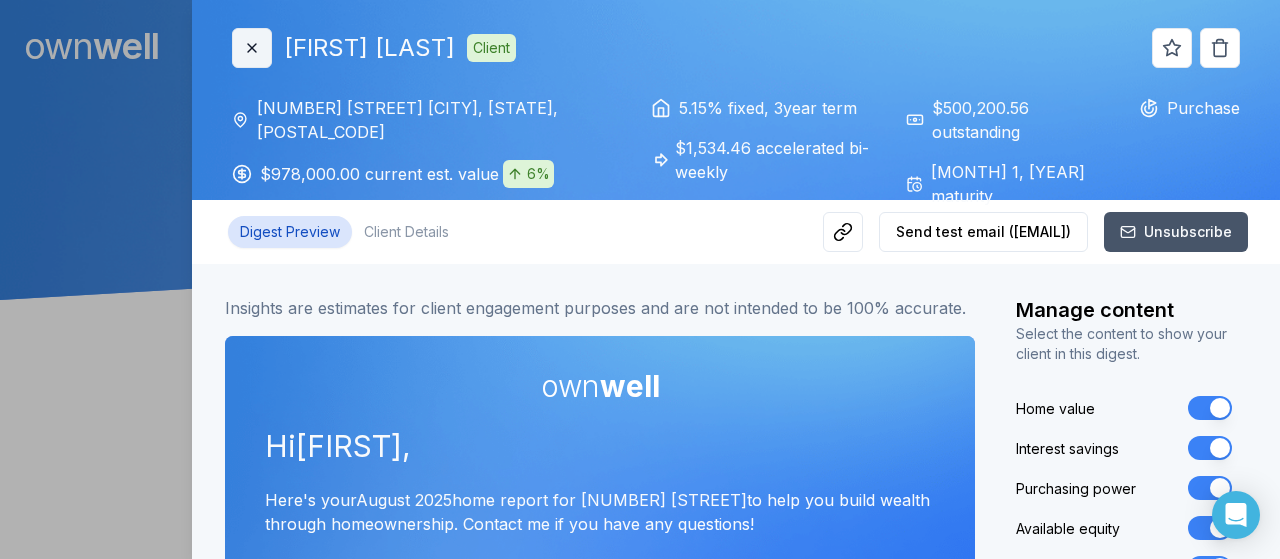 click on "Close" at bounding box center (252, 48) 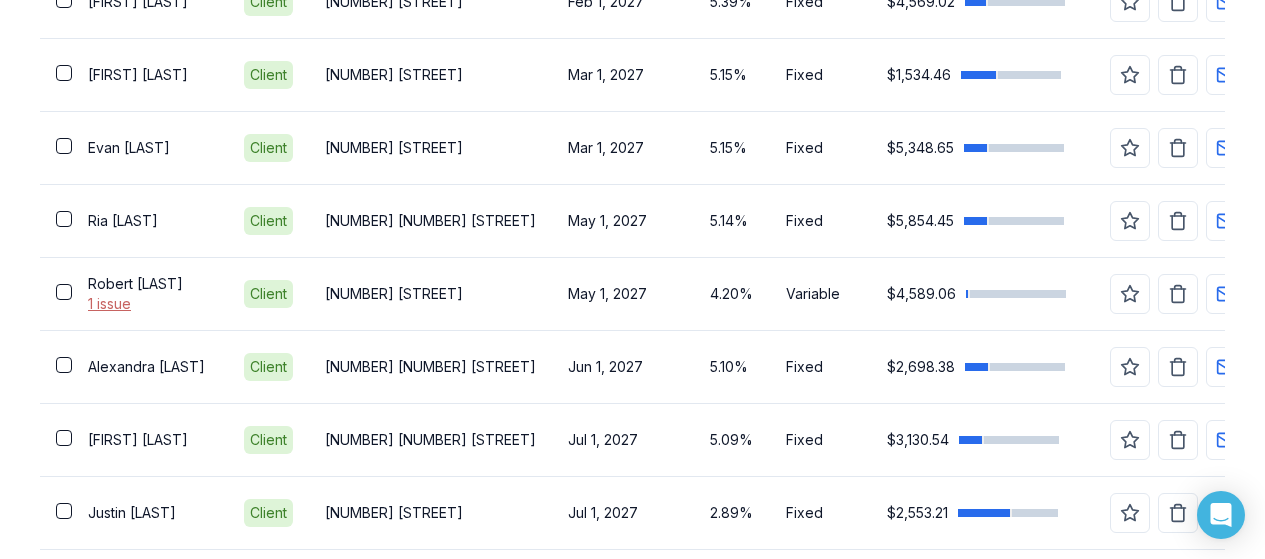 scroll, scrollTop: 1693, scrollLeft: 0, axis: vertical 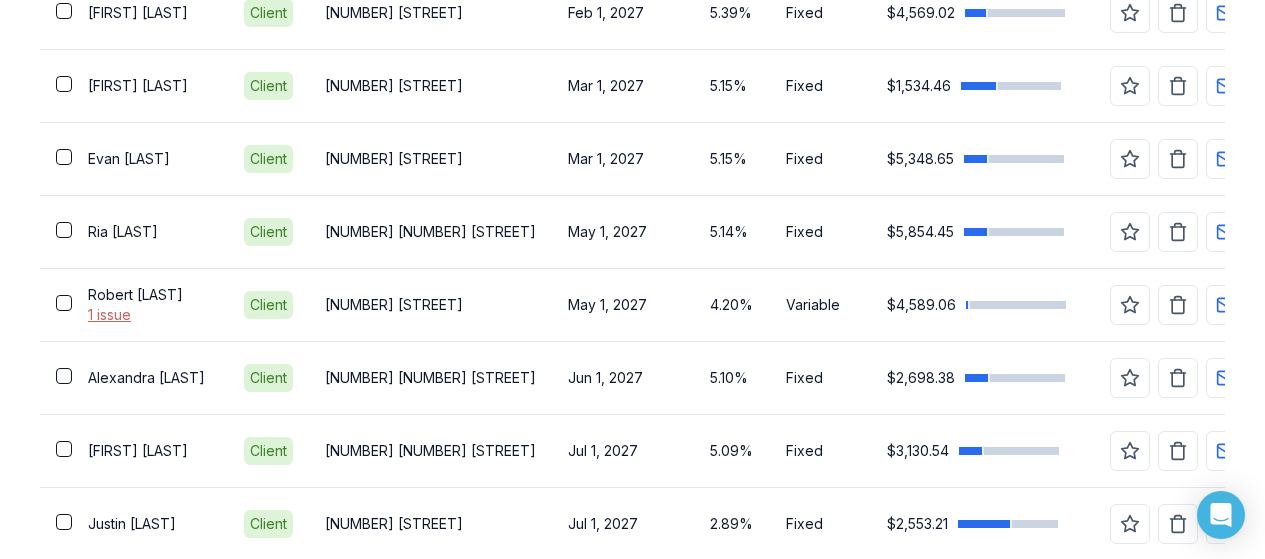 click on "[NUMBER] [STREET]" at bounding box center (430, 159) 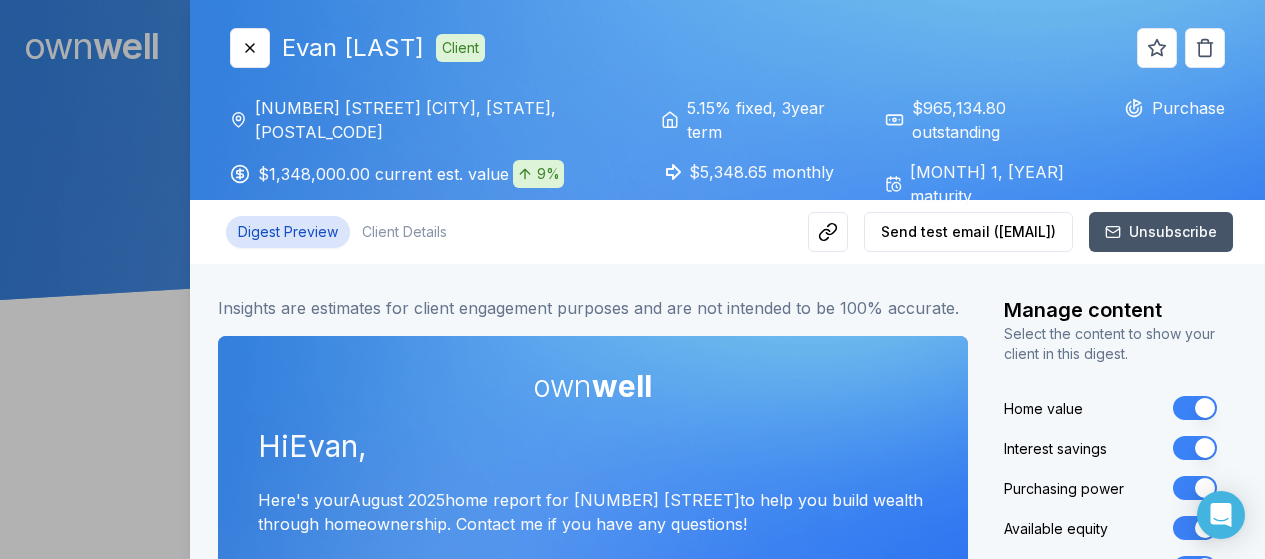 scroll, scrollTop: 0, scrollLeft: 0, axis: both 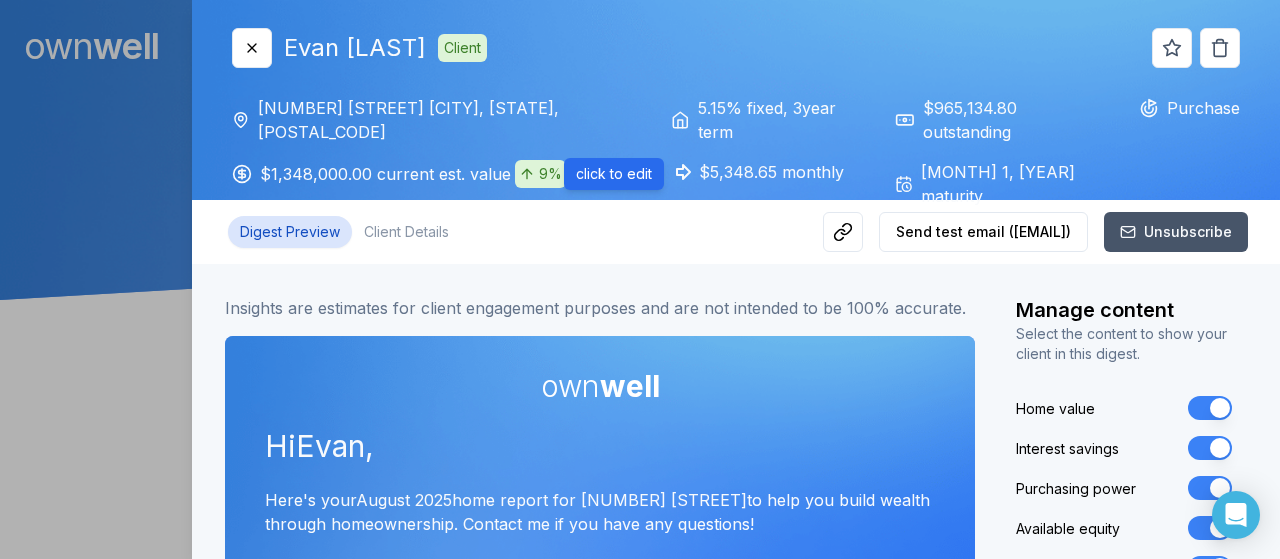 type 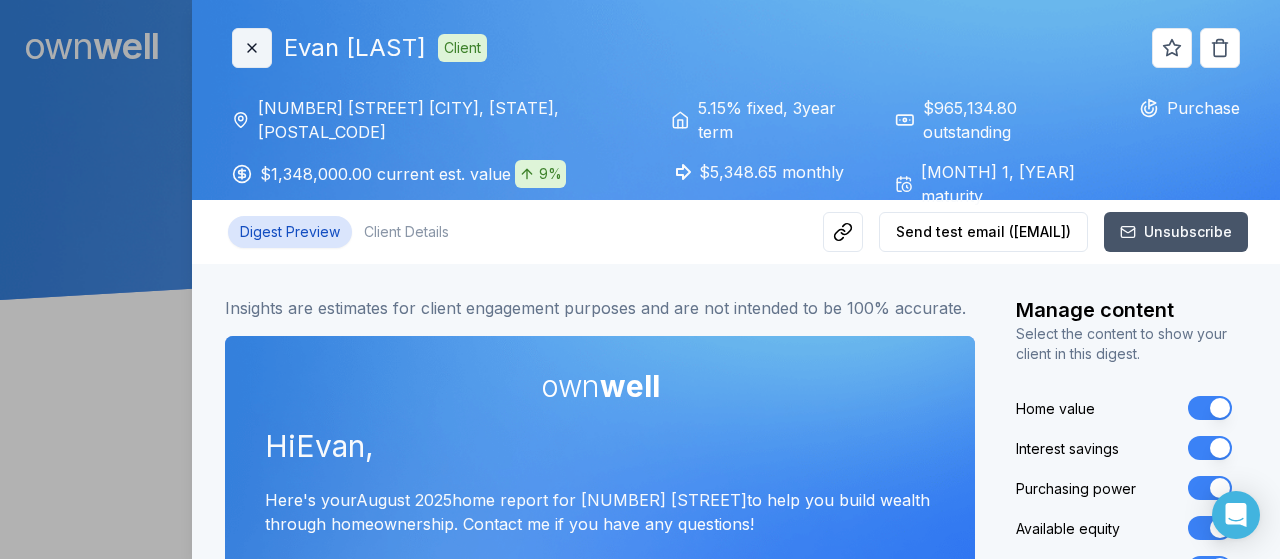 click 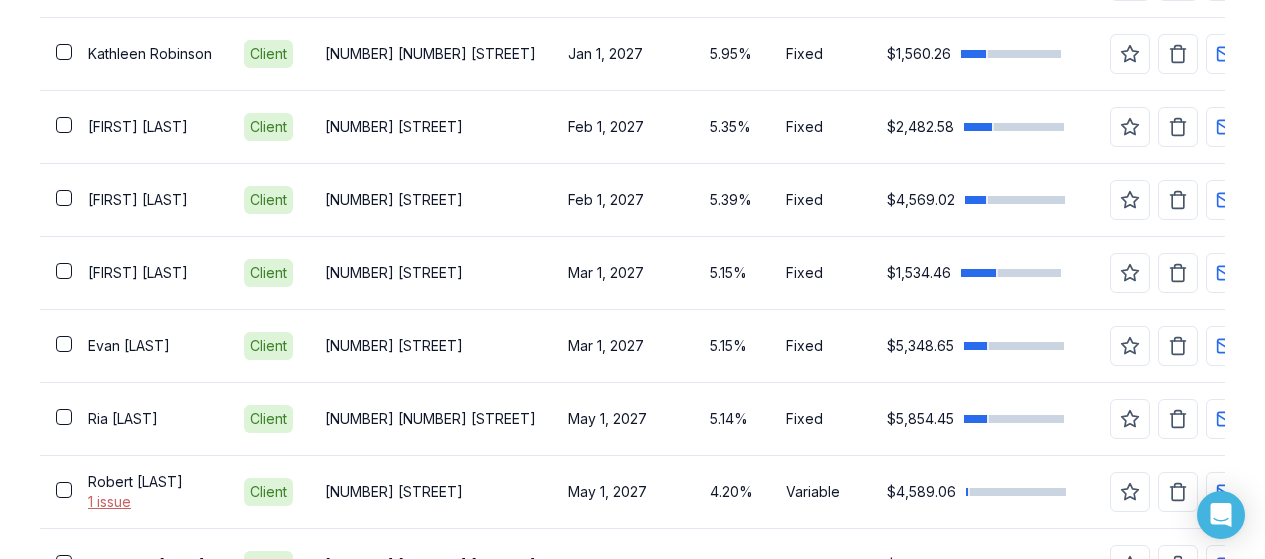 scroll, scrollTop: 1520, scrollLeft: 0, axis: vertical 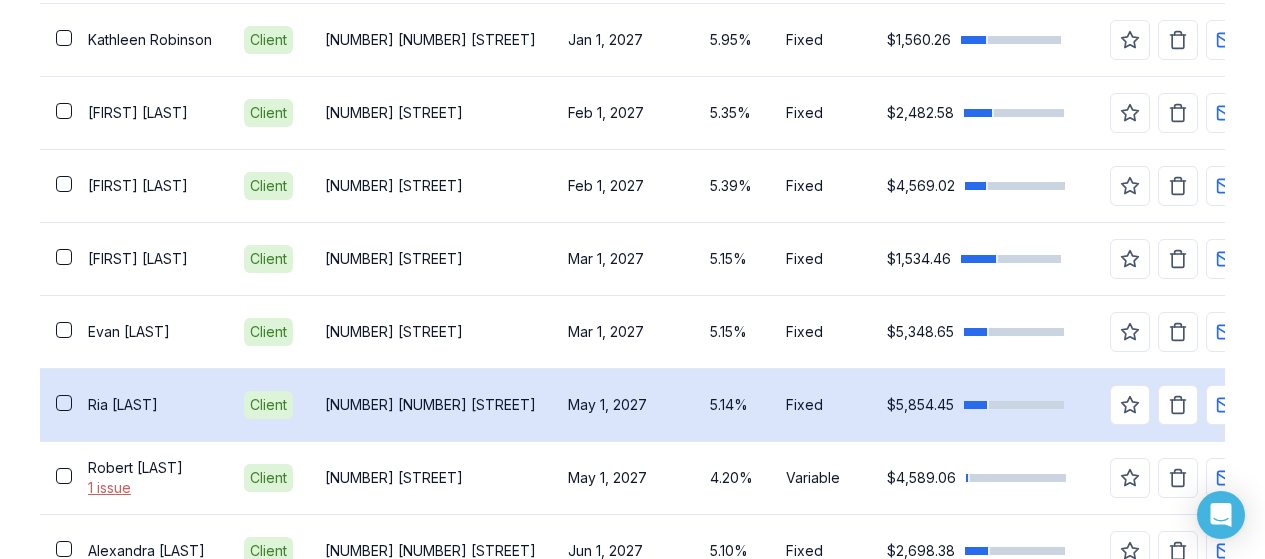 click on "[NUMBER] [NUMBER] [STREET]" at bounding box center [430, 404] 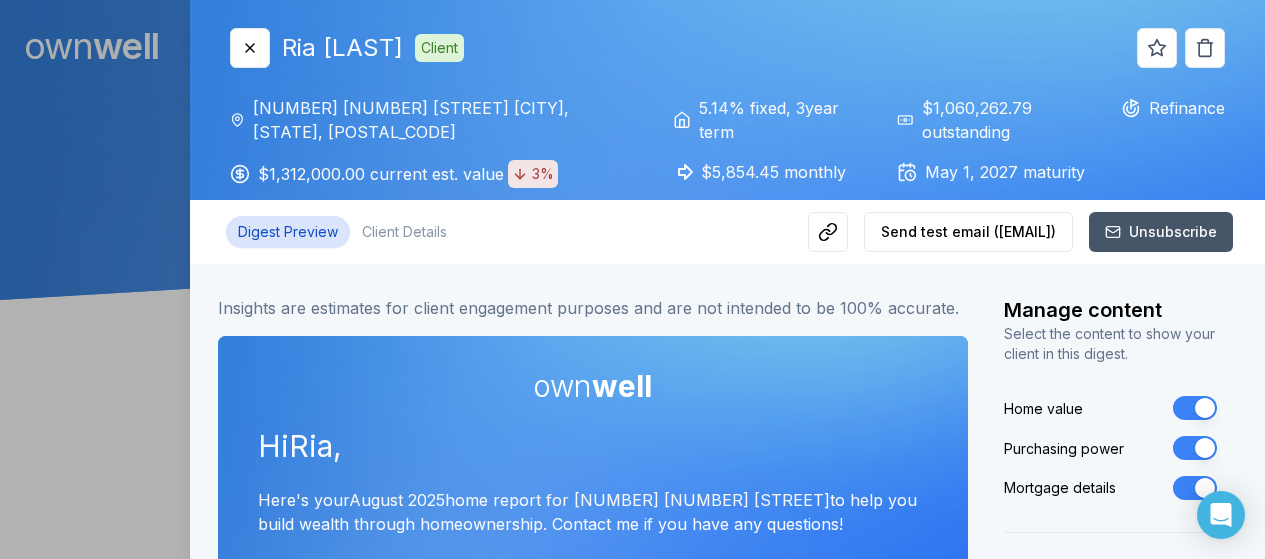 scroll, scrollTop: 0, scrollLeft: 0, axis: both 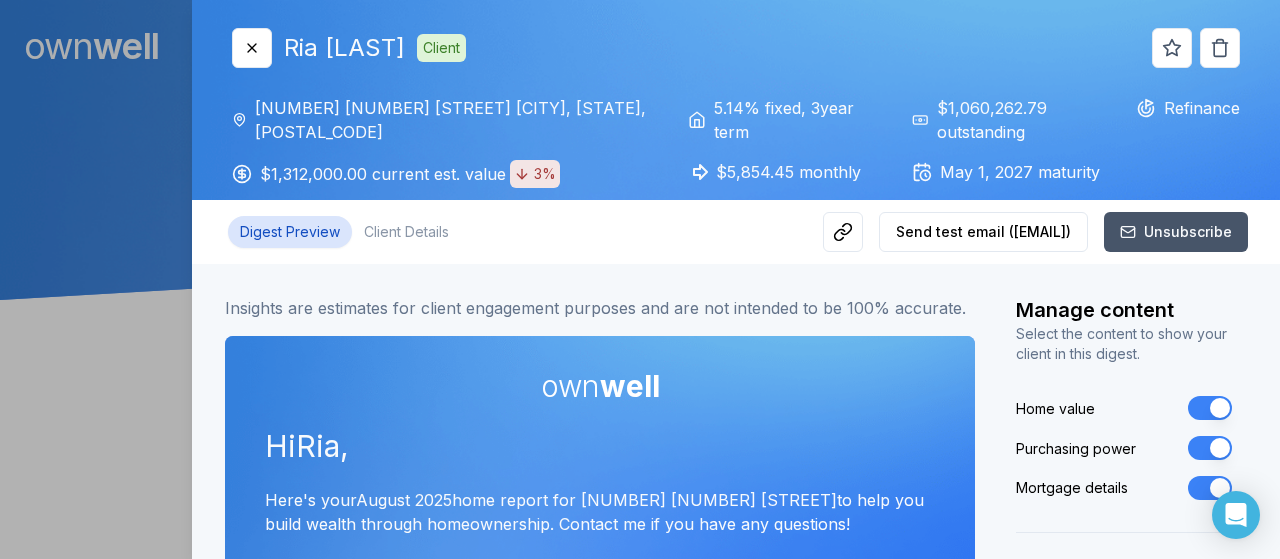 type 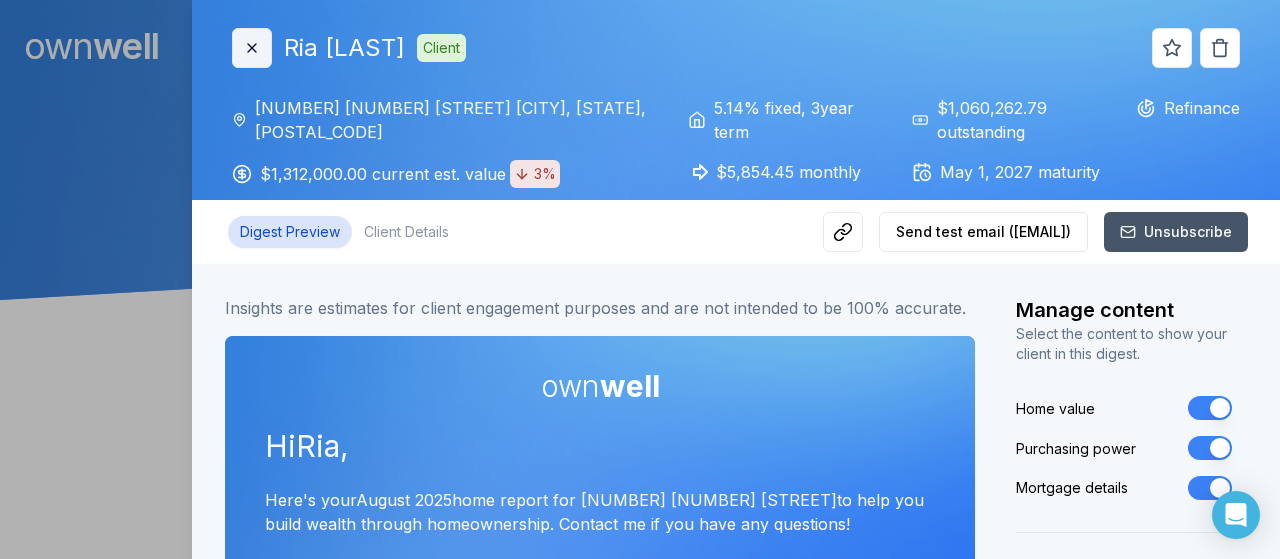 click 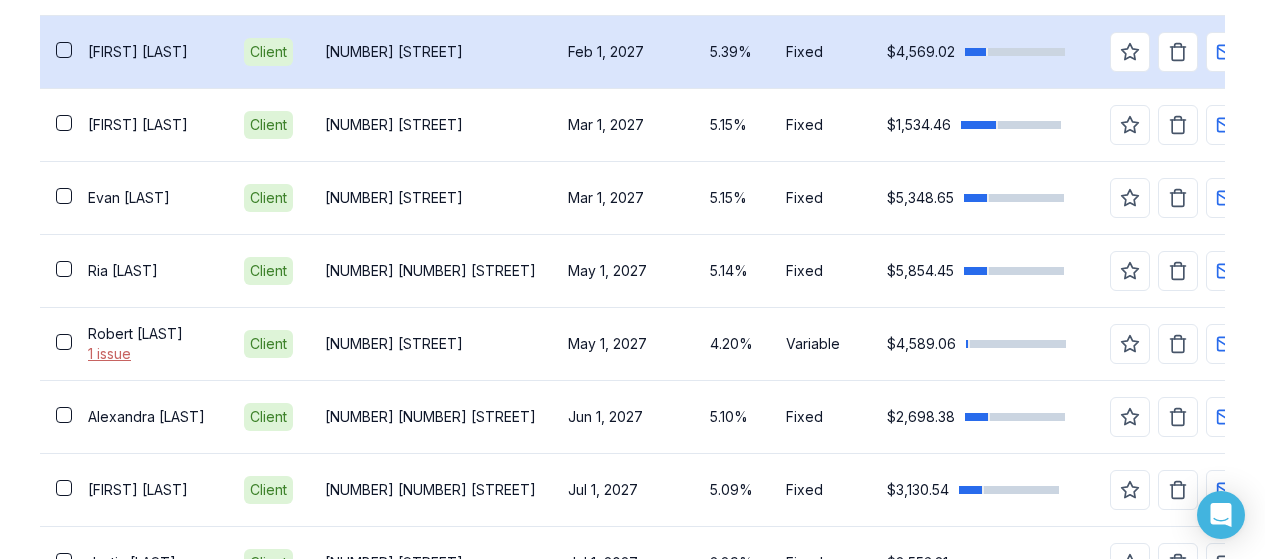 scroll, scrollTop: 1660, scrollLeft: 0, axis: vertical 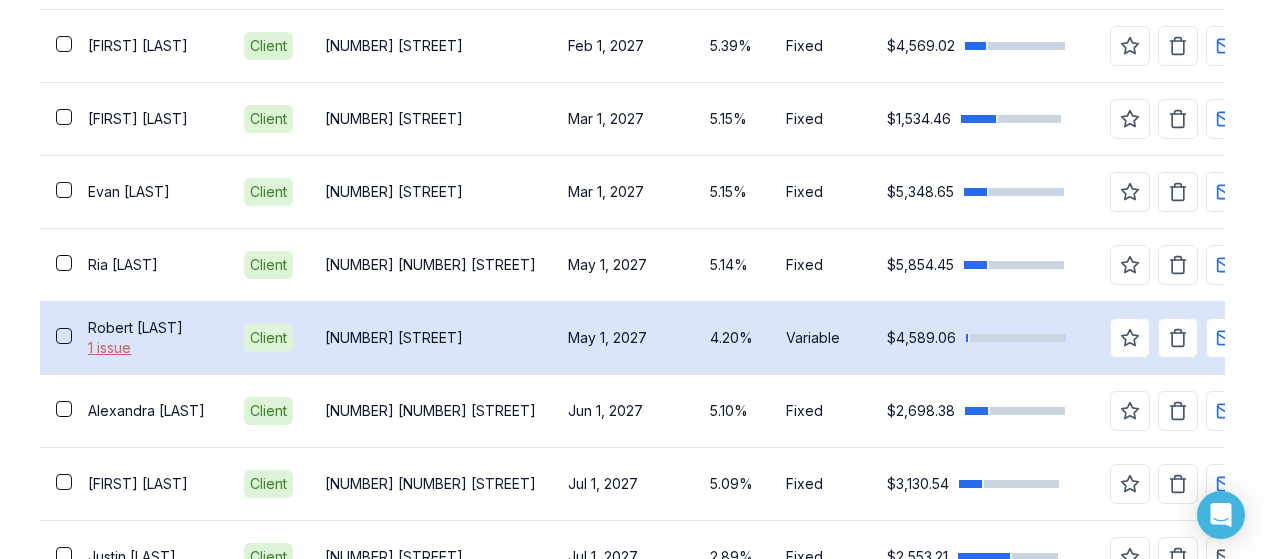 click on "[NUMBER] [STREET]" at bounding box center (430, 337) 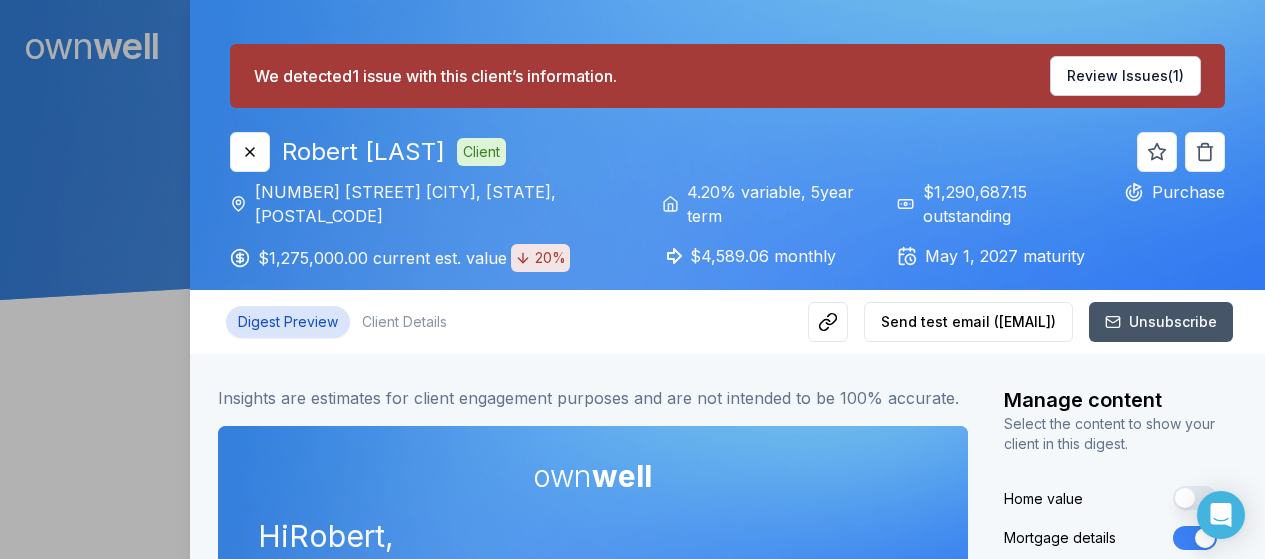 scroll, scrollTop: 0, scrollLeft: 0, axis: both 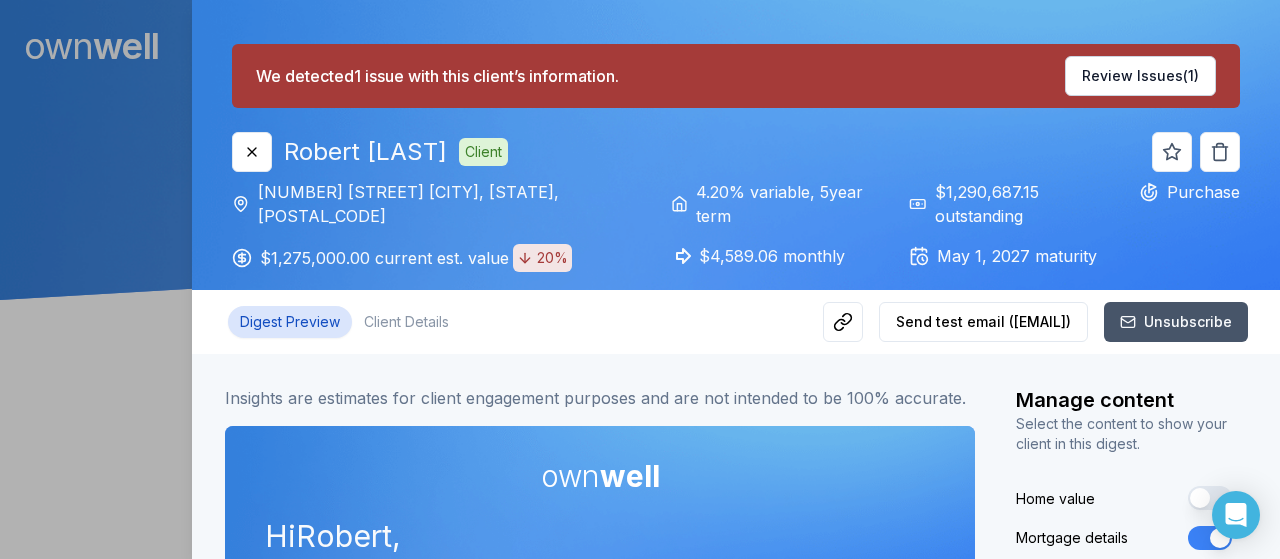 type 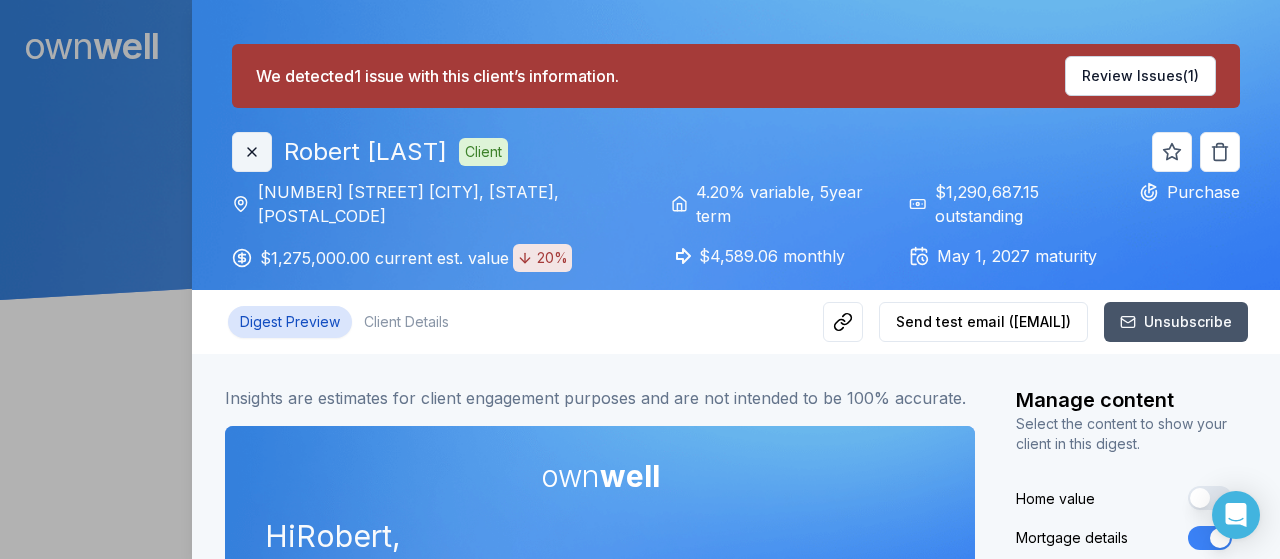 click 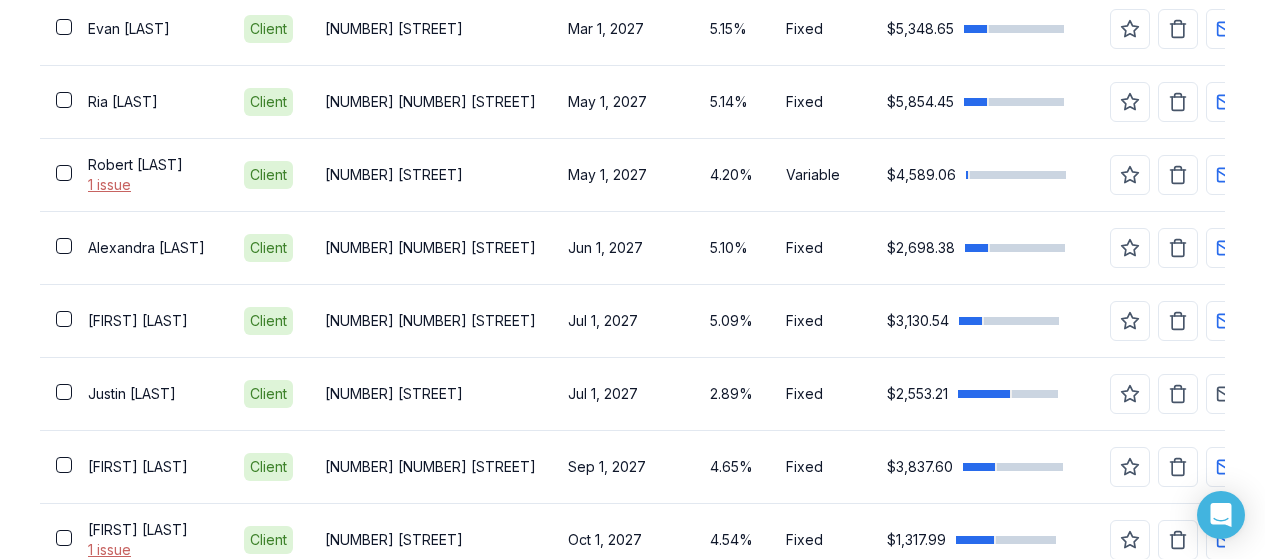 scroll, scrollTop: 1826, scrollLeft: 0, axis: vertical 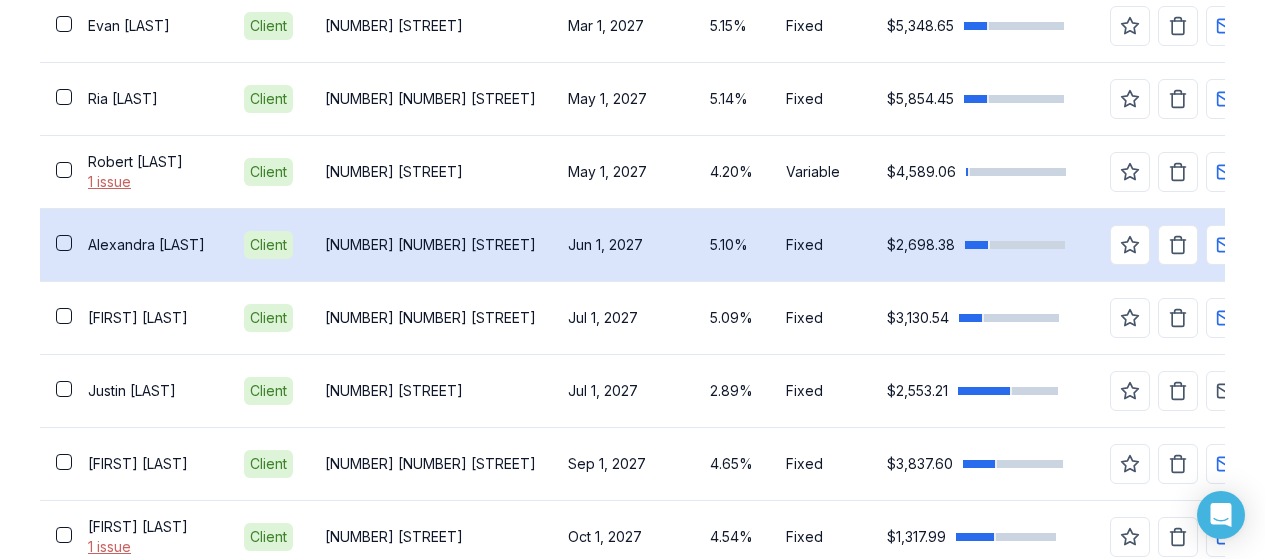 click on "[NUMBER] [NUMBER] [STREET]" at bounding box center (430, 245) 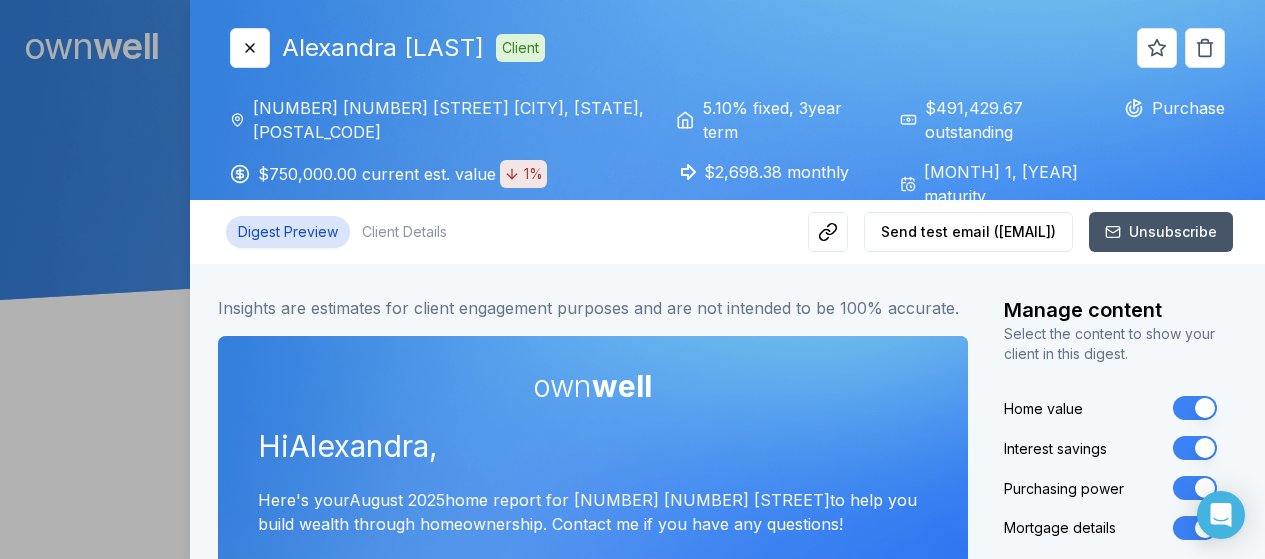 scroll, scrollTop: 0, scrollLeft: 0, axis: both 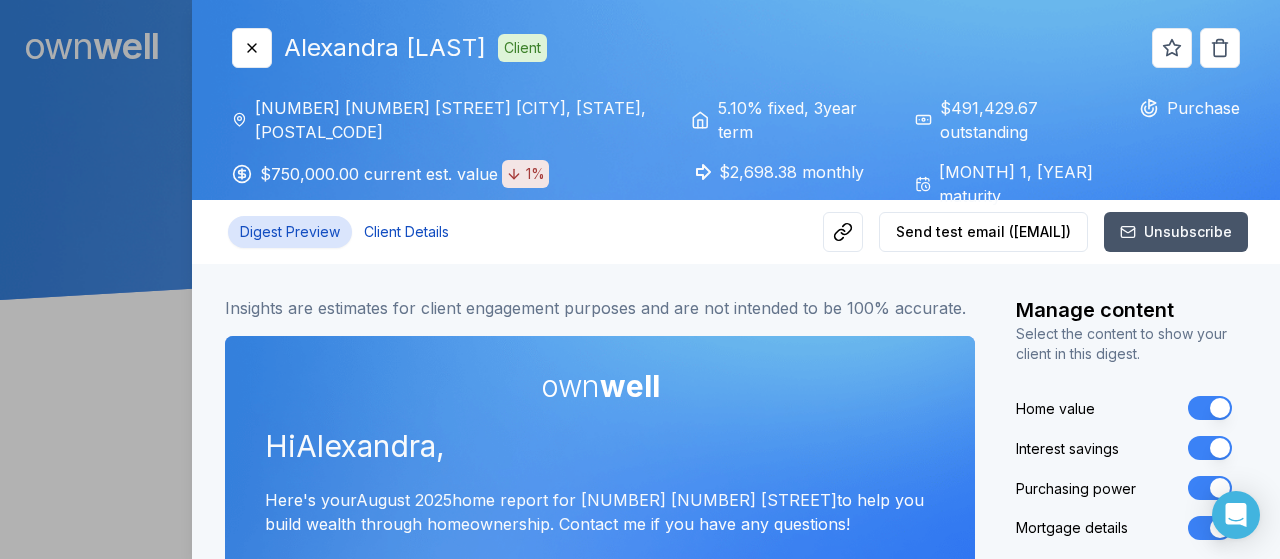 type 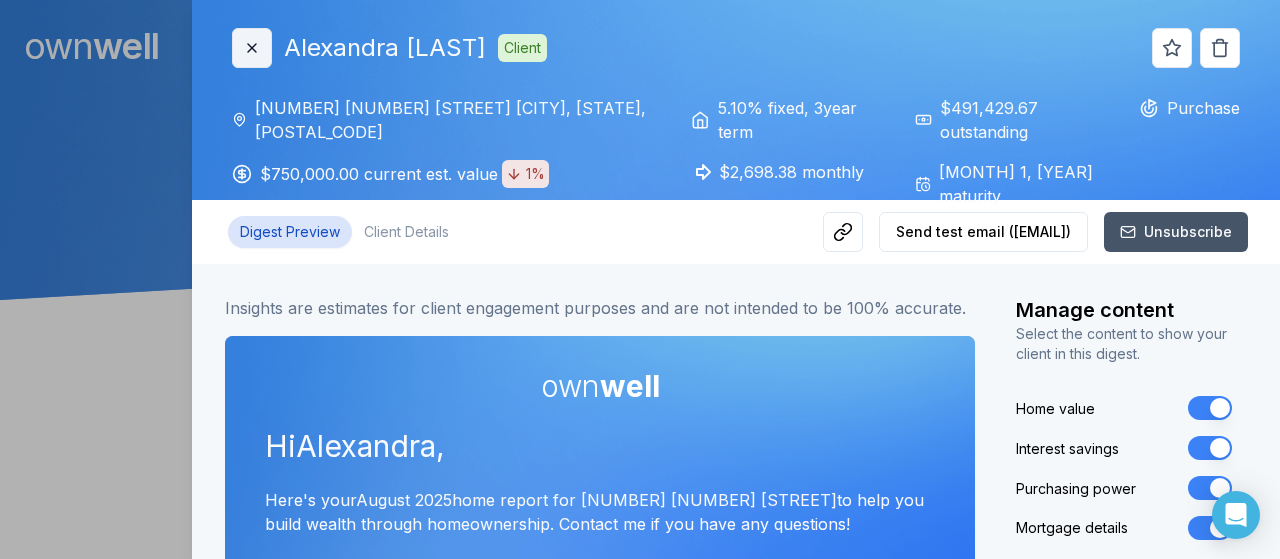click 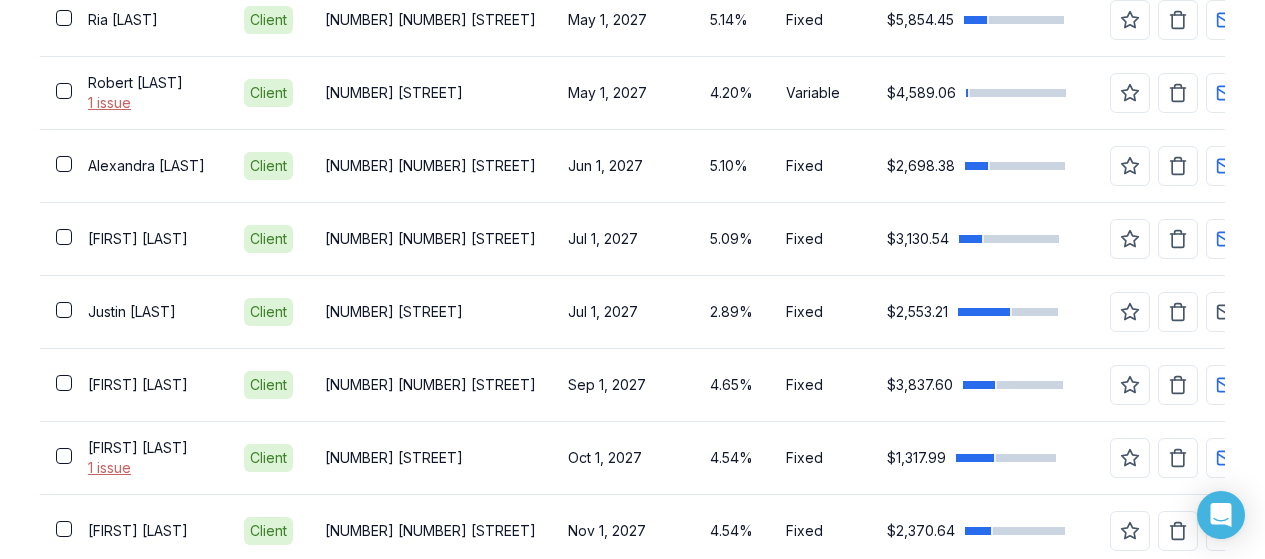 scroll, scrollTop: 1906, scrollLeft: 0, axis: vertical 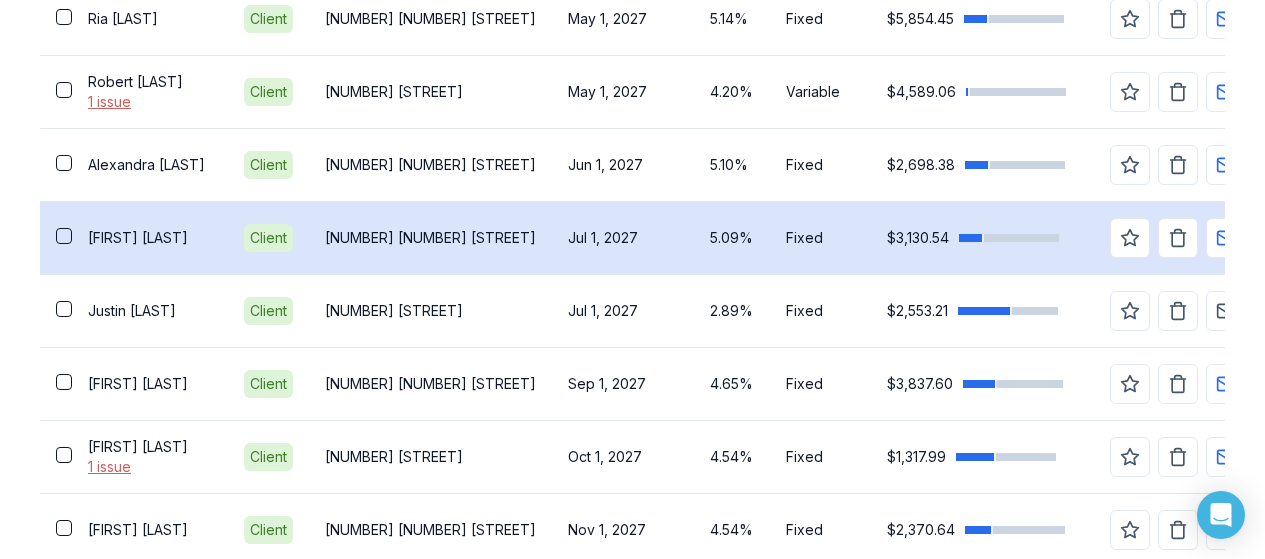 click on "[NUMBER] [NUMBER] [STREET]" at bounding box center (430, 237) 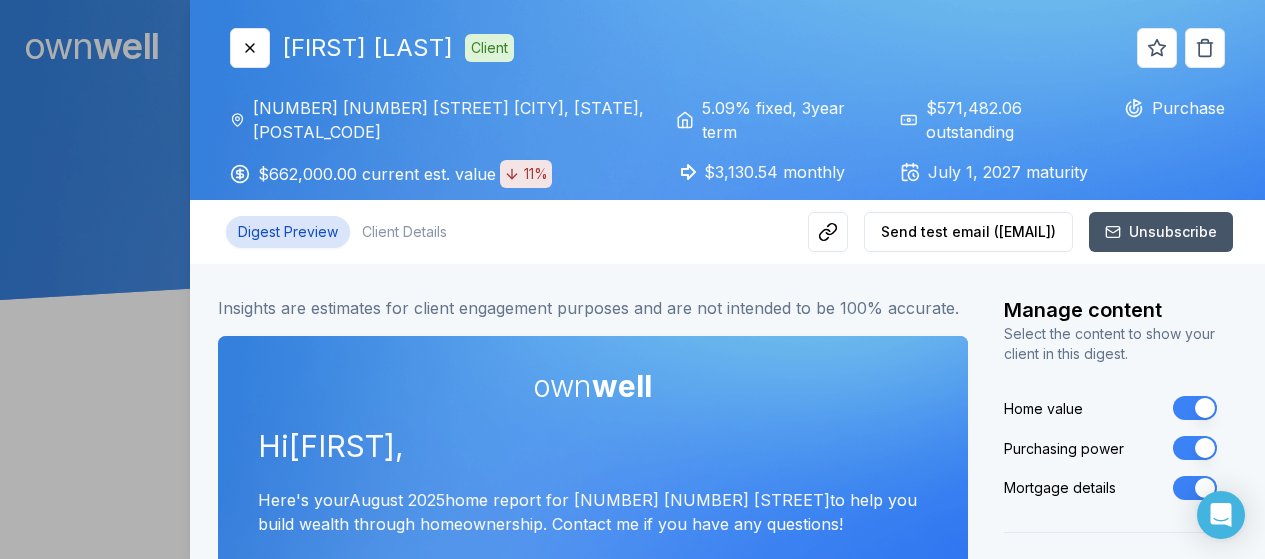 scroll, scrollTop: 0, scrollLeft: 0, axis: both 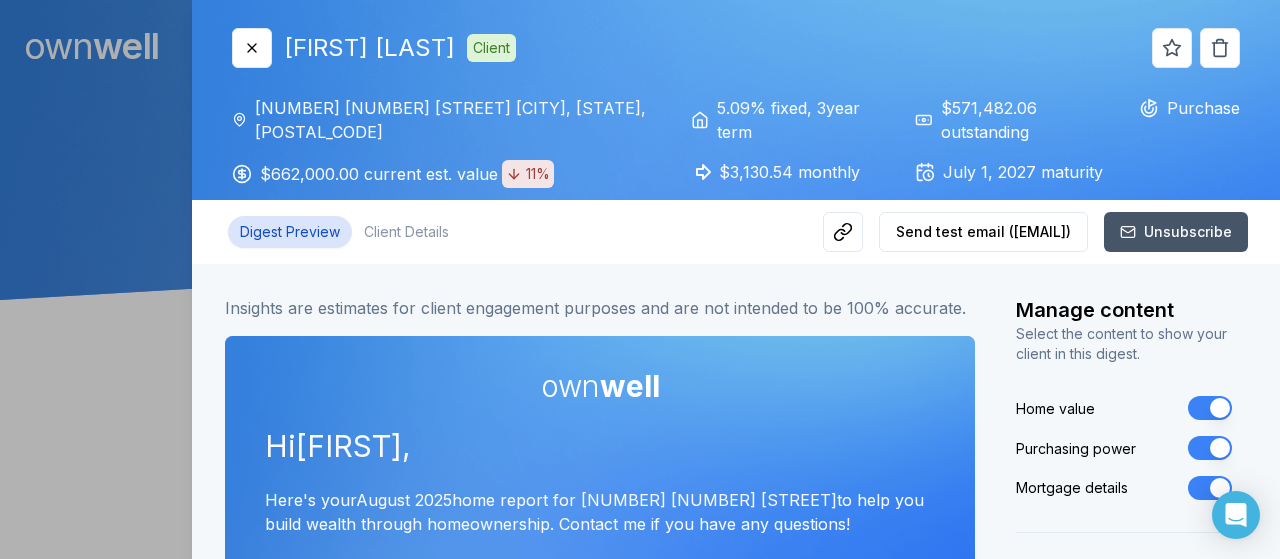 type 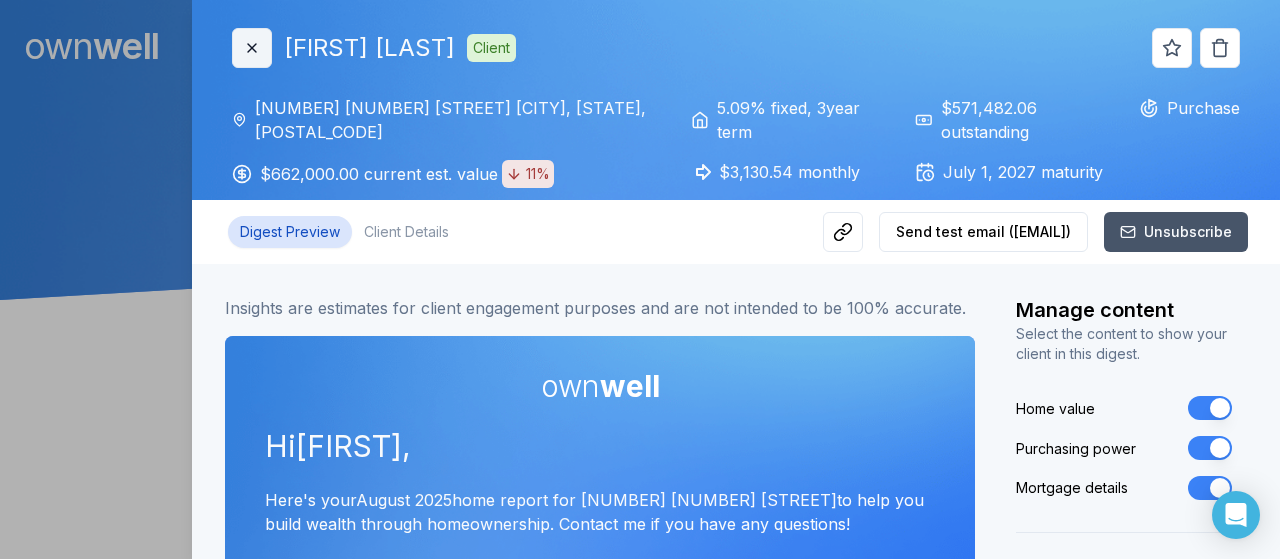 click on "Close" at bounding box center [252, 48] 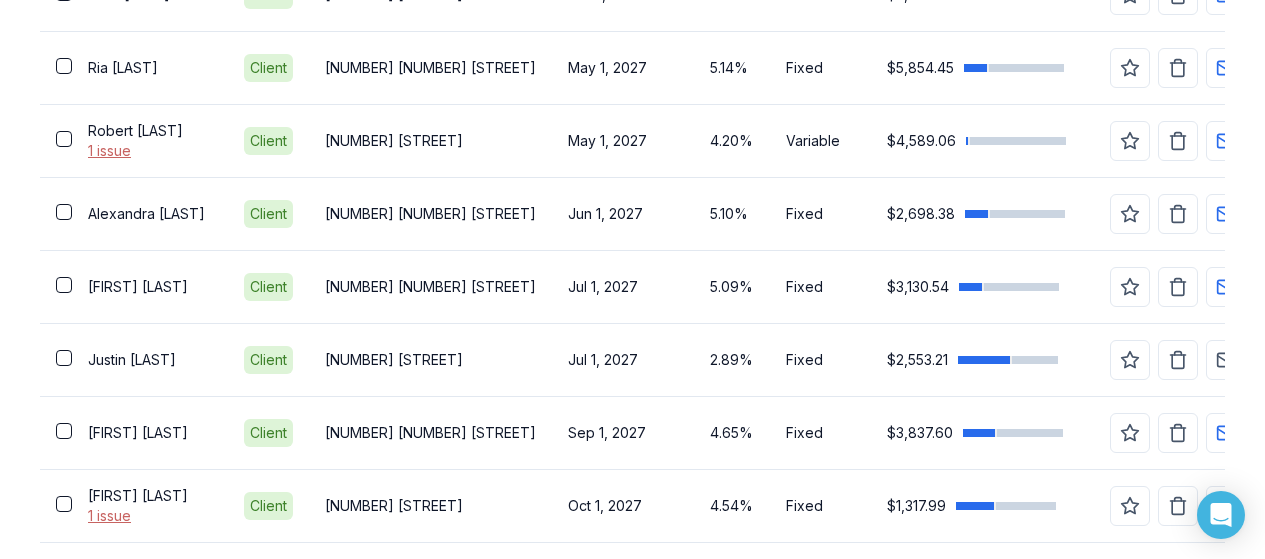 scroll, scrollTop: 1873, scrollLeft: 0, axis: vertical 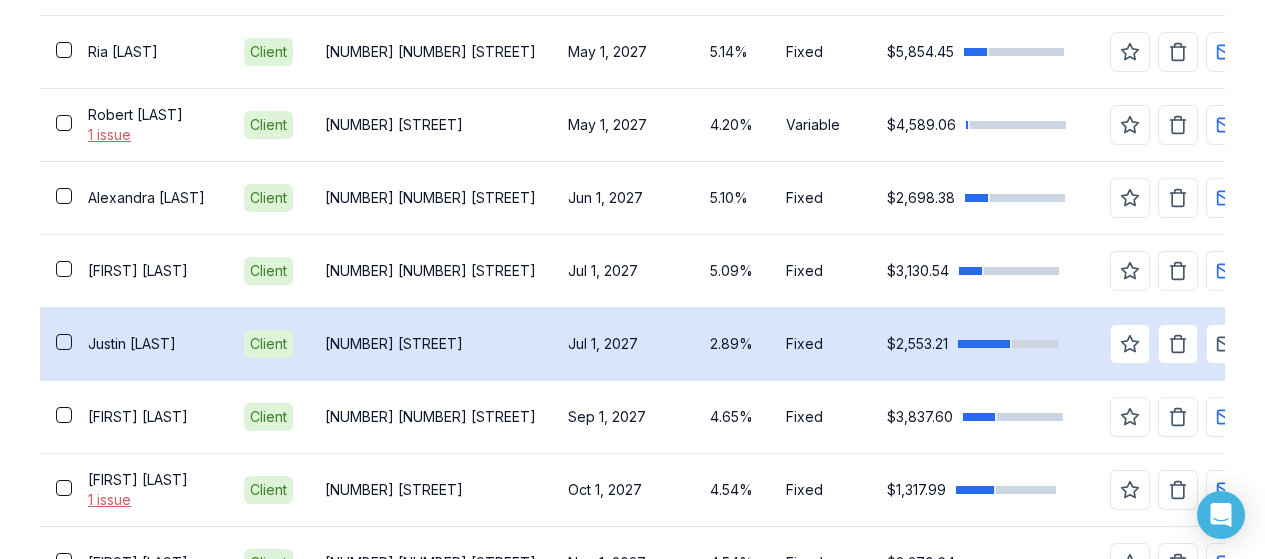 click on "[NUMBER] [STREET]" at bounding box center (430, 344) 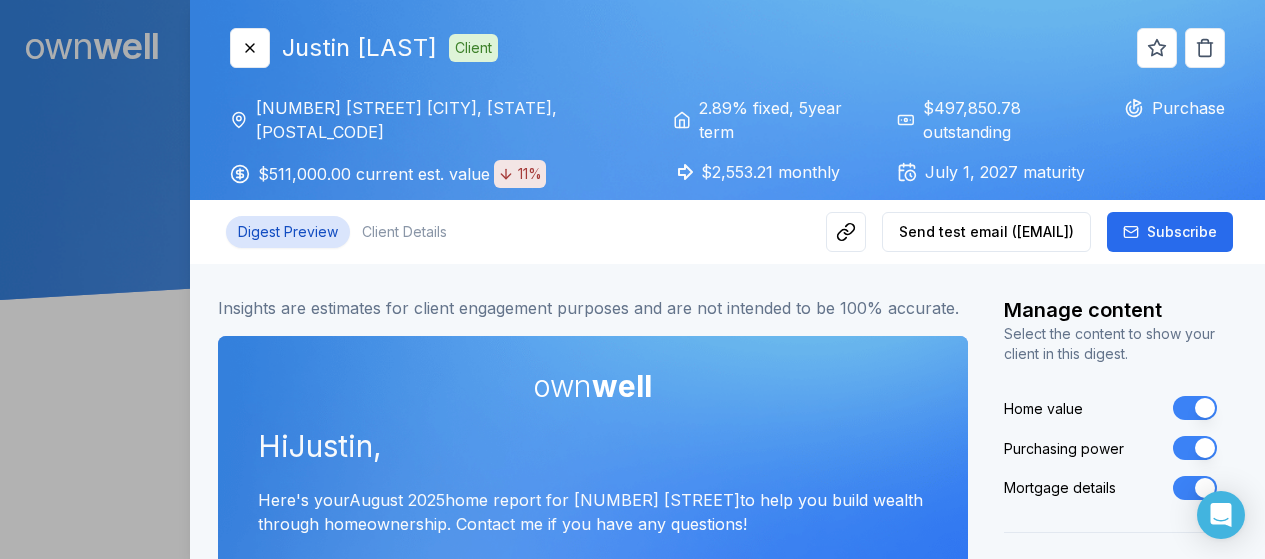 scroll, scrollTop: 0, scrollLeft: 0, axis: both 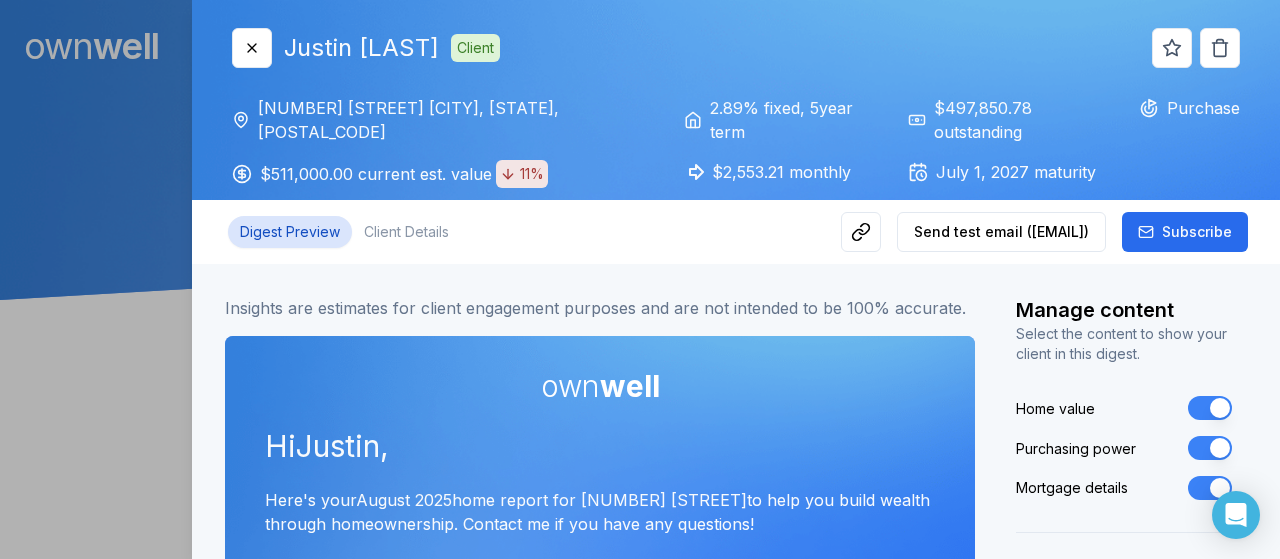 type 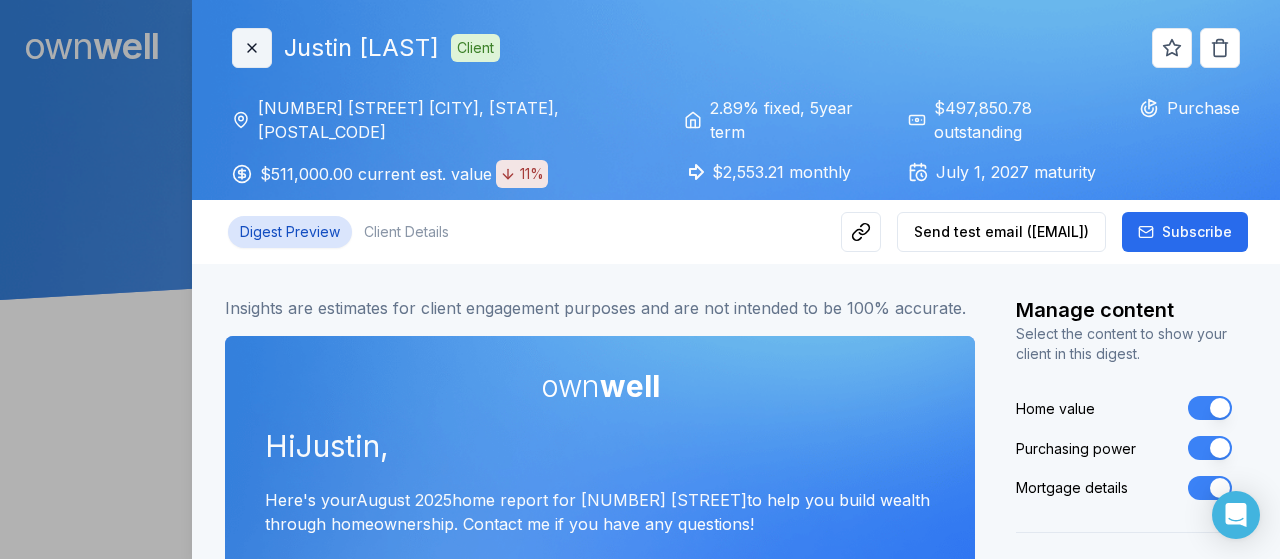 click 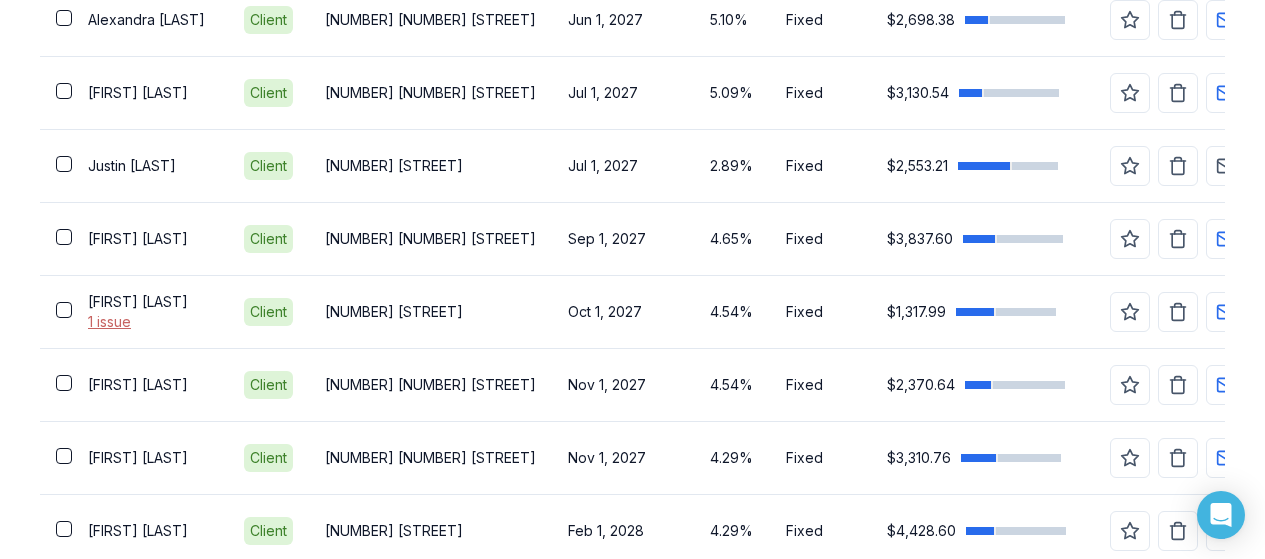 scroll, scrollTop: 2053, scrollLeft: 0, axis: vertical 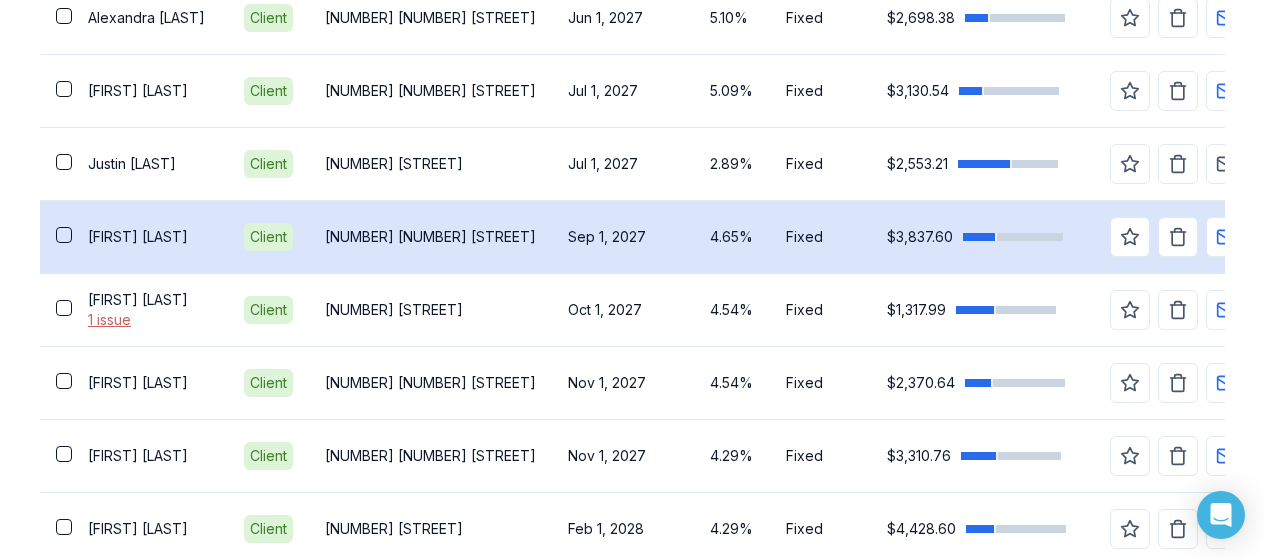 click on "[NUMBER] [NUMBER] [STREET]" at bounding box center [430, 236] 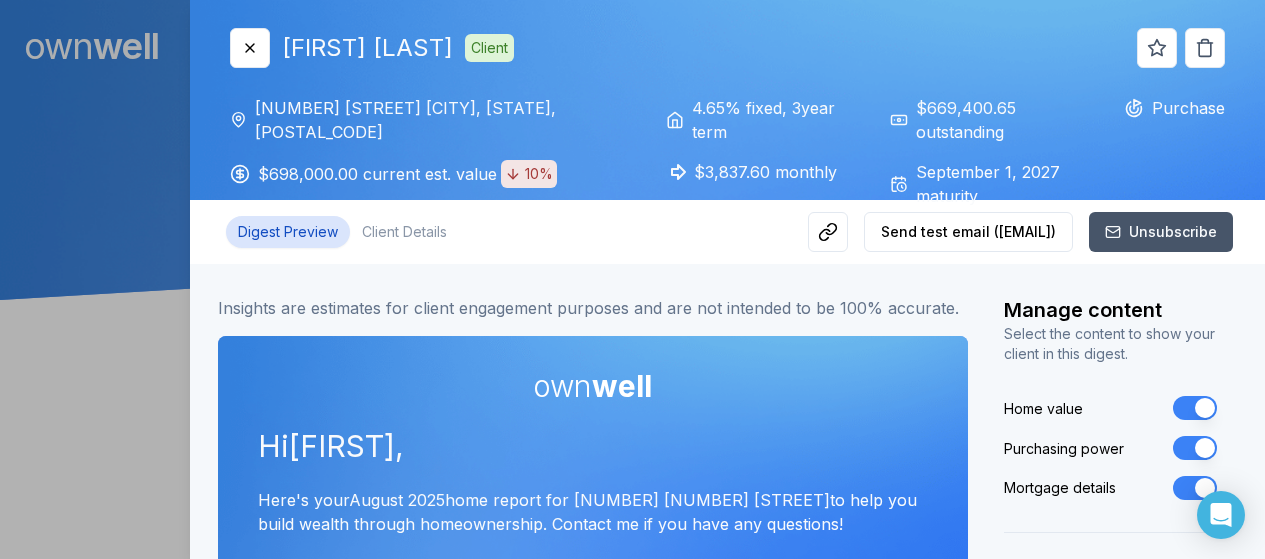 scroll, scrollTop: 0, scrollLeft: 0, axis: both 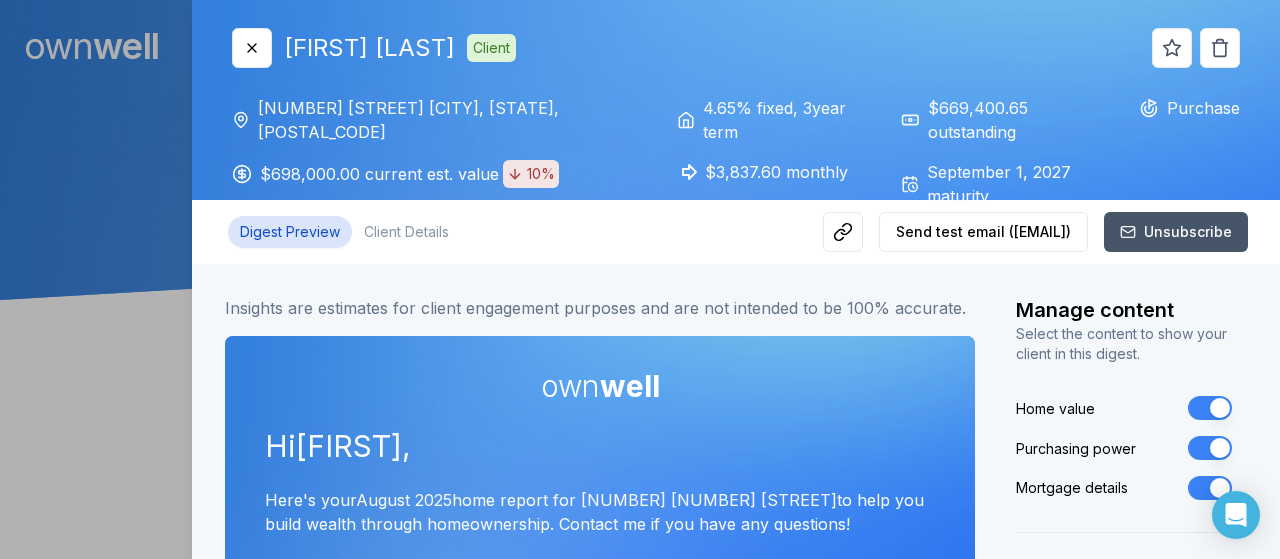 type 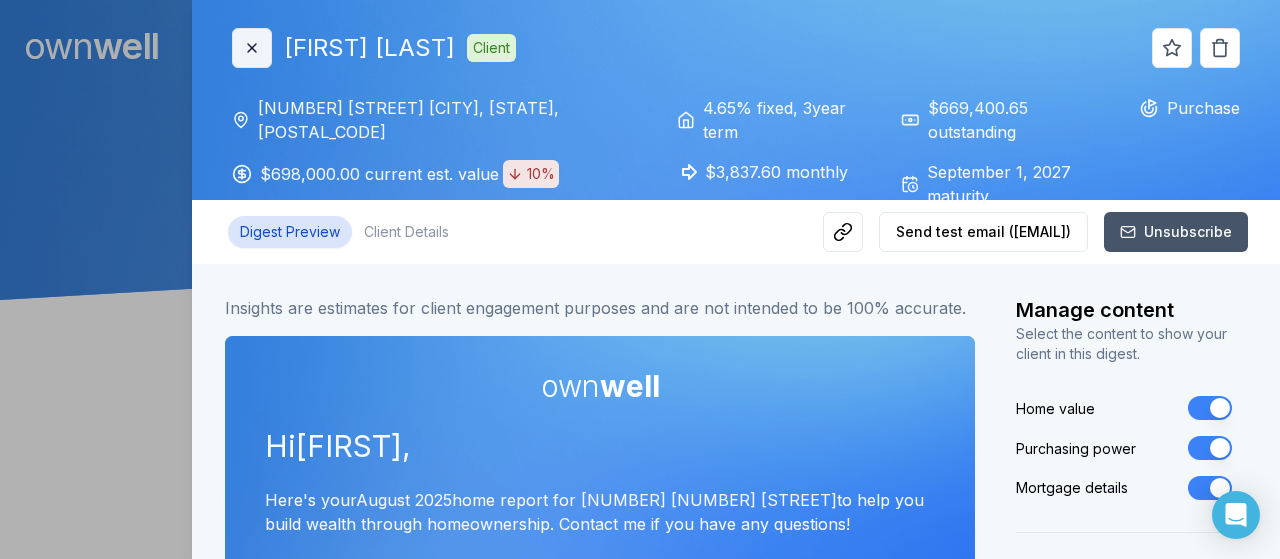 click on "Close" at bounding box center [252, 48] 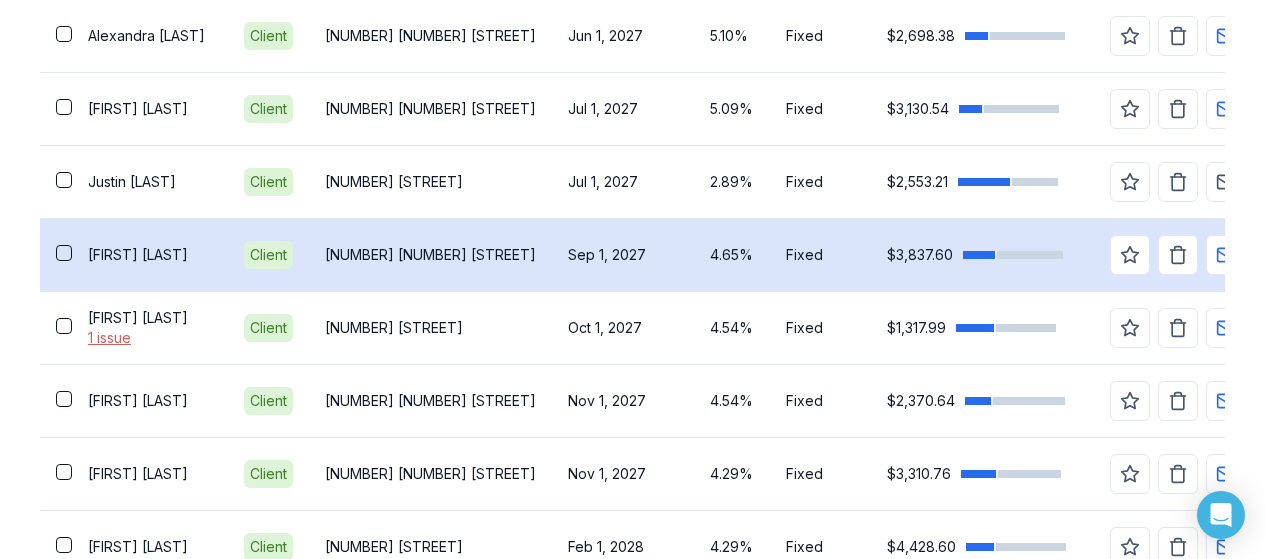 scroll, scrollTop: 2046, scrollLeft: 0, axis: vertical 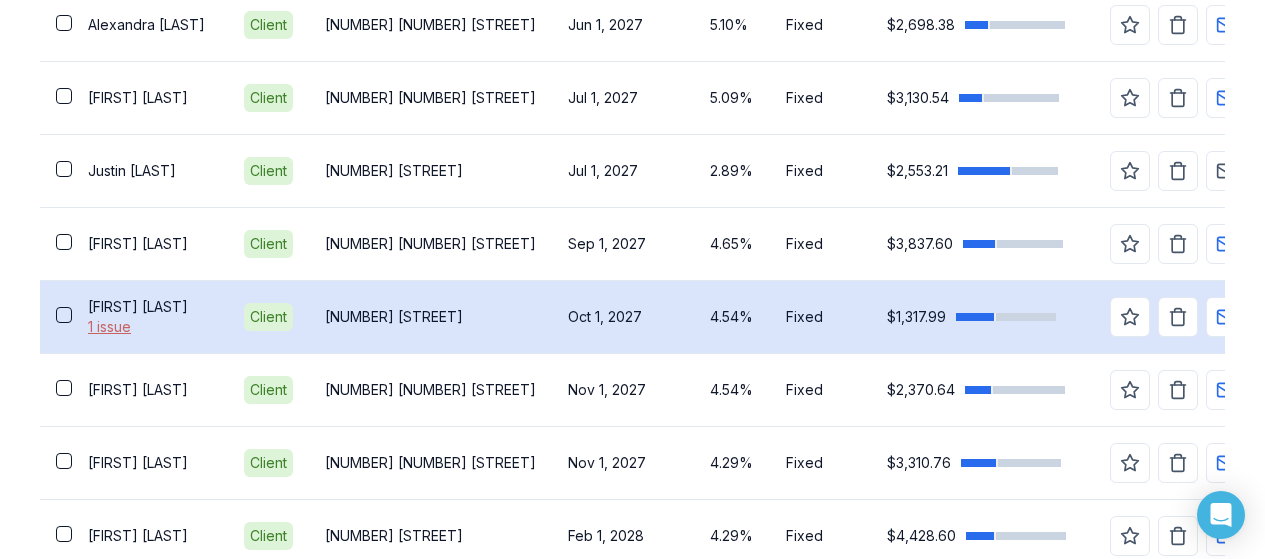 click on "[NUMBER] [STREET]" at bounding box center (430, 316) 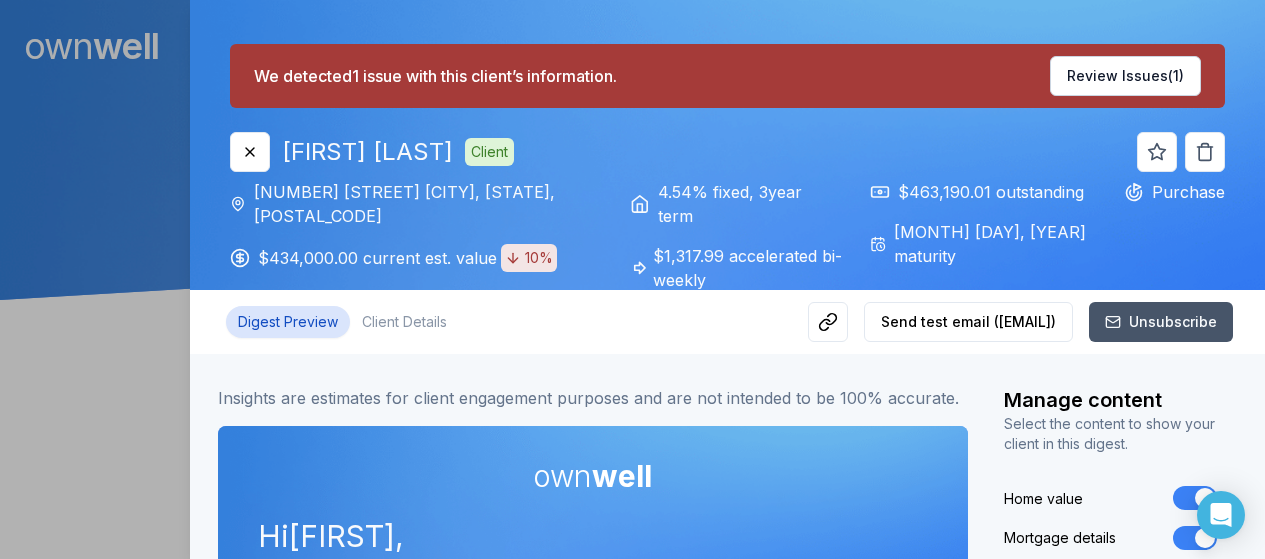 scroll, scrollTop: 0, scrollLeft: 0, axis: both 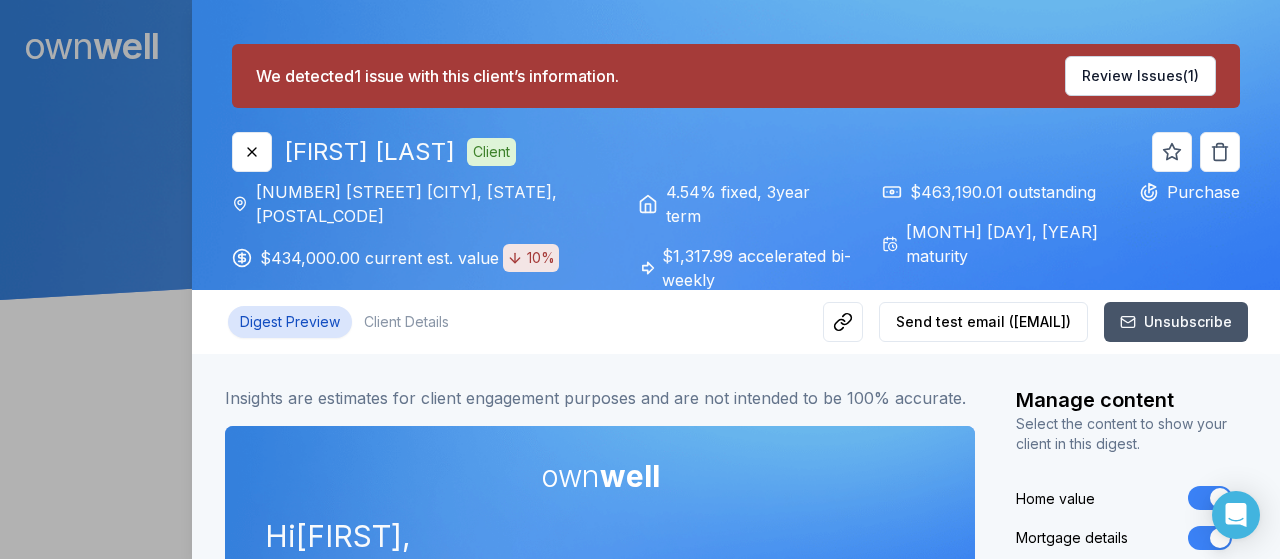 type 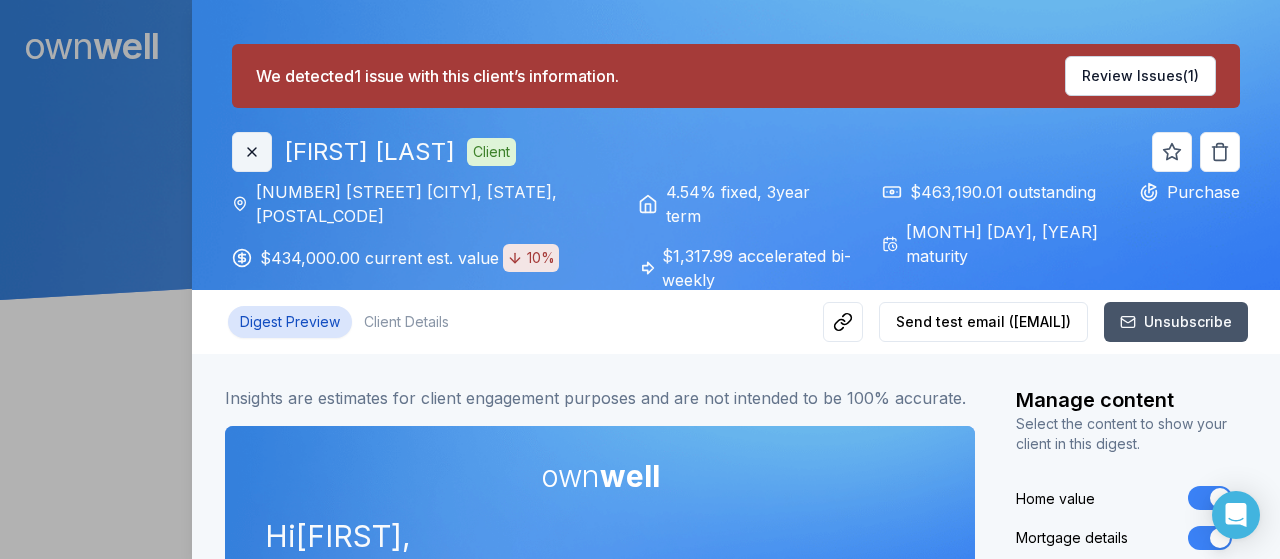 click 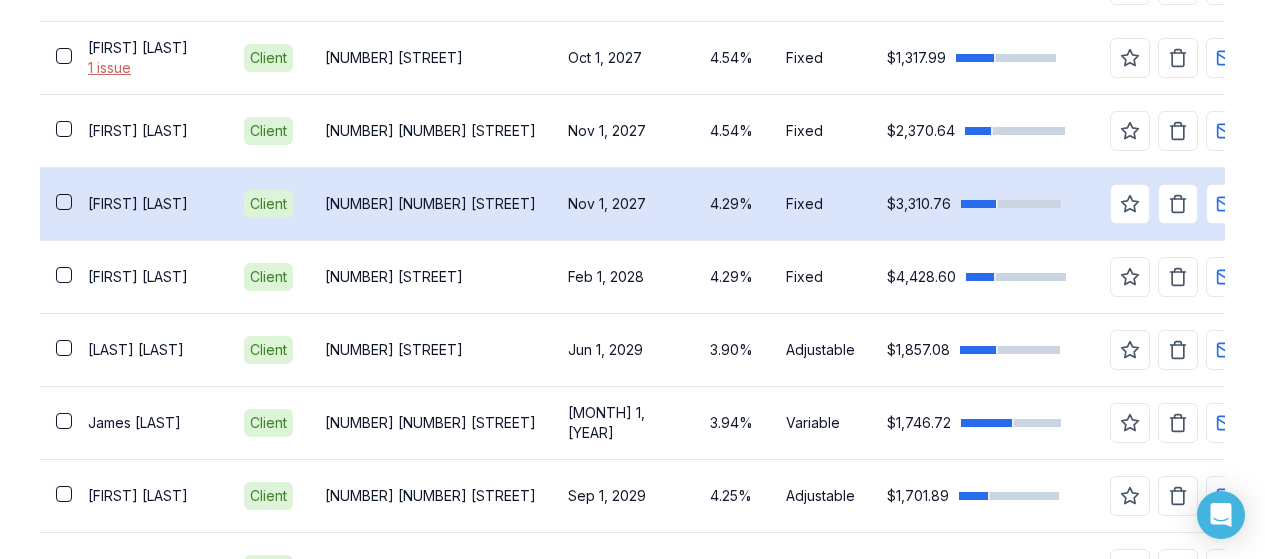 scroll, scrollTop: 2293, scrollLeft: 0, axis: vertical 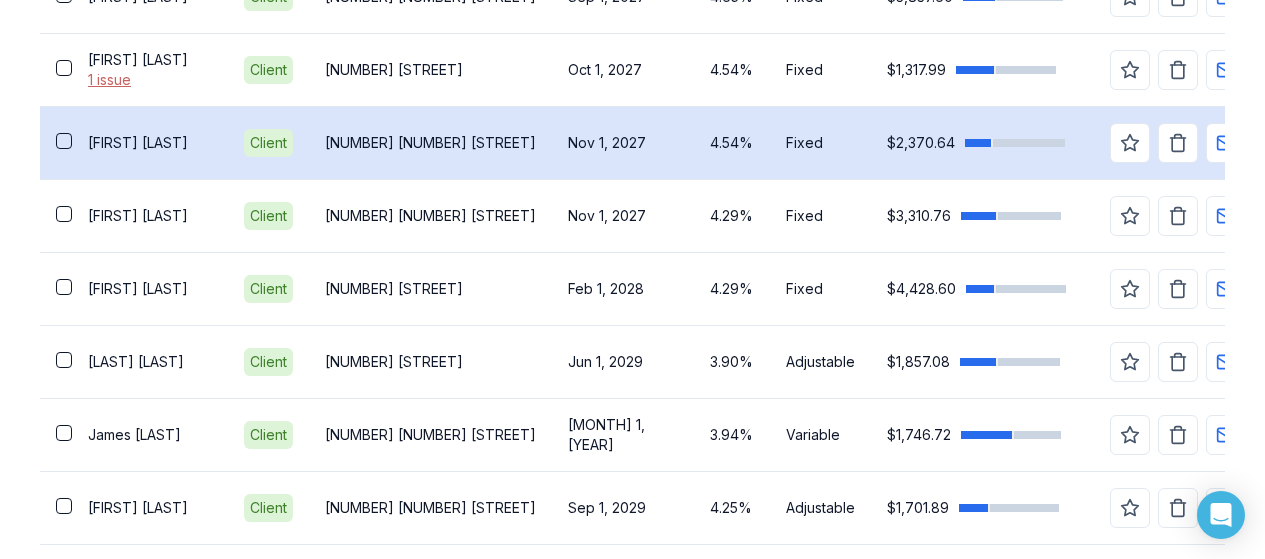 click on "[NUMBER] [NUMBER] [STREET]" at bounding box center [430, 142] 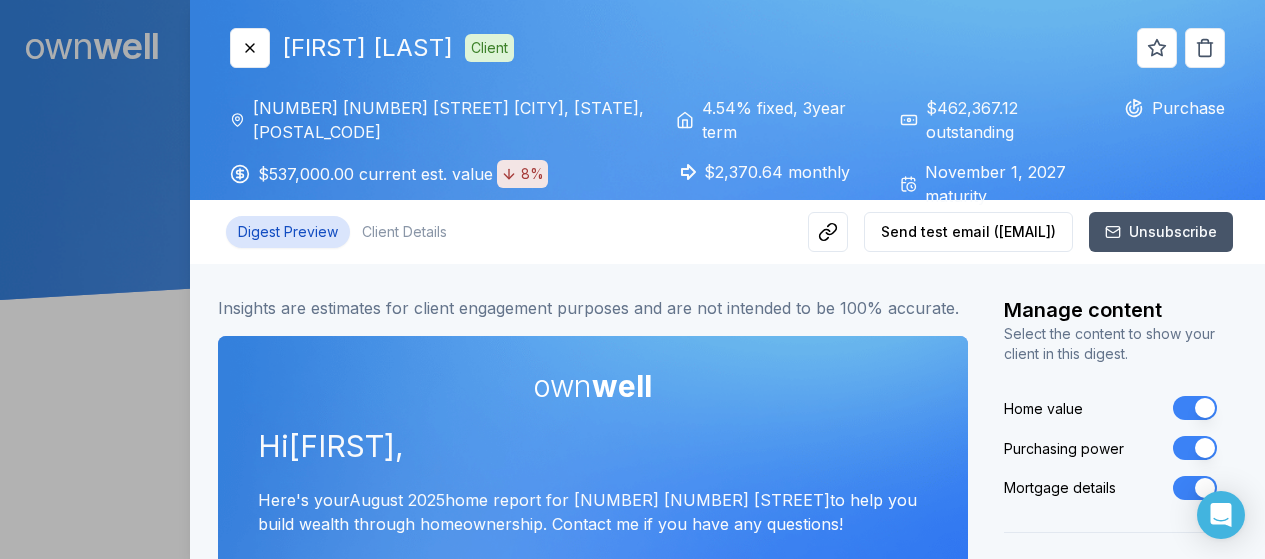 scroll, scrollTop: 0, scrollLeft: 0, axis: both 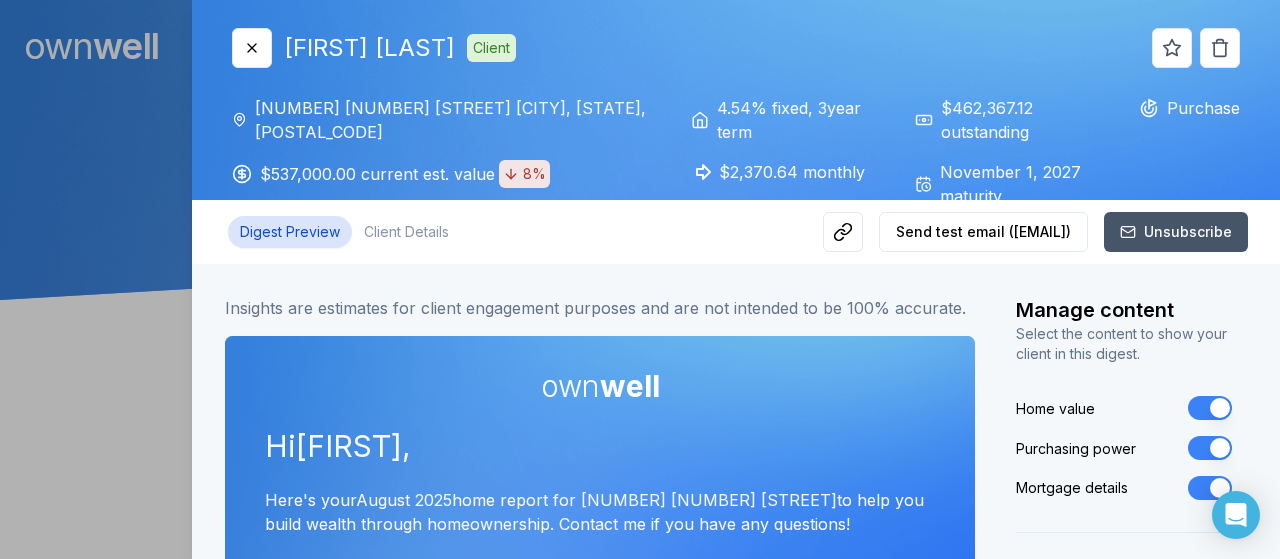 type 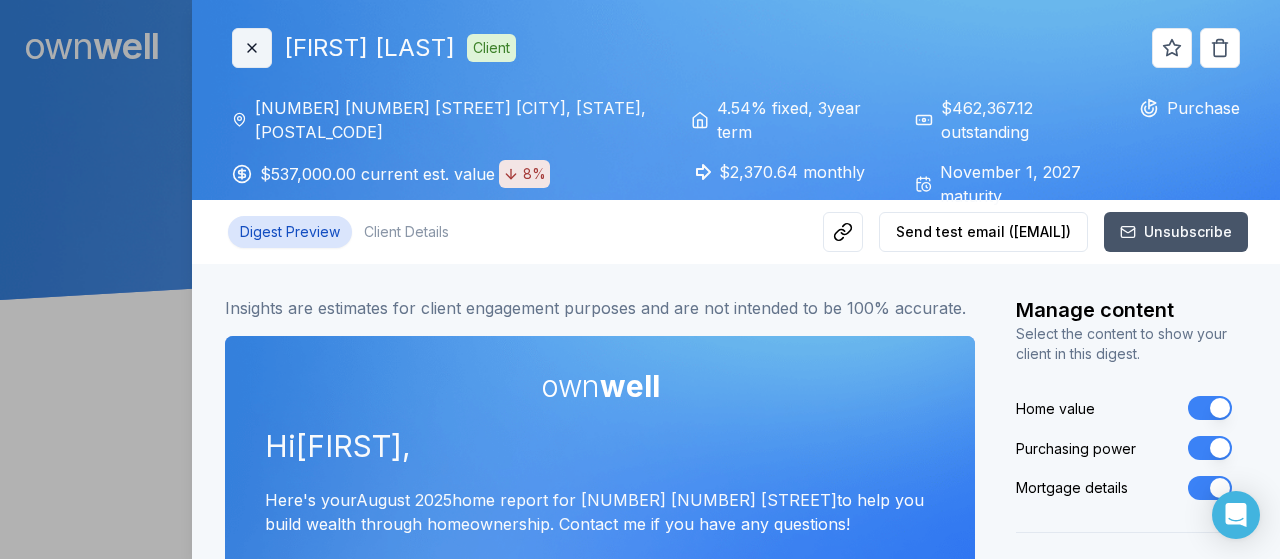 click 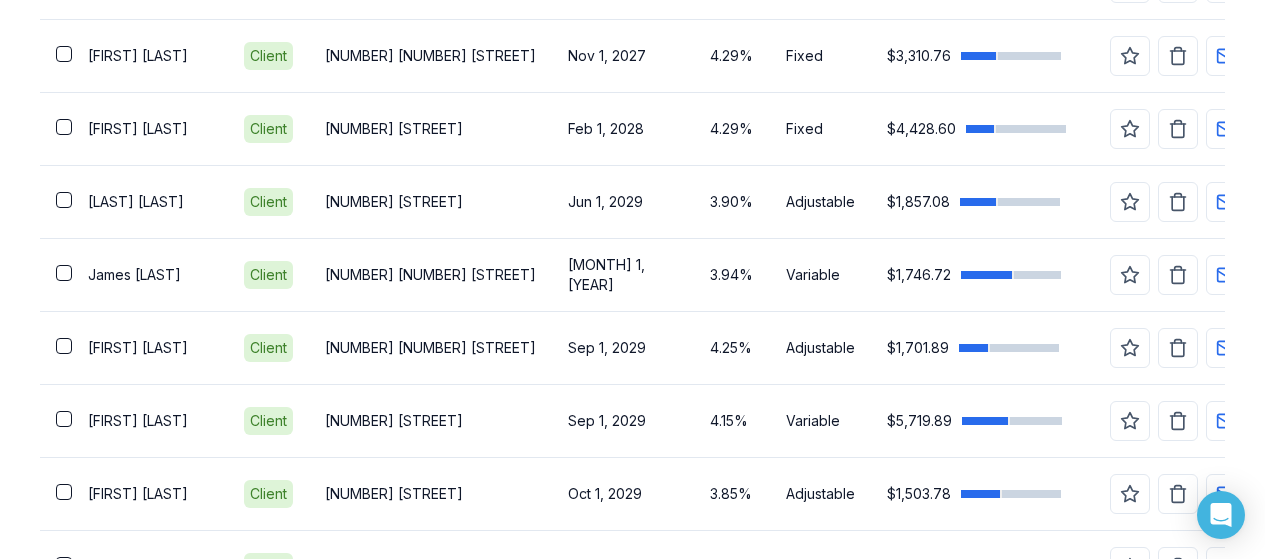 scroll, scrollTop: 2426, scrollLeft: 0, axis: vertical 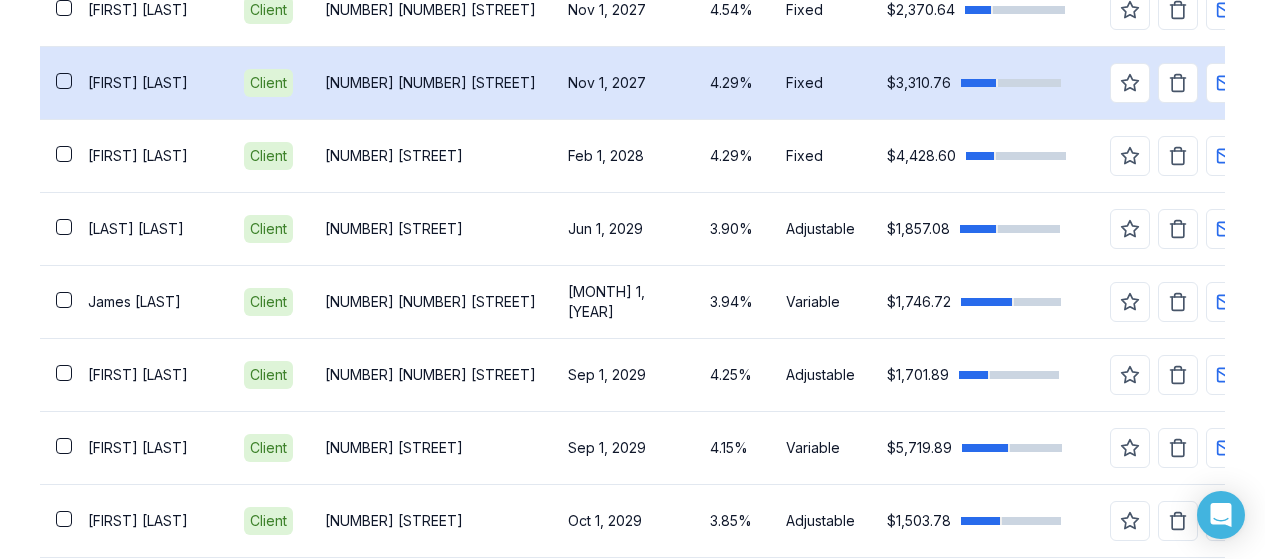 click on "[NUMBER] [NUMBER] [STREET]" at bounding box center [430, 82] 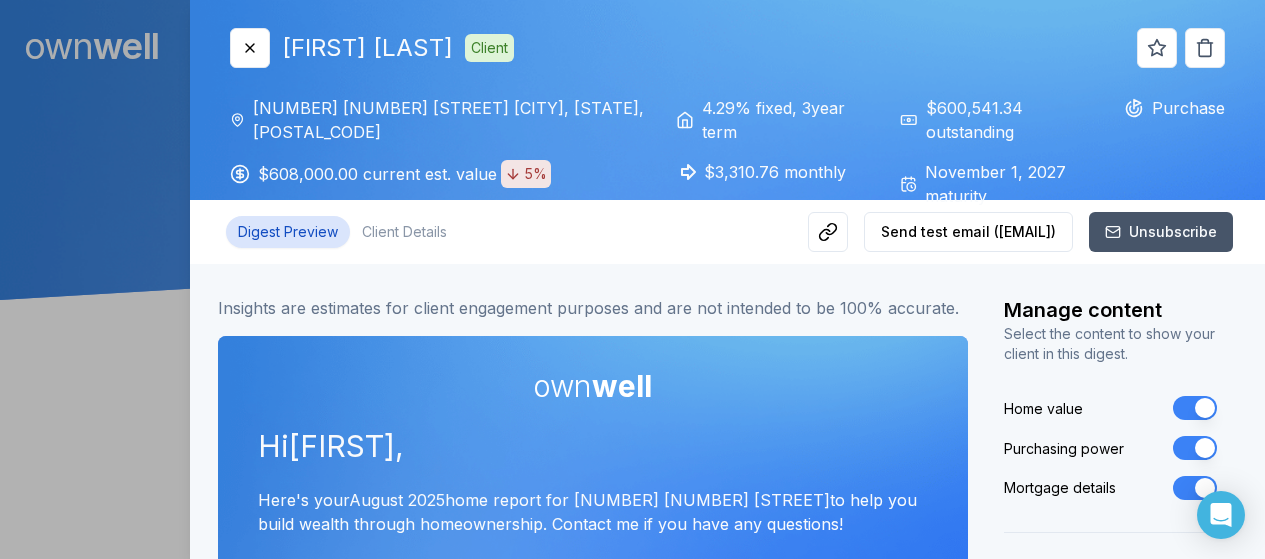 scroll, scrollTop: 0, scrollLeft: 0, axis: both 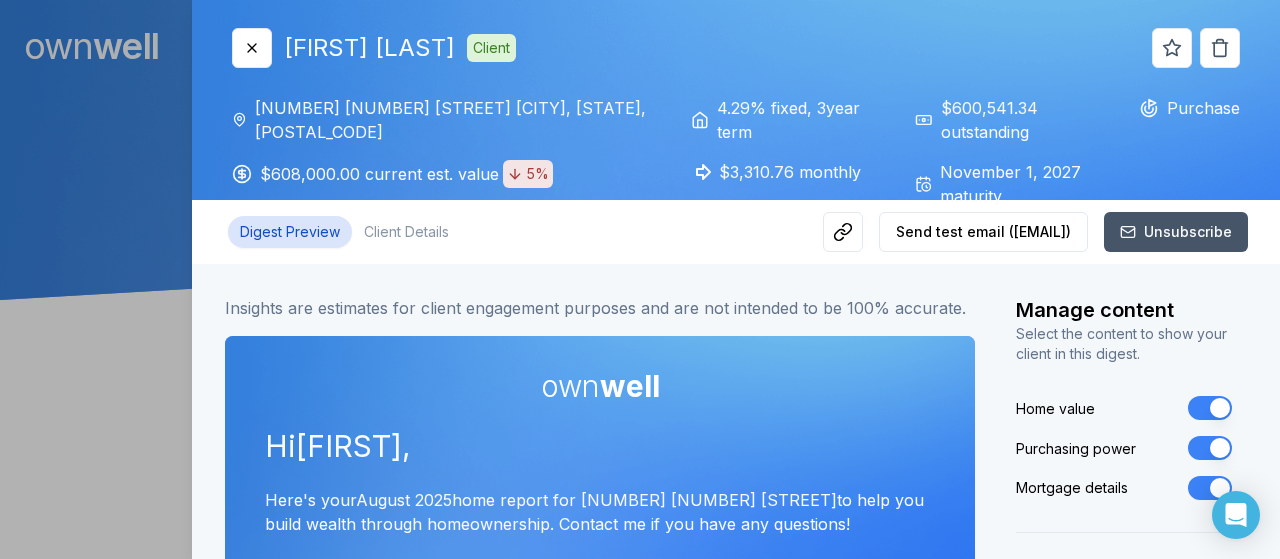 type 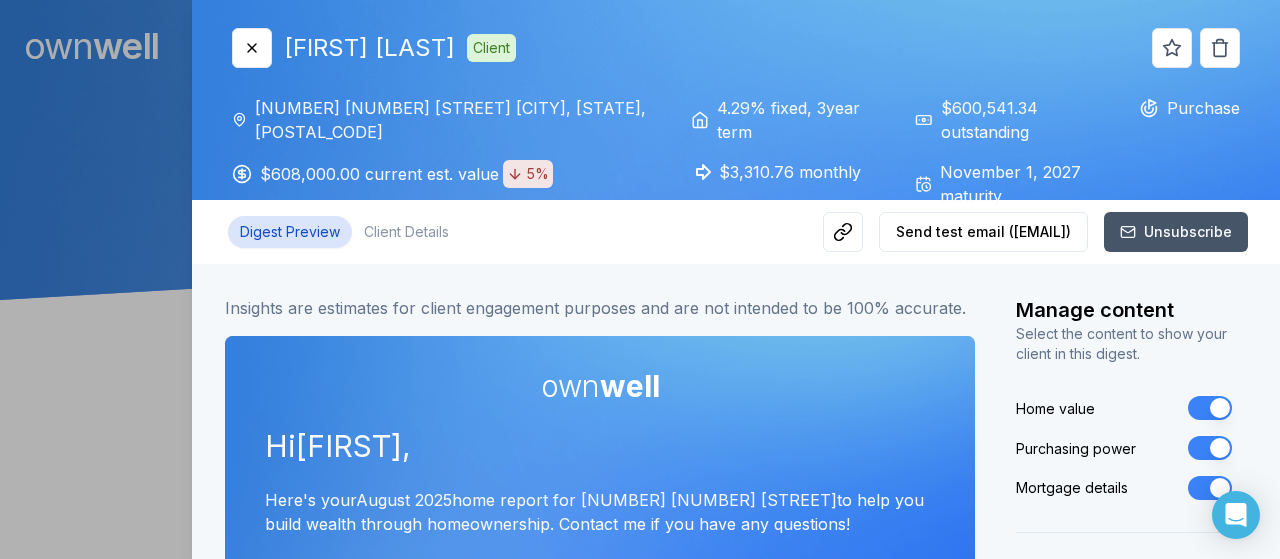 click on "Close [FIRST]   [LAST] Client" at bounding box center [374, 48] 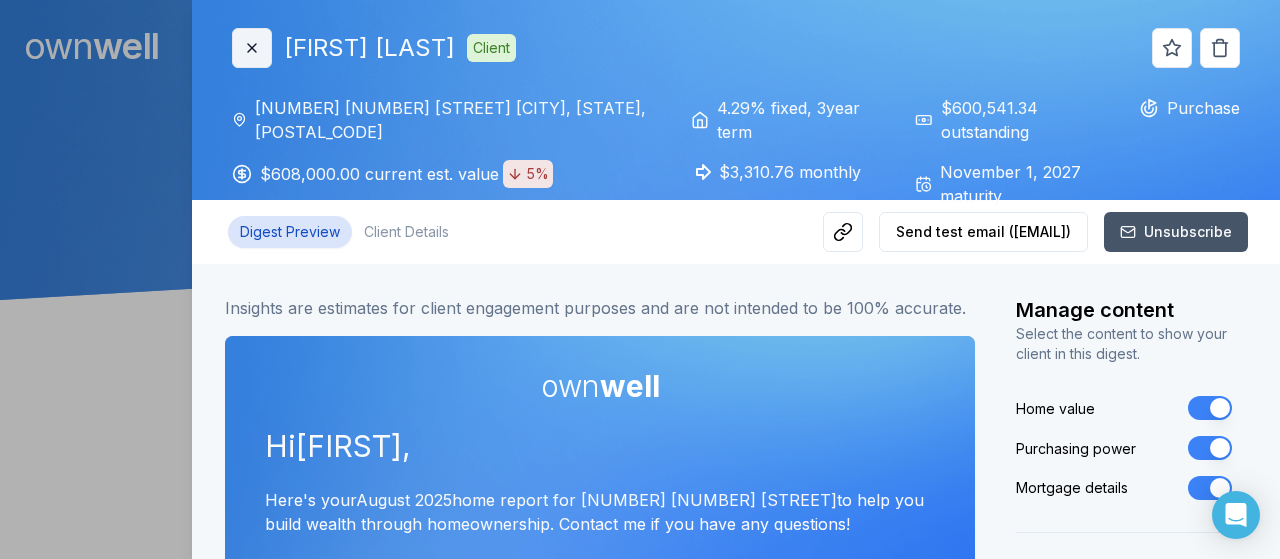 click 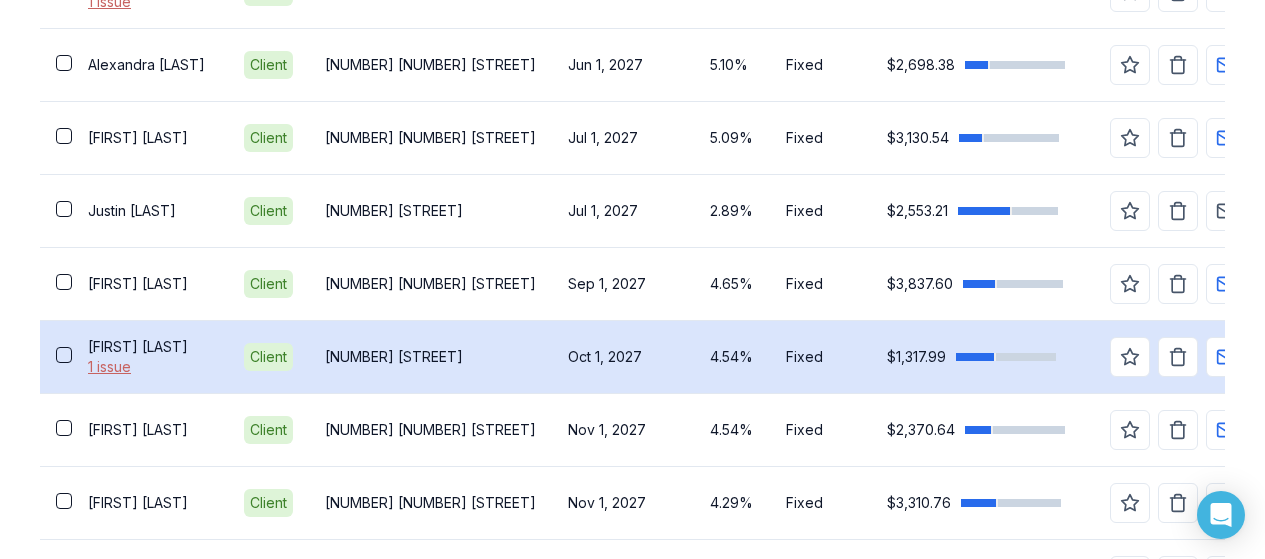 scroll, scrollTop: 2420, scrollLeft: 0, axis: vertical 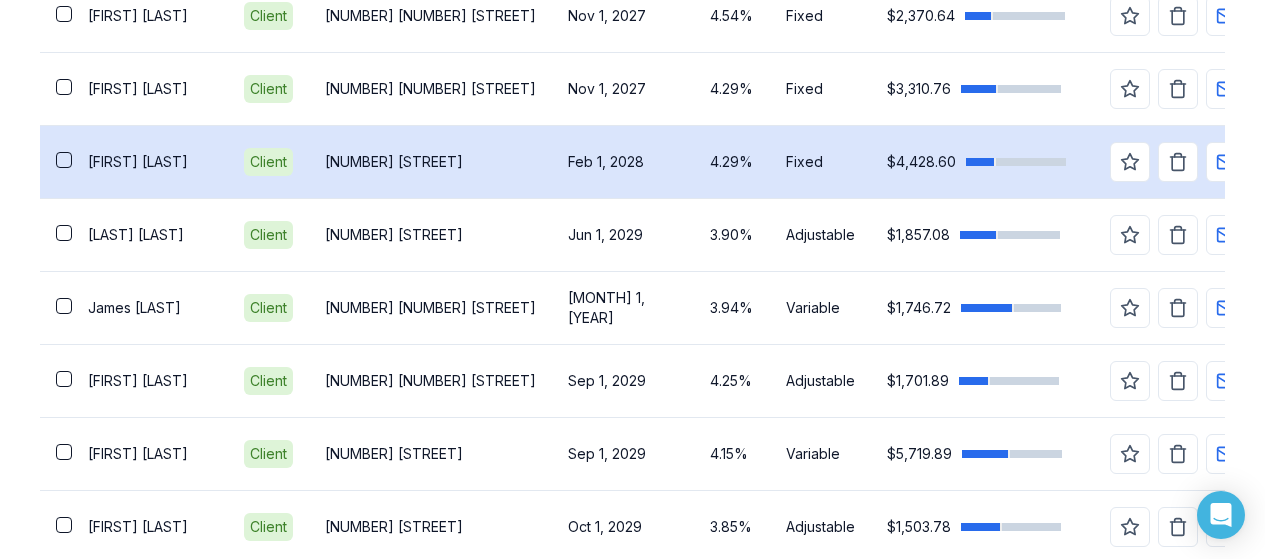 click on "[NUMBER] [STREET]" at bounding box center [430, 161] 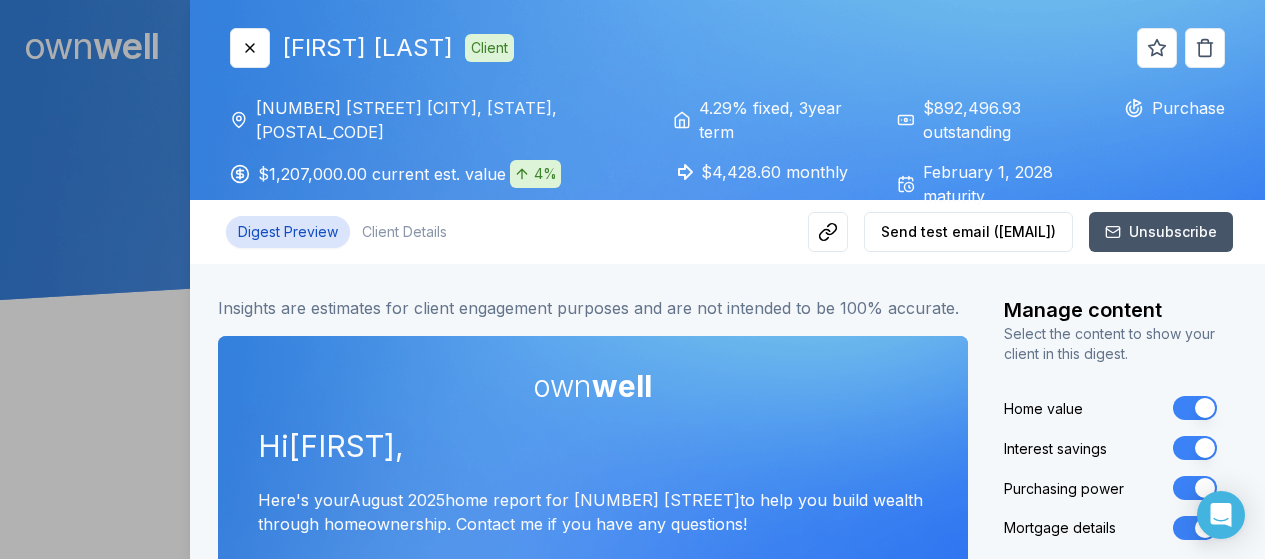 scroll, scrollTop: 0, scrollLeft: 0, axis: both 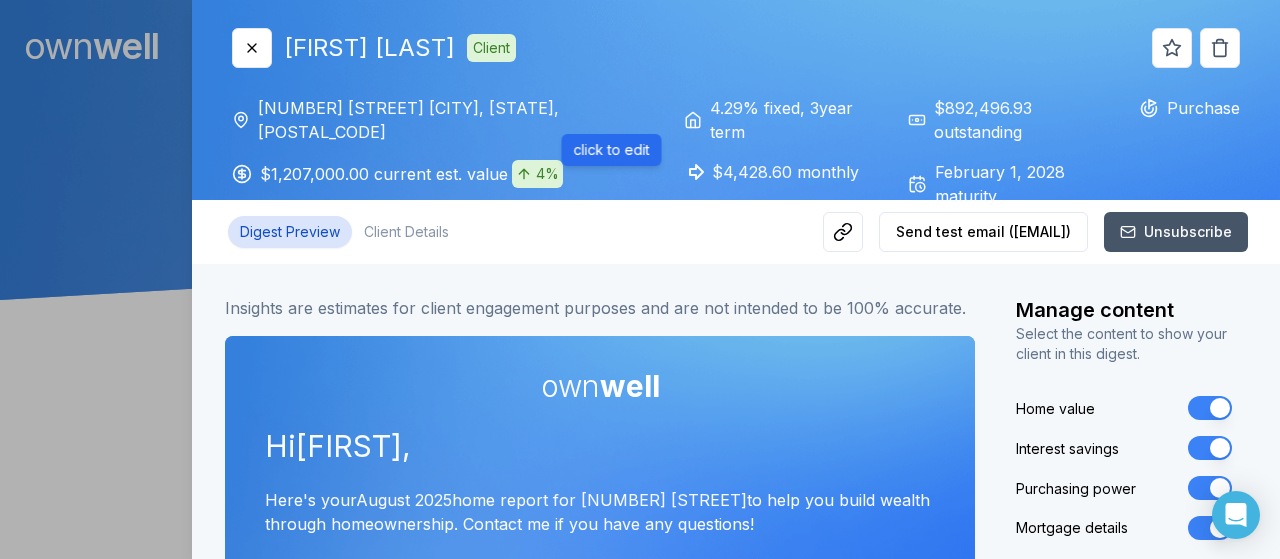 type 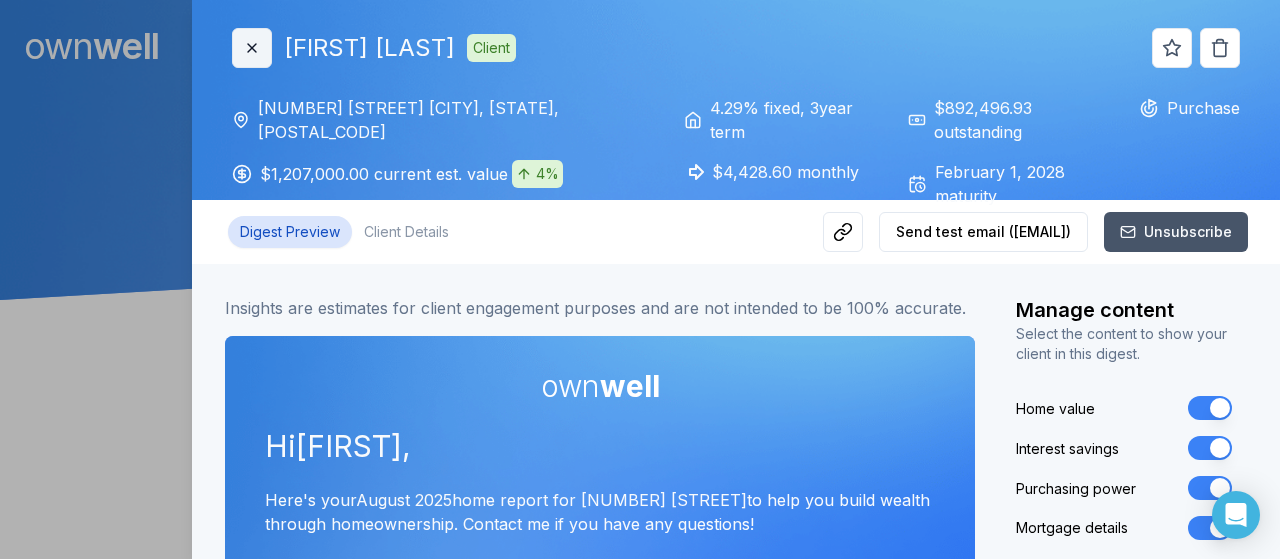 click 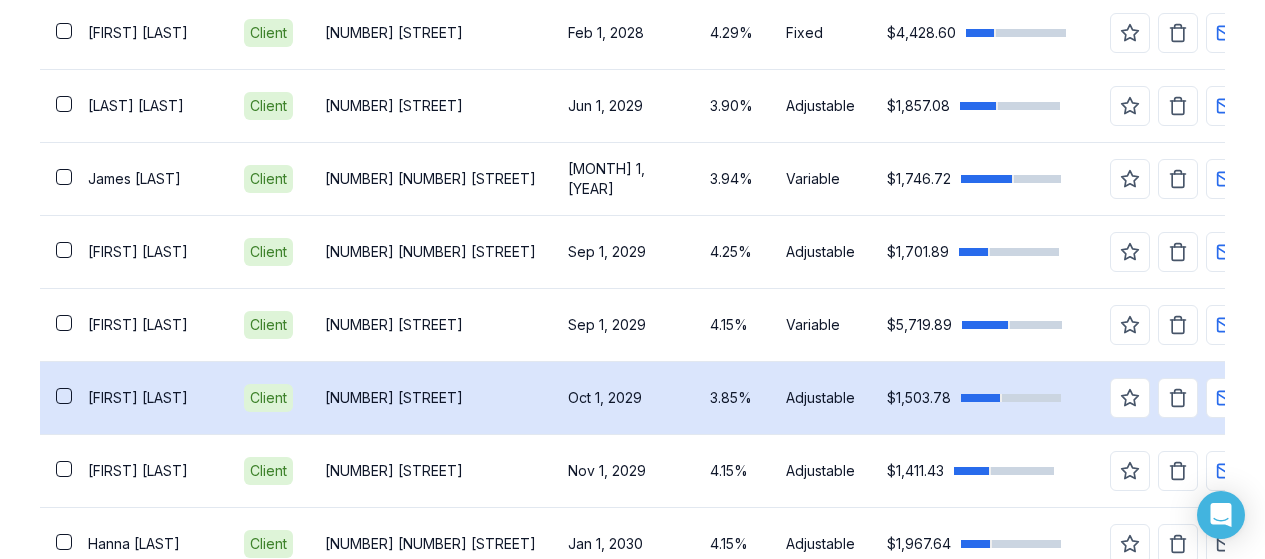 scroll, scrollTop: 2506, scrollLeft: 0, axis: vertical 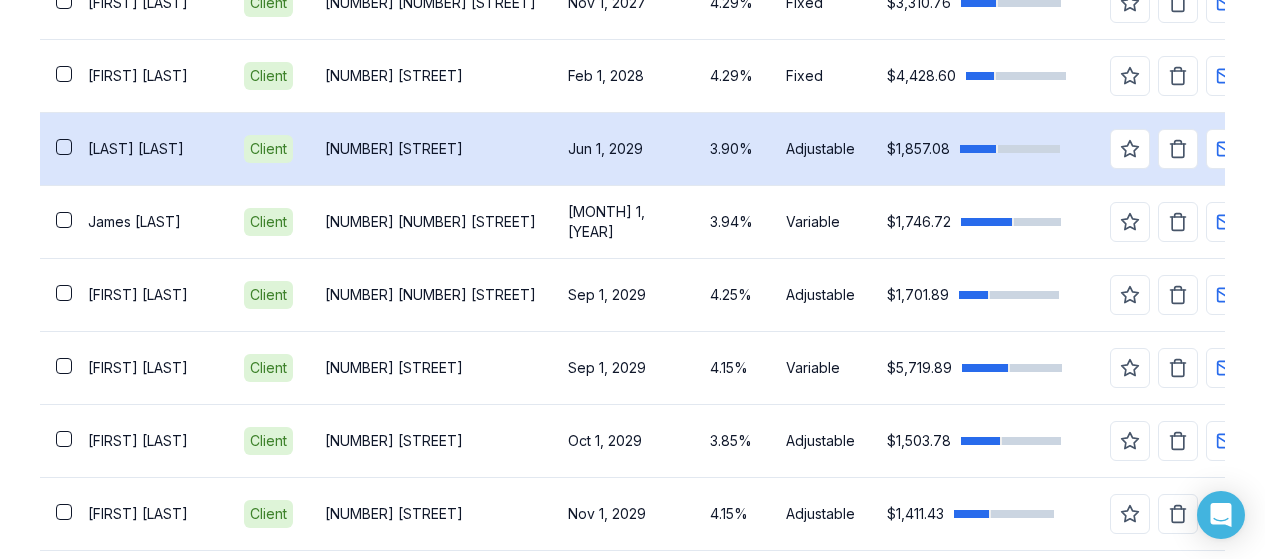 click on "[NUMBER] [STREET]" at bounding box center [430, 148] 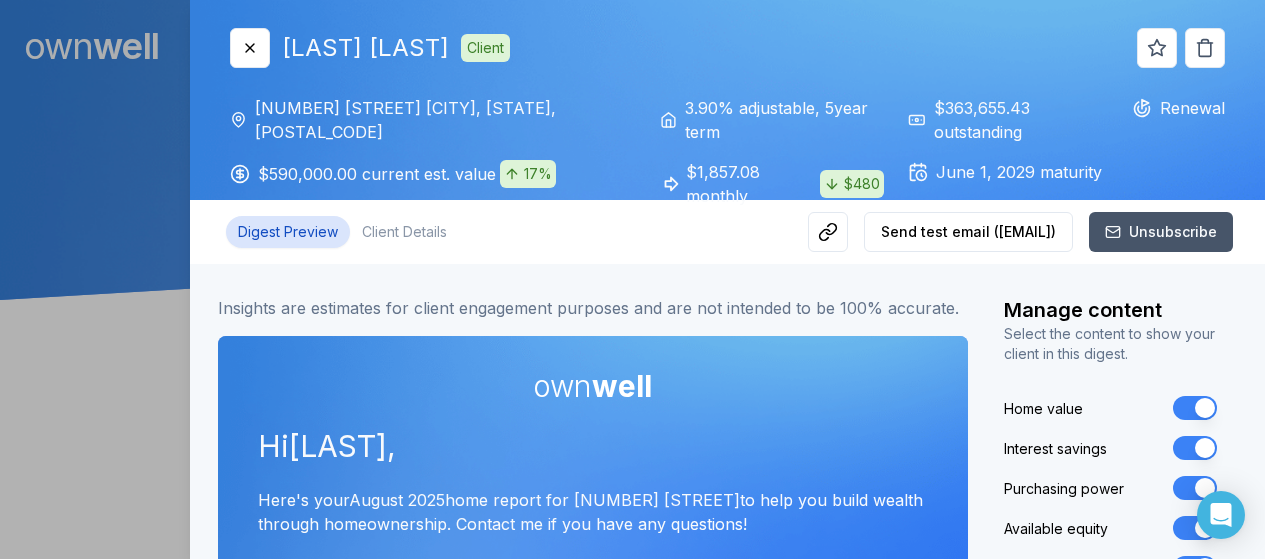 scroll, scrollTop: 0, scrollLeft: 0, axis: both 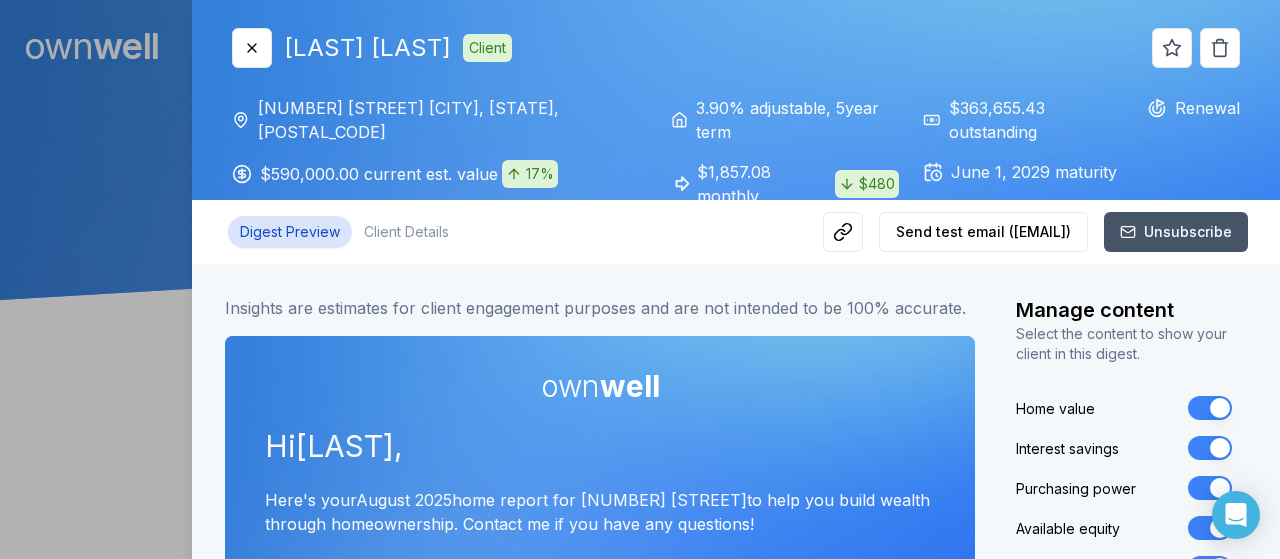 type 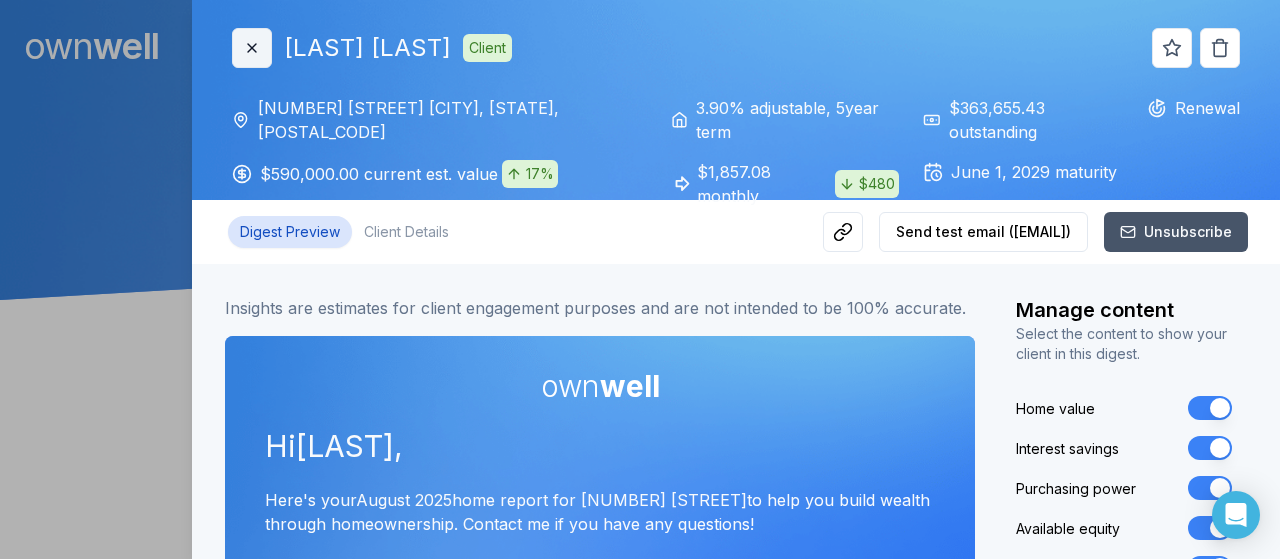 click on "Close" at bounding box center (252, 48) 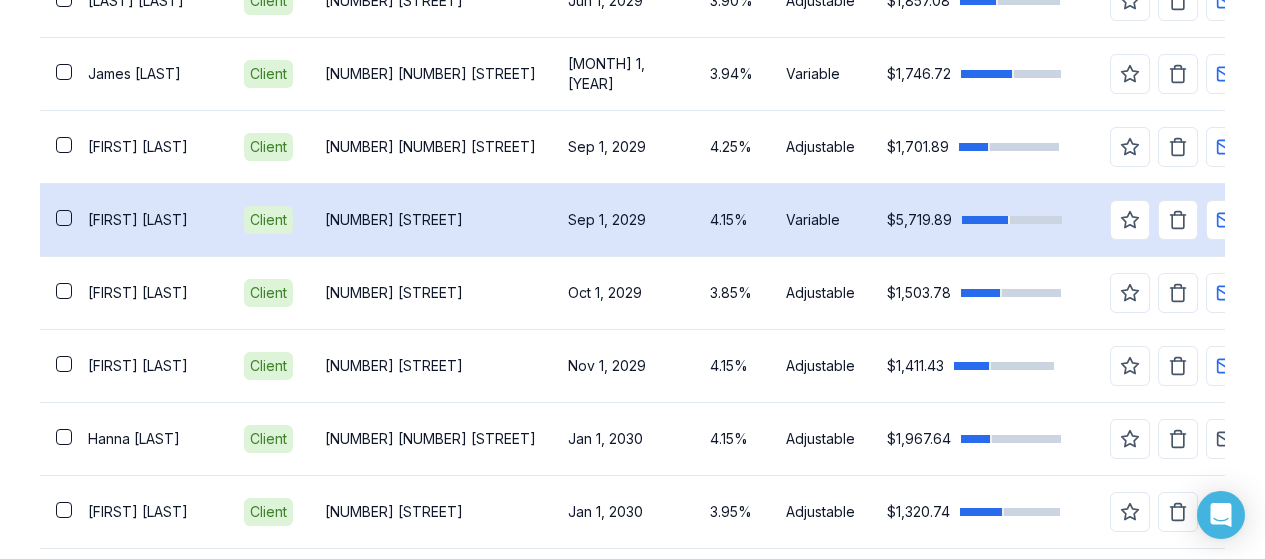 scroll, scrollTop: 2653, scrollLeft: 0, axis: vertical 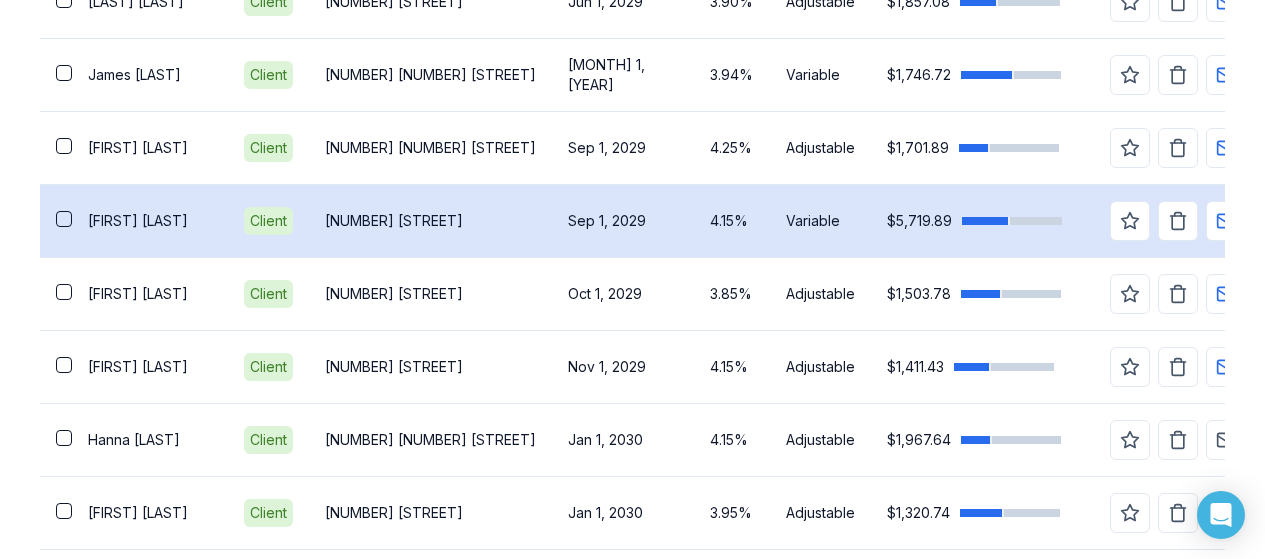 click on "[NUMBER] [NUMBER] [STREET]" at bounding box center [430, 74] 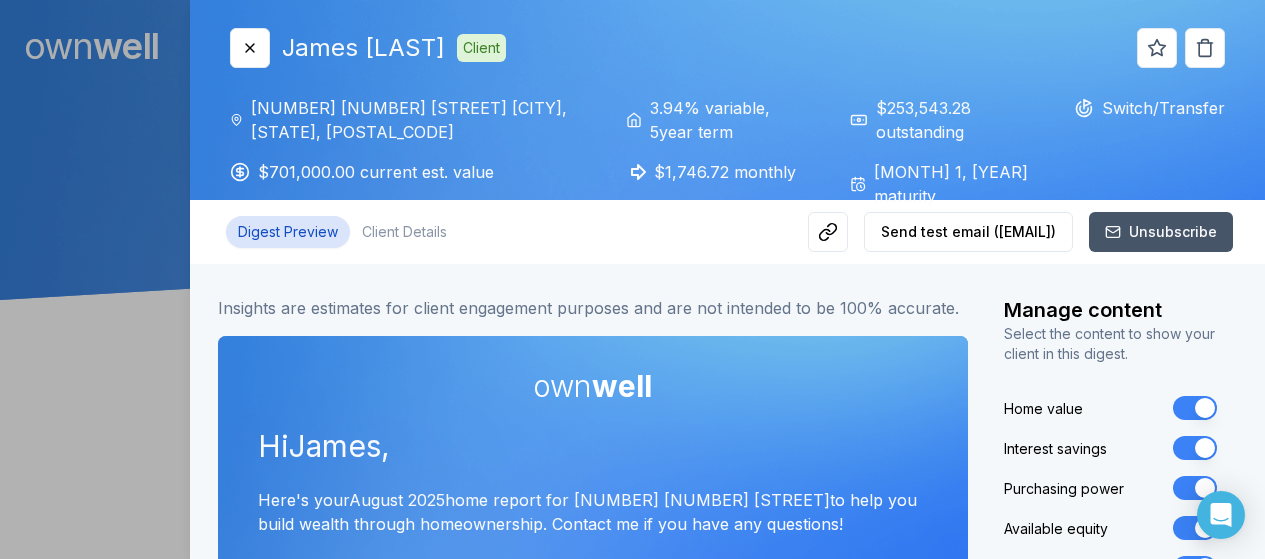 scroll, scrollTop: 0, scrollLeft: 0, axis: both 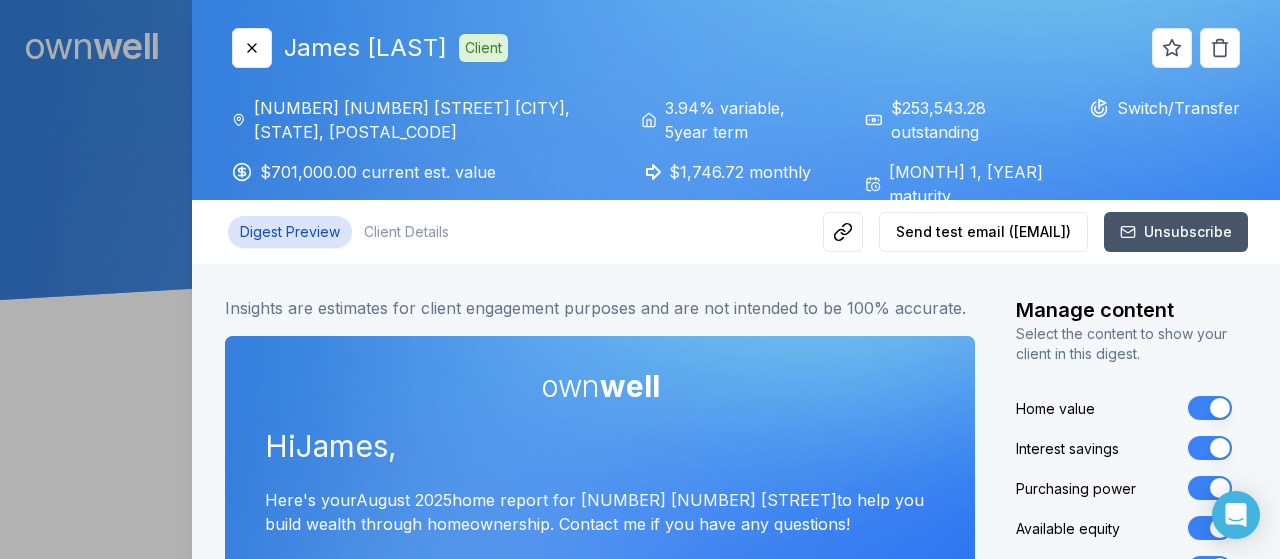 type 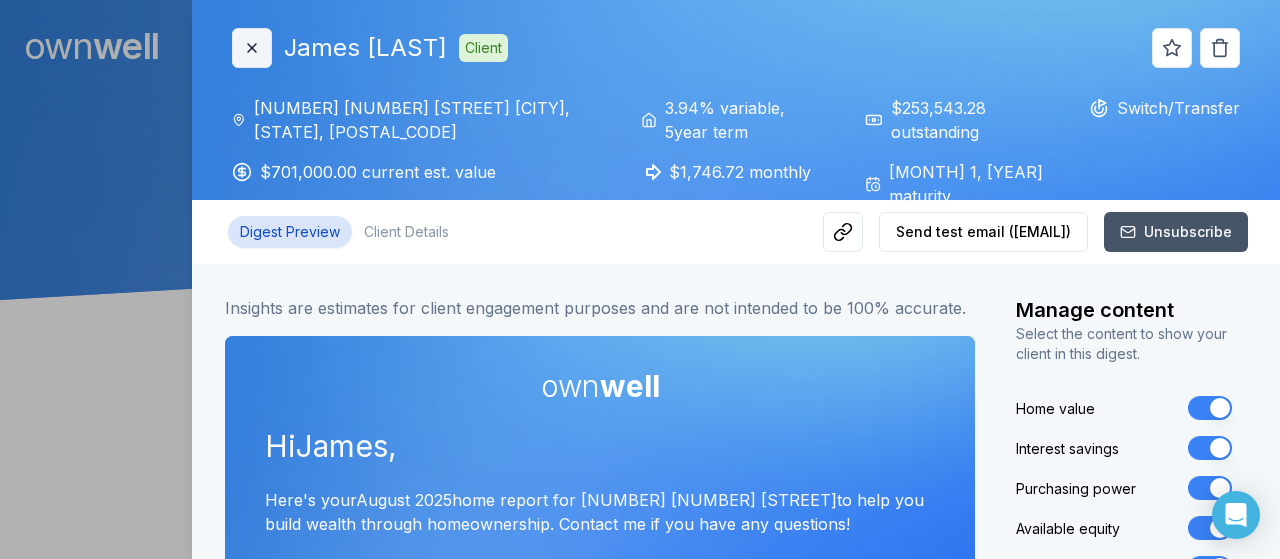 click on "Close" at bounding box center (252, 48) 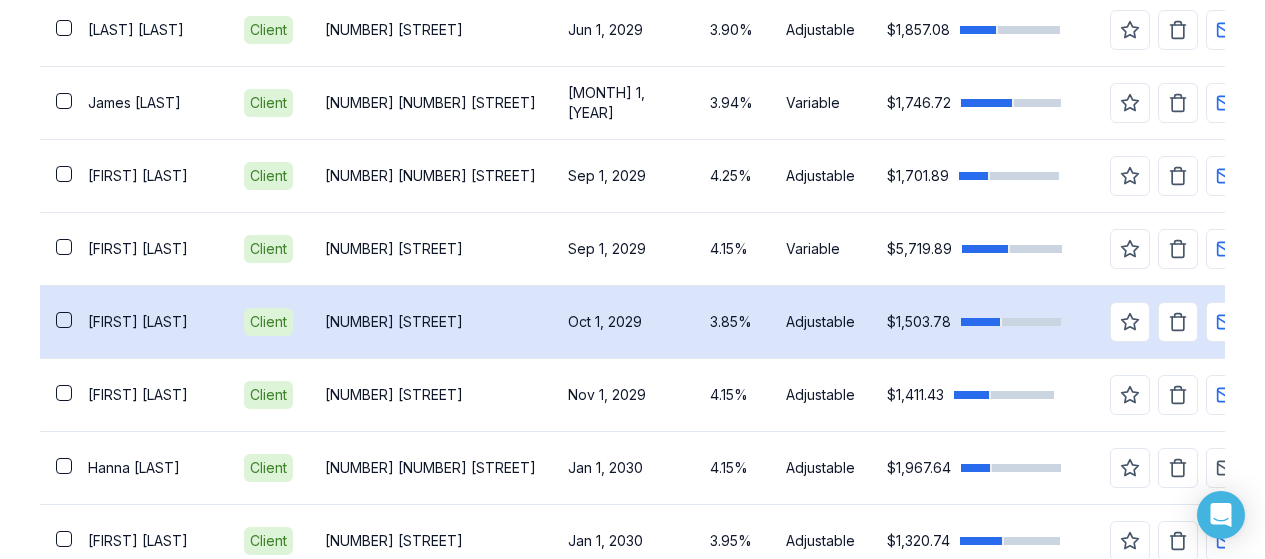 scroll, scrollTop: 2593, scrollLeft: 0, axis: vertical 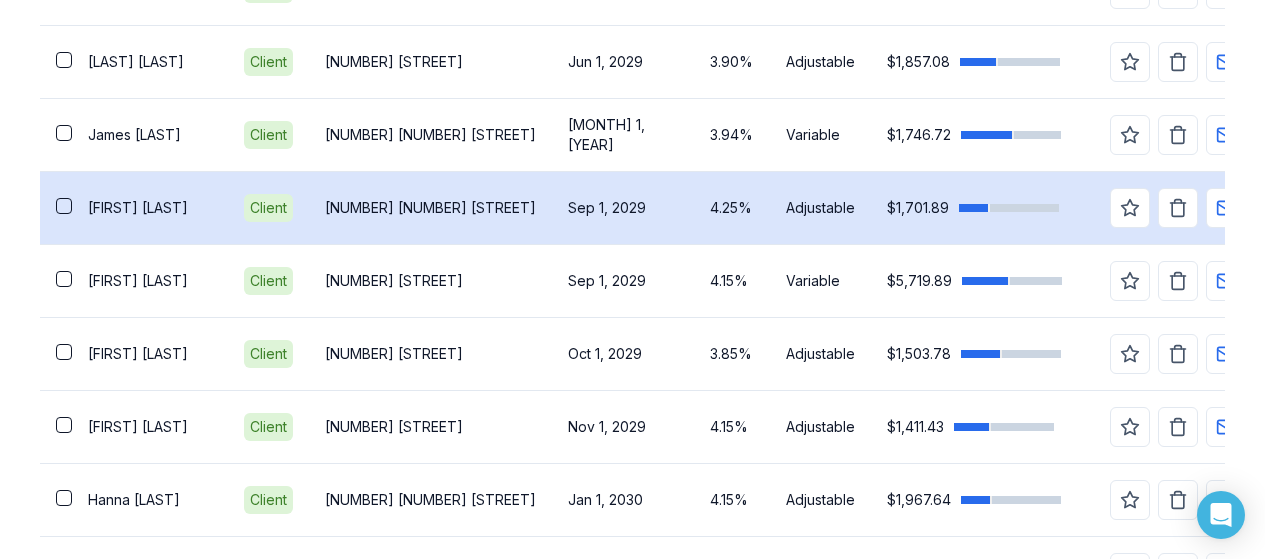 click on "[NUMBER] [NUMBER] [STREET]" at bounding box center [430, 207] 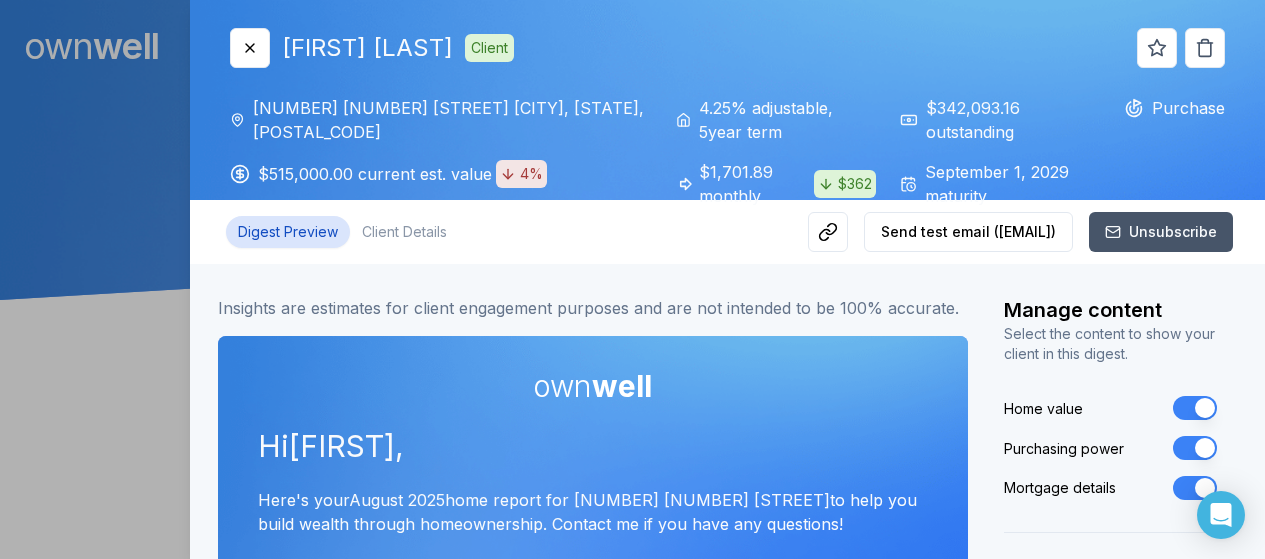 scroll, scrollTop: 0, scrollLeft: 0, axis: both 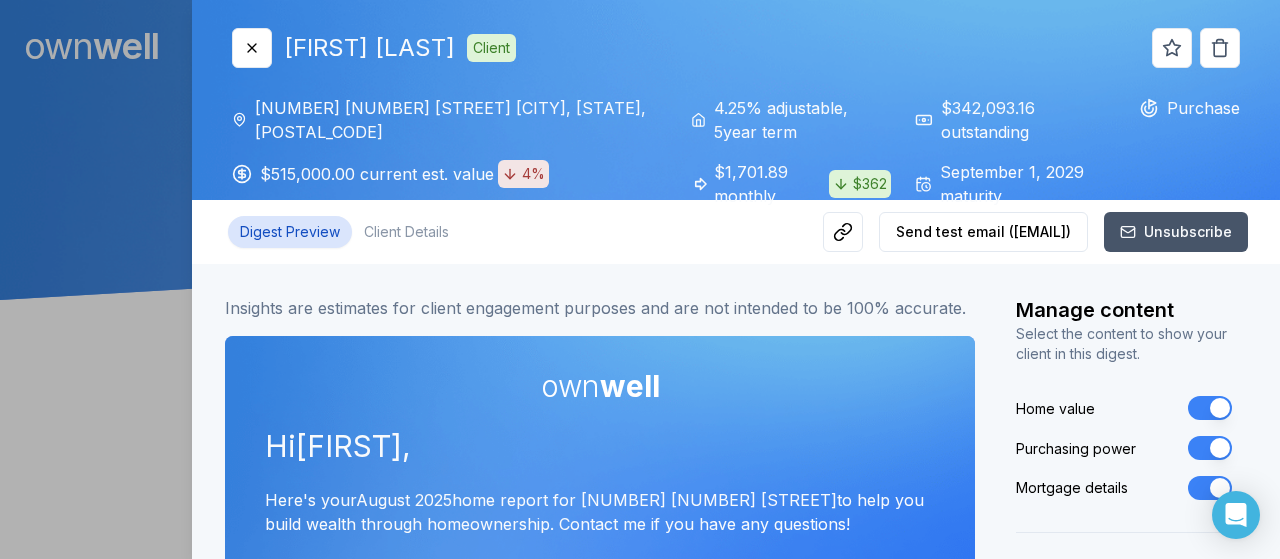 type 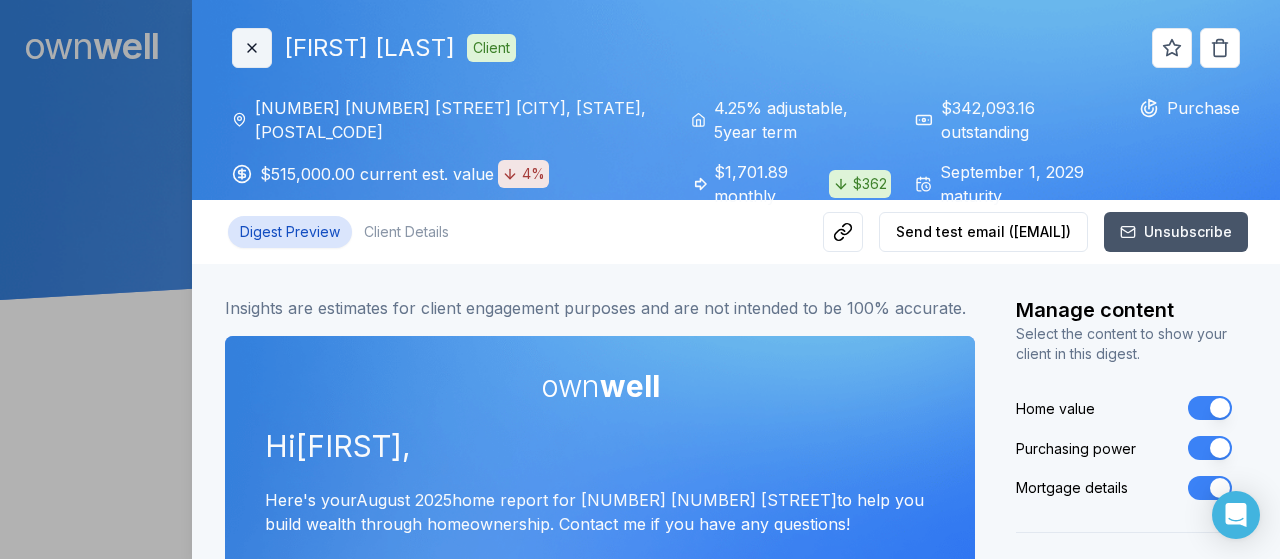 click on "Close" at bounding box center [252, 48] 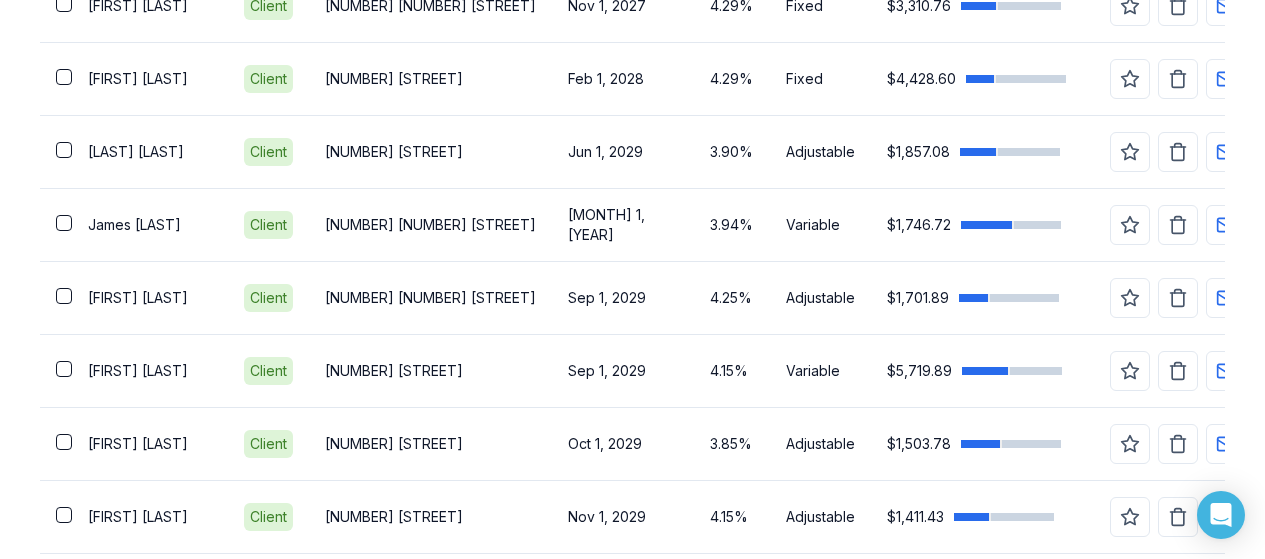 scroll, scrollTop: 2806, scrollLeft: 0, axis: vertical 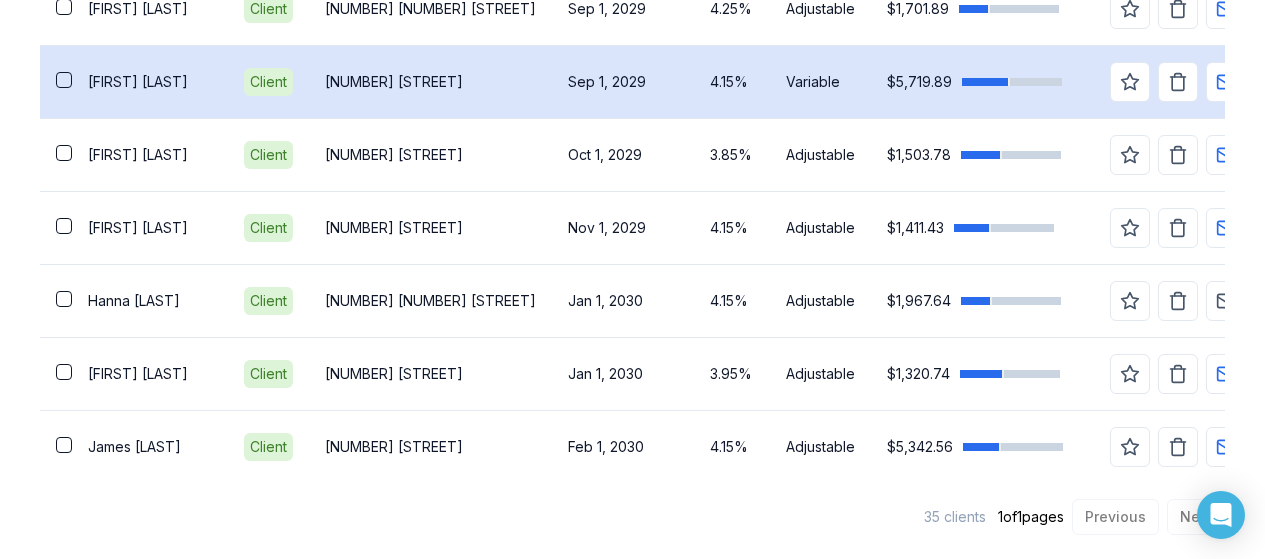 click on "[NUMBER] [STREET]" at bounding box center [430, 81] 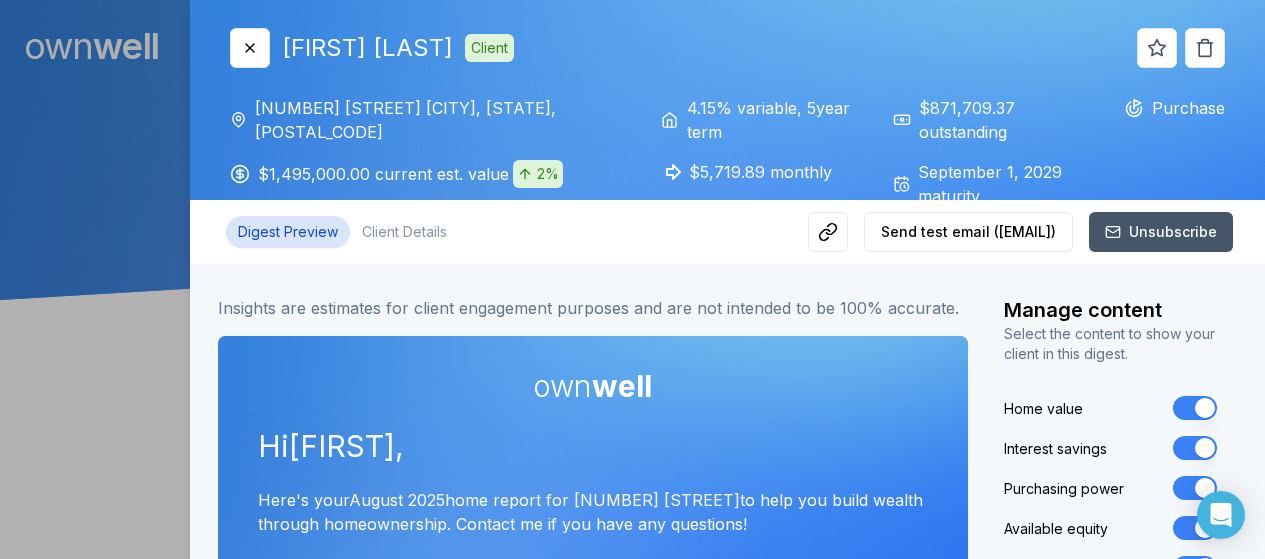 scroll, scrollTop: 0, scrollLeft: 0, axis: both 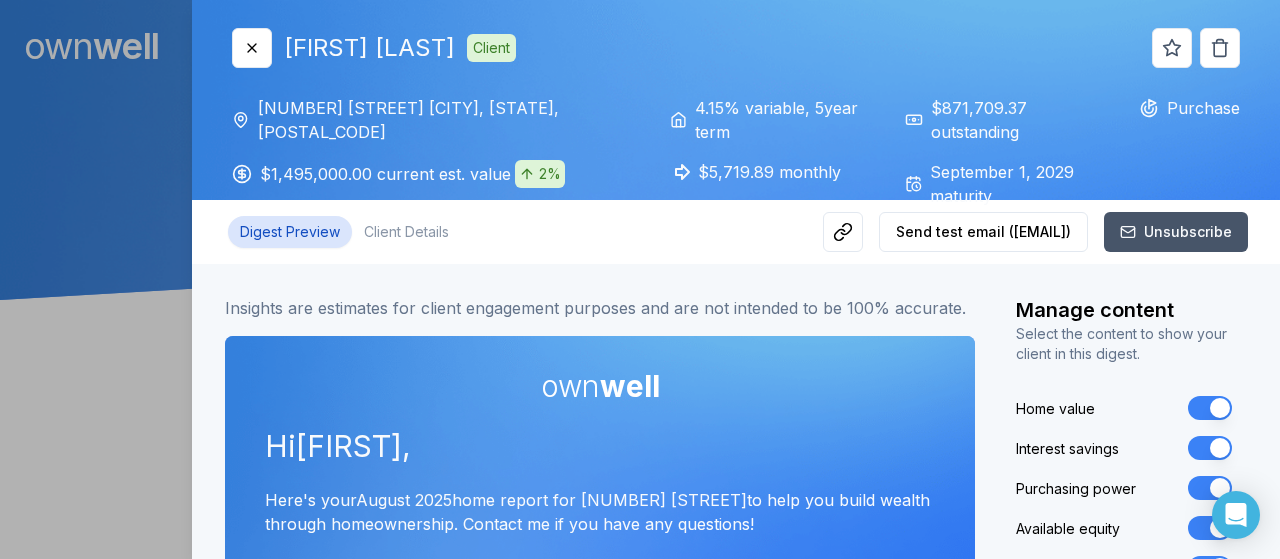 type 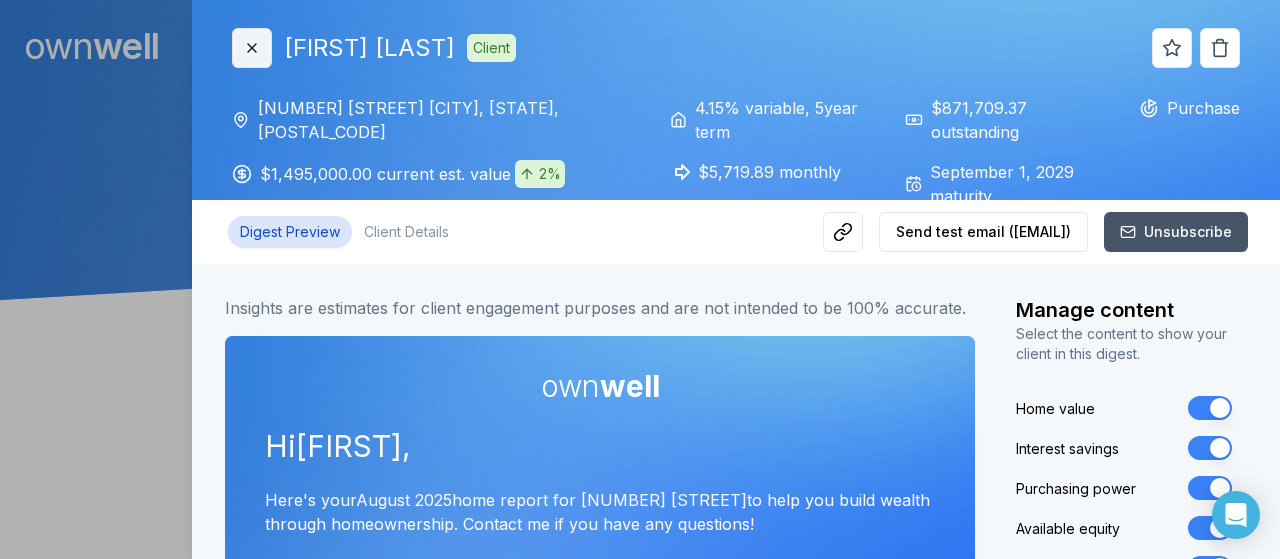 click on "Close" at bounding box center (252, 48) 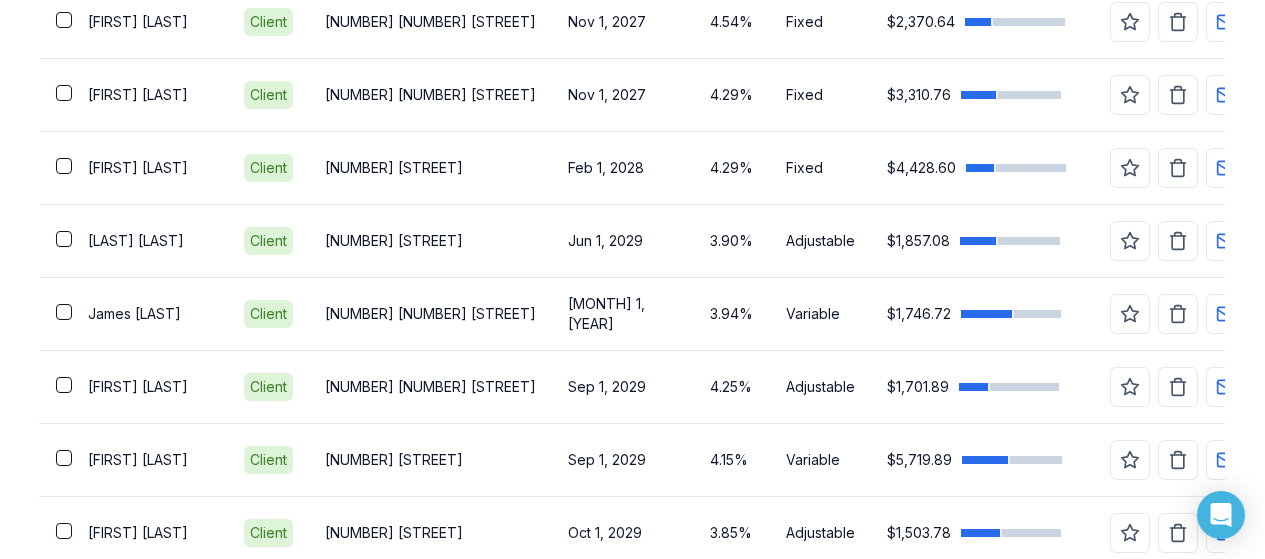 scroll, scrollTop: 2806, scrollLeft: 0, axis: vertical 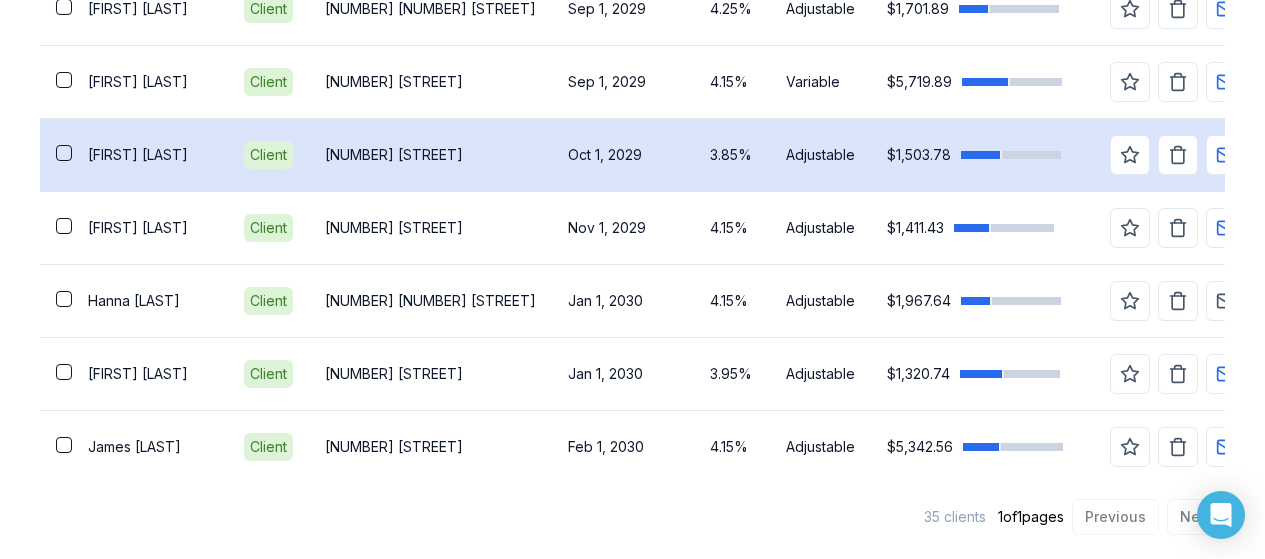 click on "[NUMBER] [STREET]" at bounding box center (430, 155) 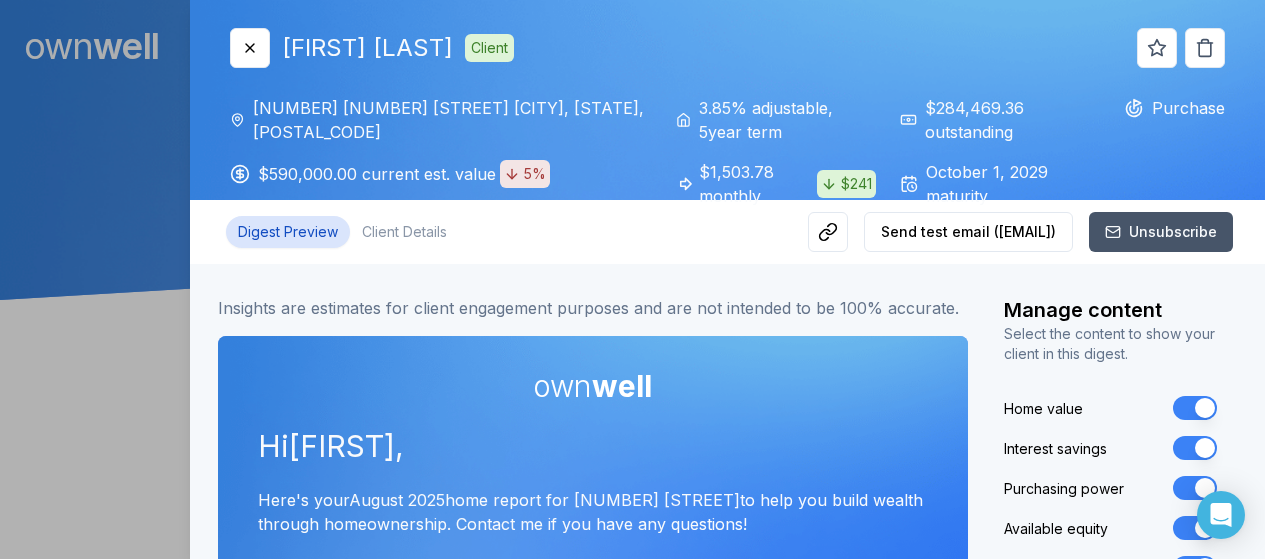 scroll, scrollTop: 0, scrollLeft: 0, axis: both 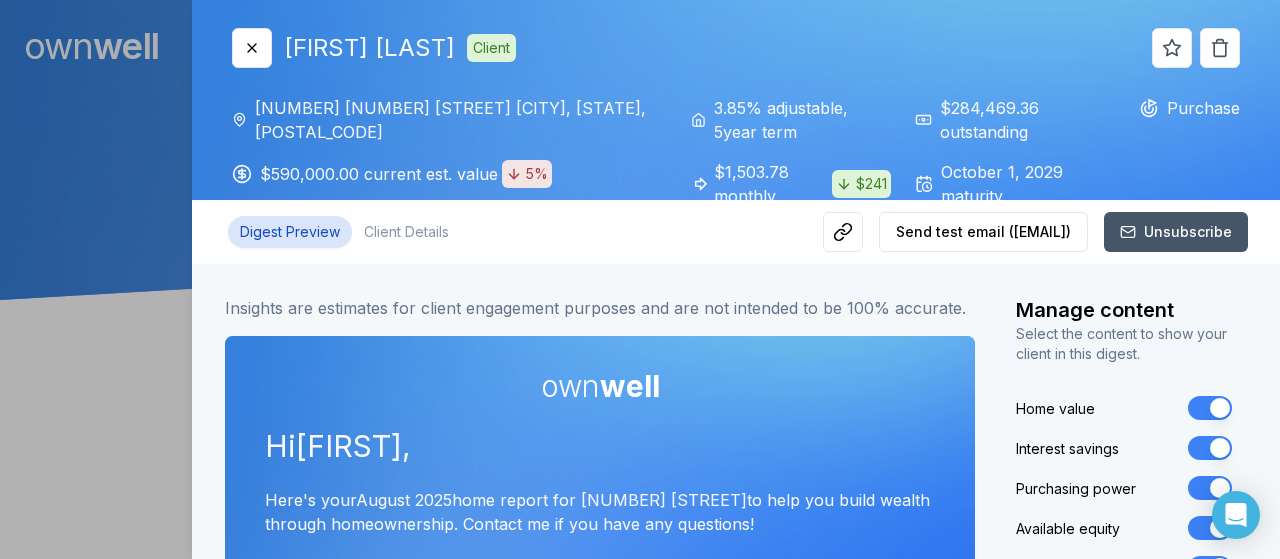 type 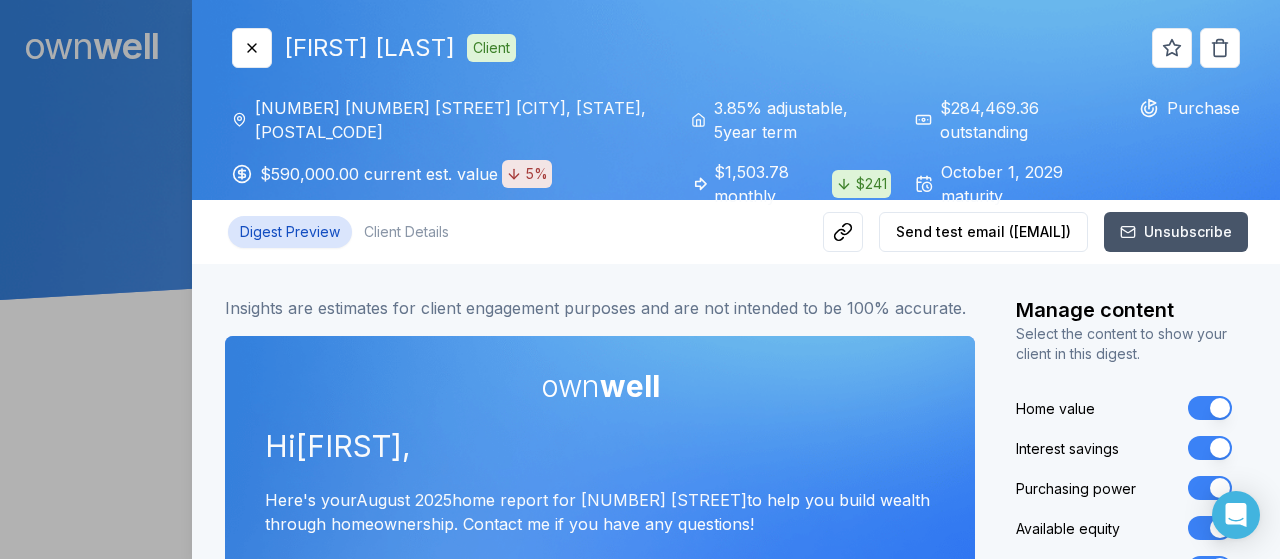 click 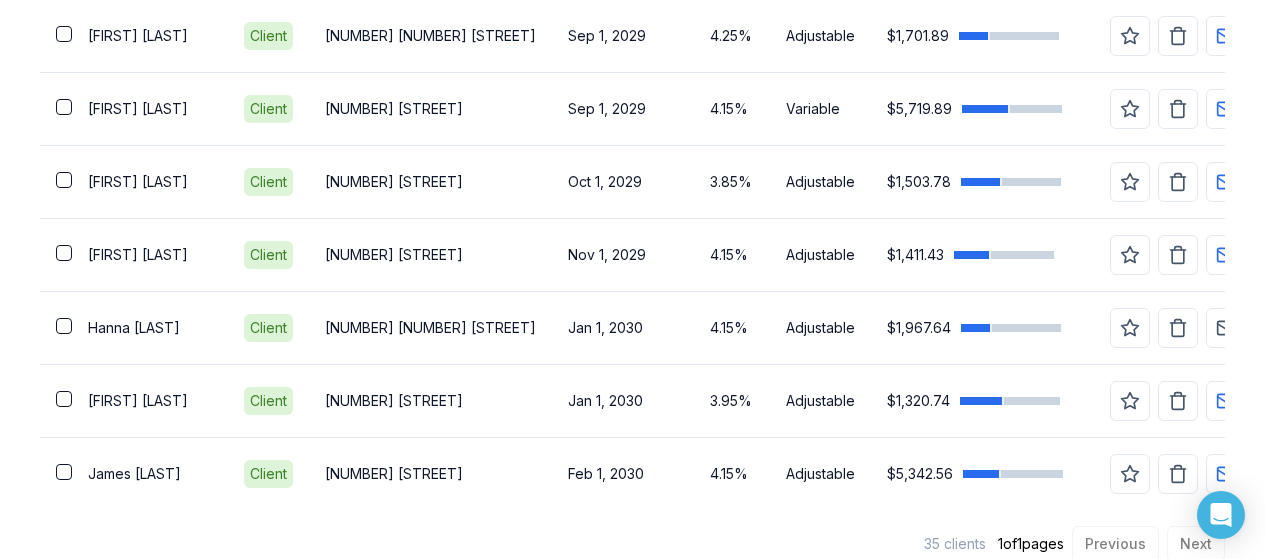 scroll, scrollTop: 2806, scrollLeft: 0, axis: vertical 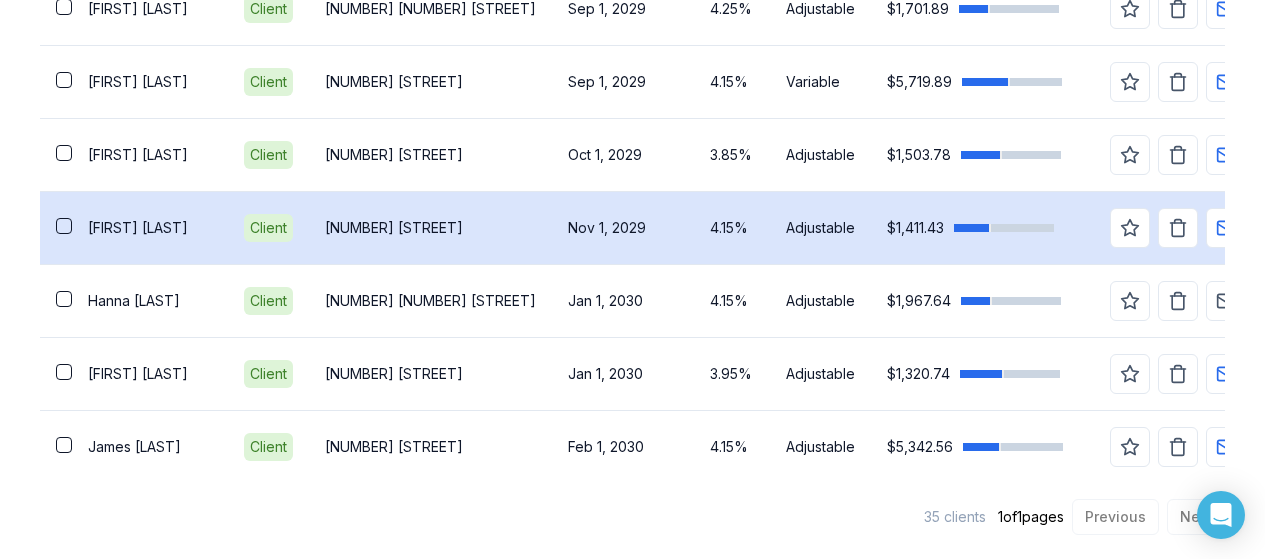 click on "[NUMBER] [STREET]" at bounding box center [430, 227] 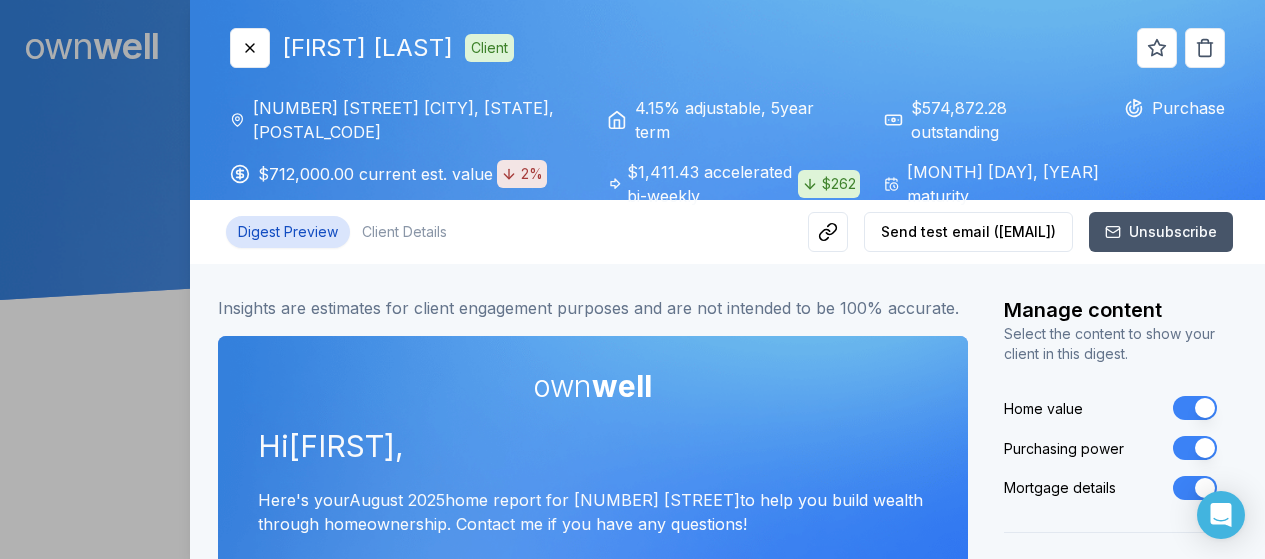 scroll, scrollTop: 0, scrollLeft: 0, axis: both 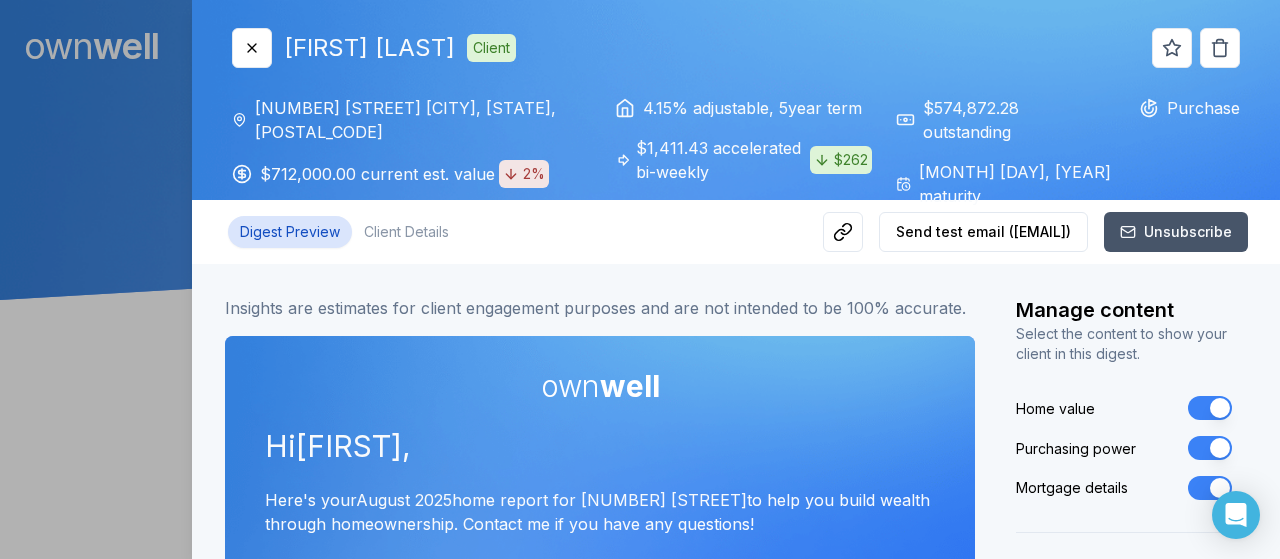 type 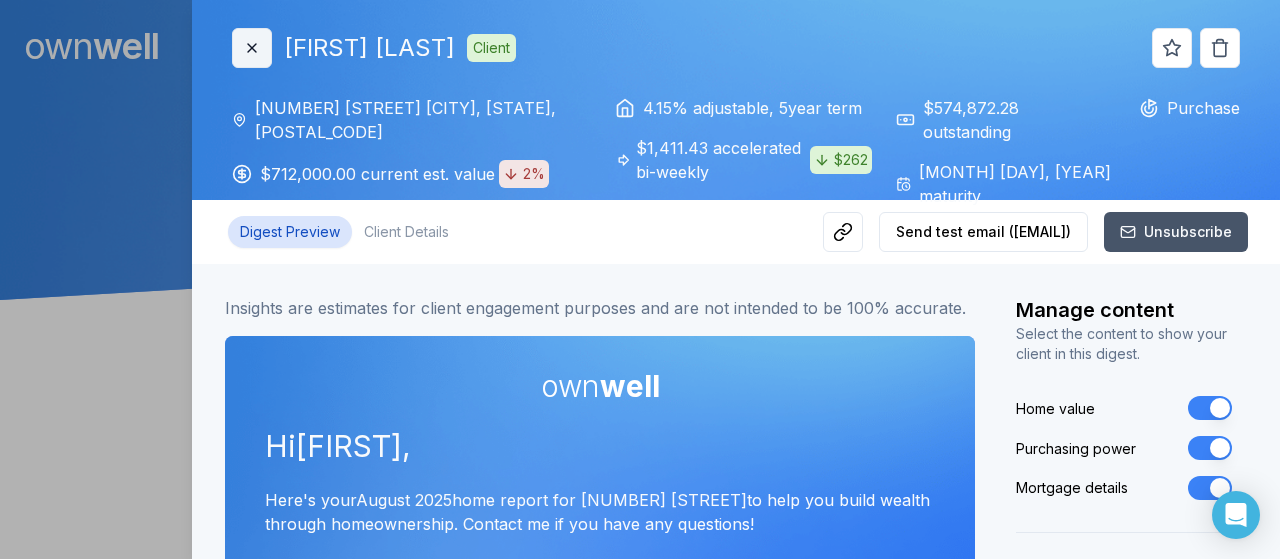 click 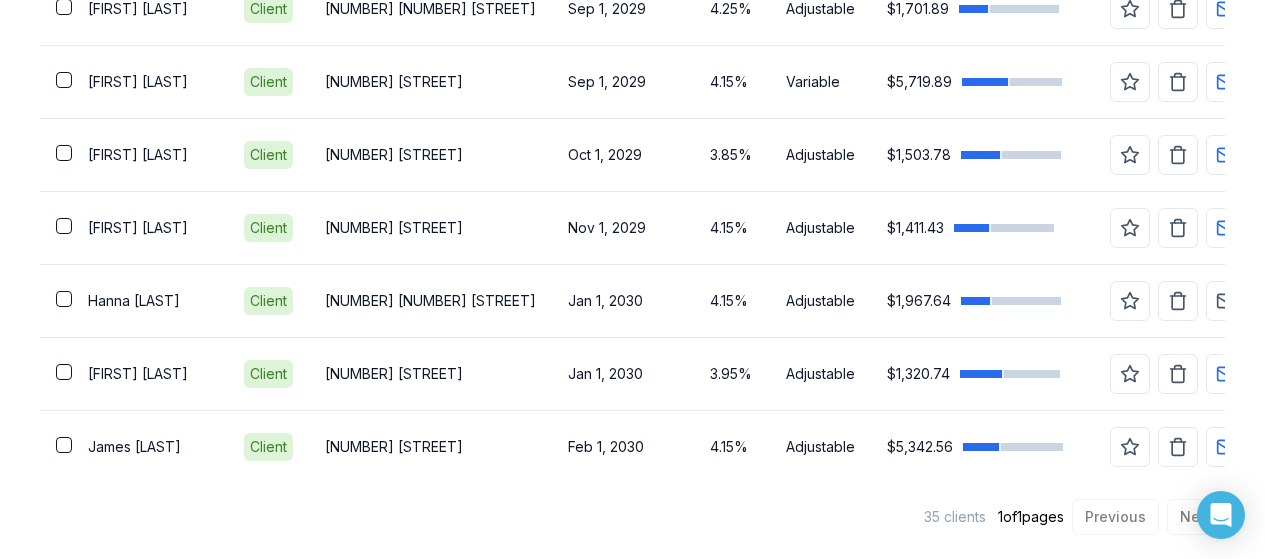 scroll, scrollTop: 2806, scrollLeft: 0, axis: vertical 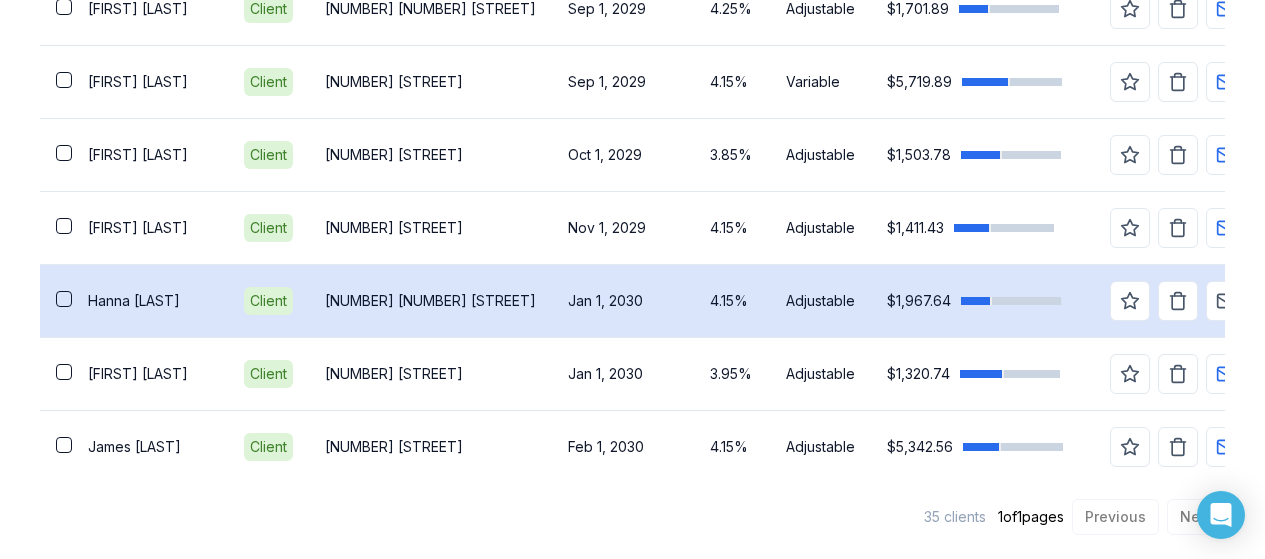 click on "[NUMBER] [NUMBER] [STREET]" at bounding box center (430, 301) 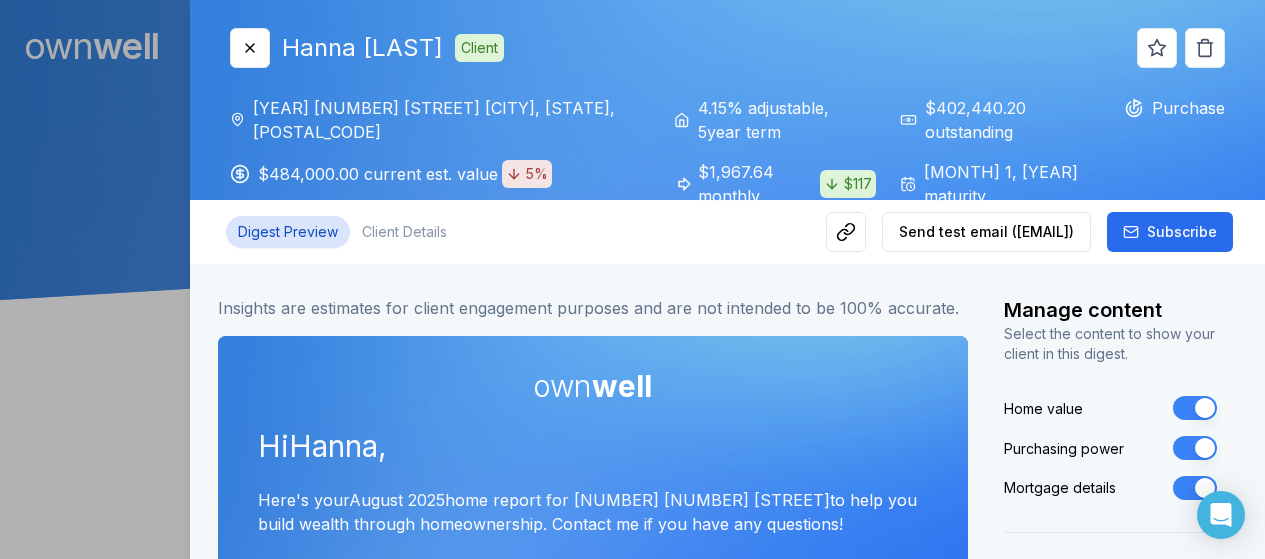 scroll, scrollTop: 0, scrollLeft: 0, axis: both 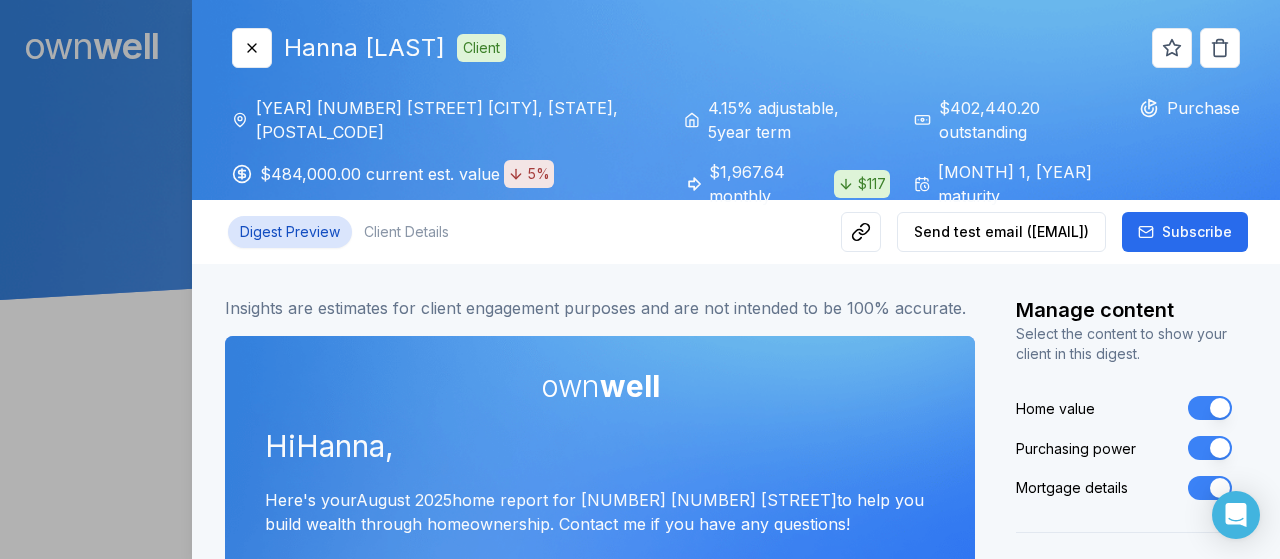 type 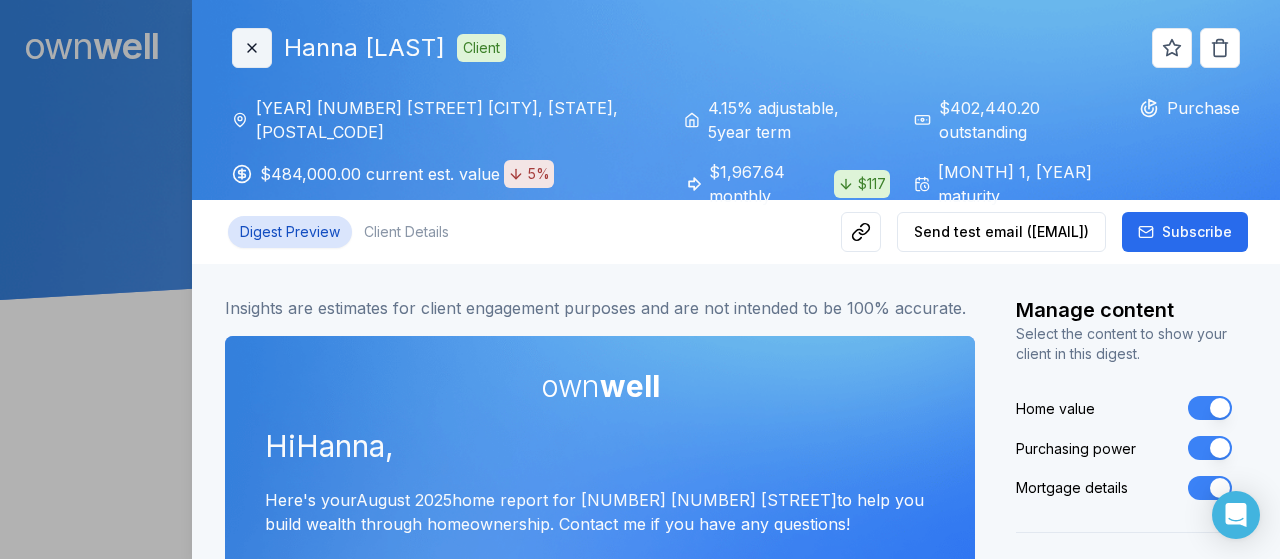 click 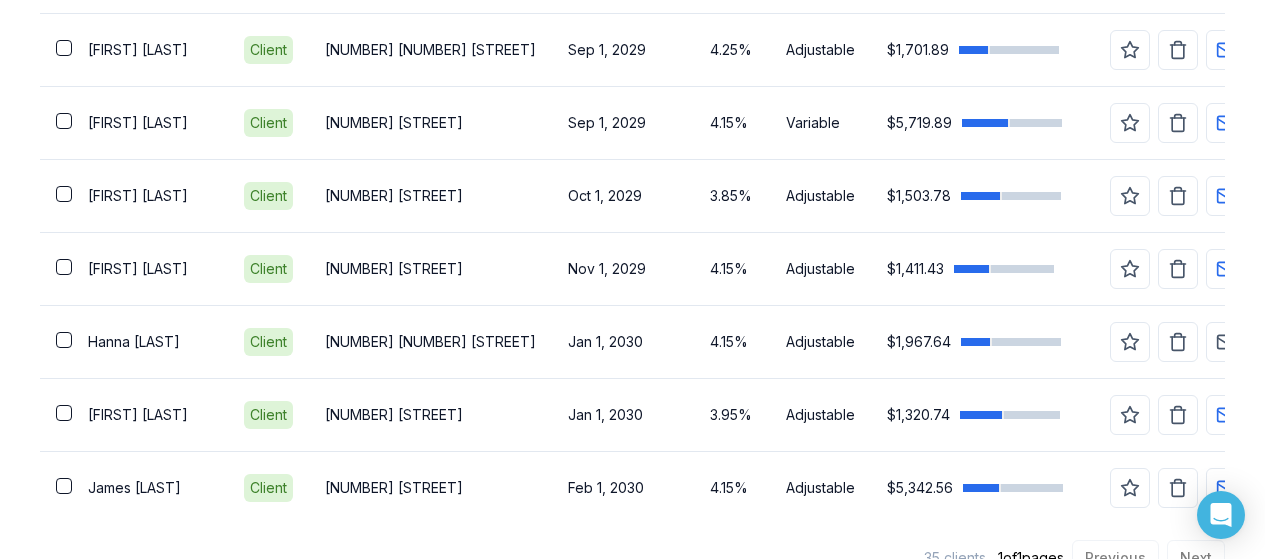 scroll, scrollTop: 2806, scrollLeft: 0, axis: vertical 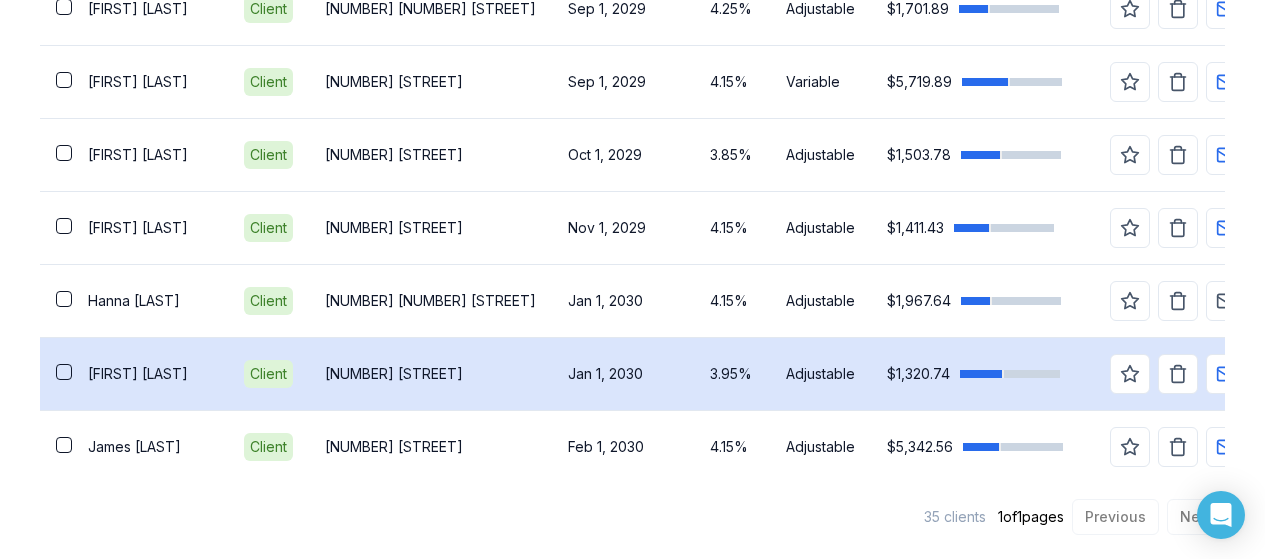 click on "[NUMBER] [STREET]" at bounding box center [430, 374] 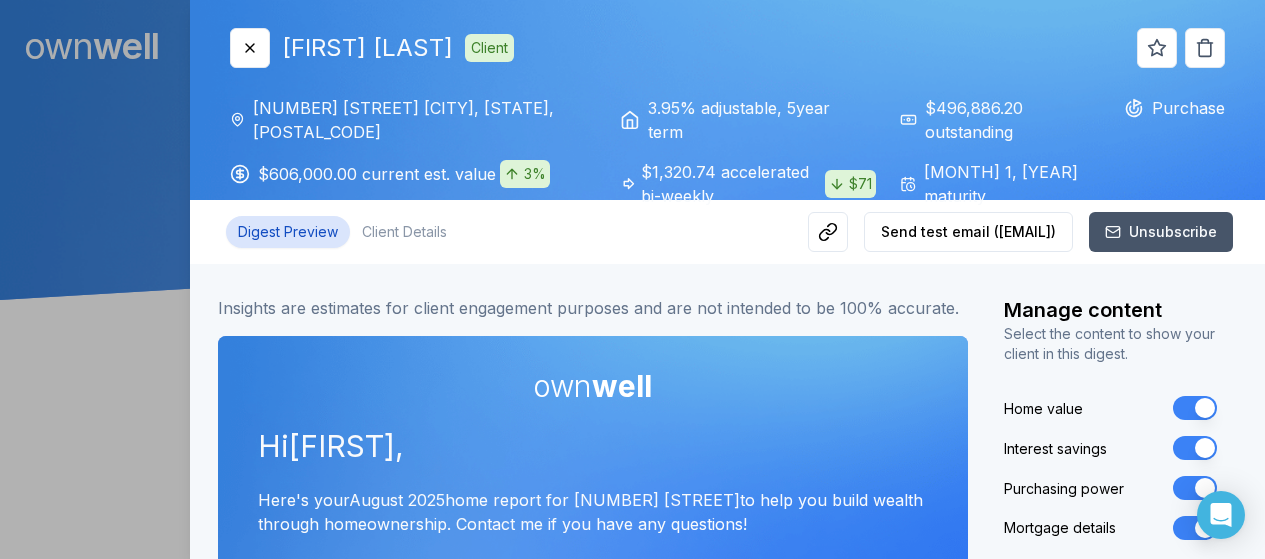 scroll, scrollTop: 0, scrollLeft: 0, axis: both 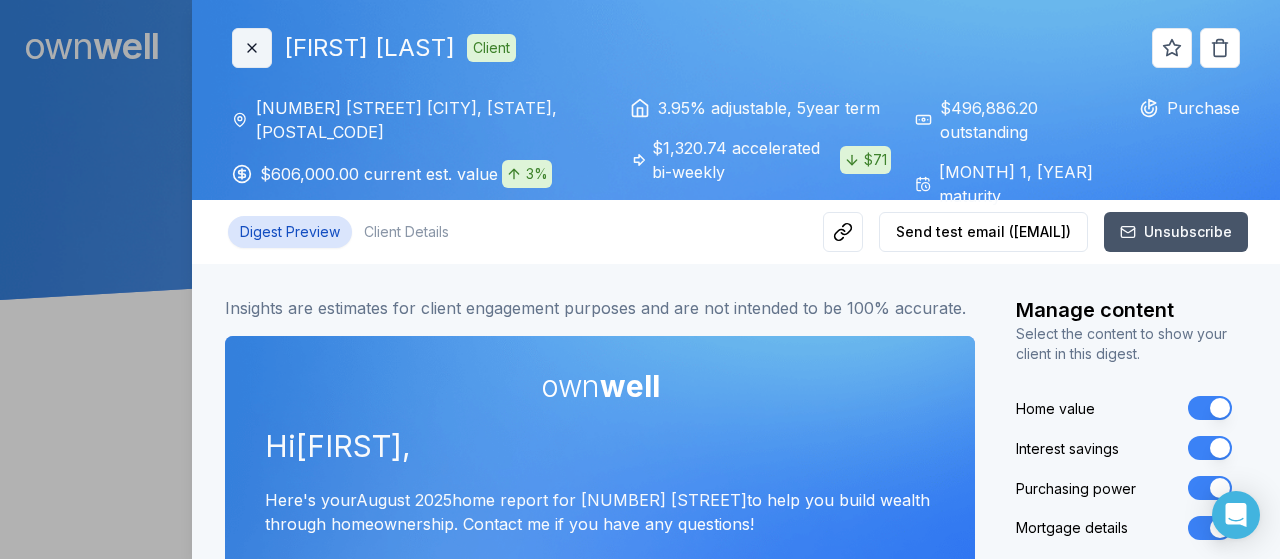 click 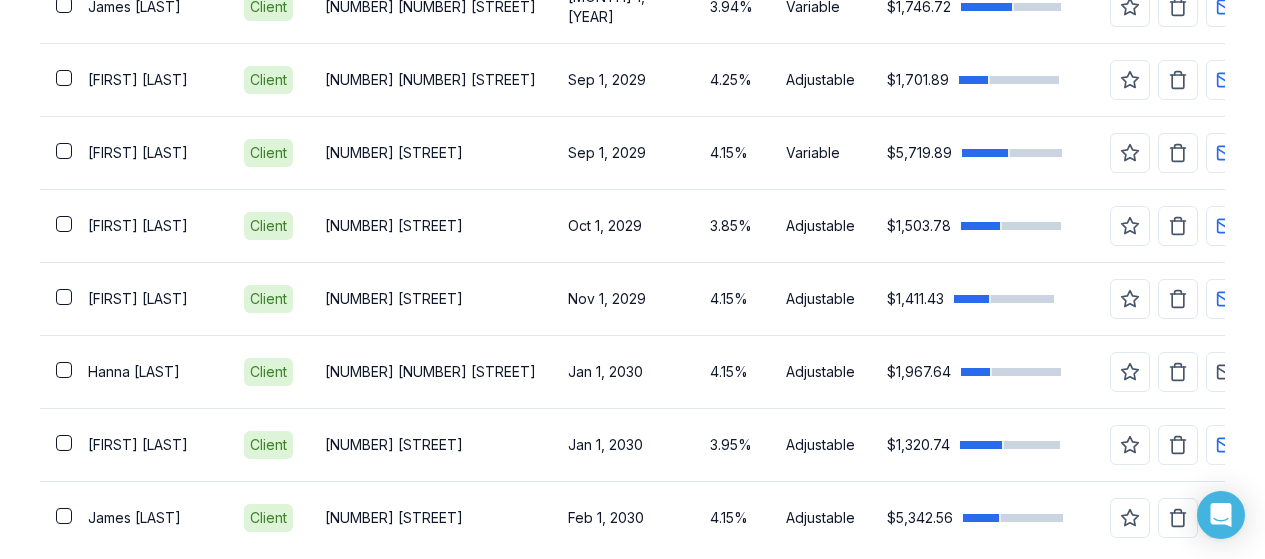 scroll, scrollTop: 2806, scrollLeft: 0, axis: vertical 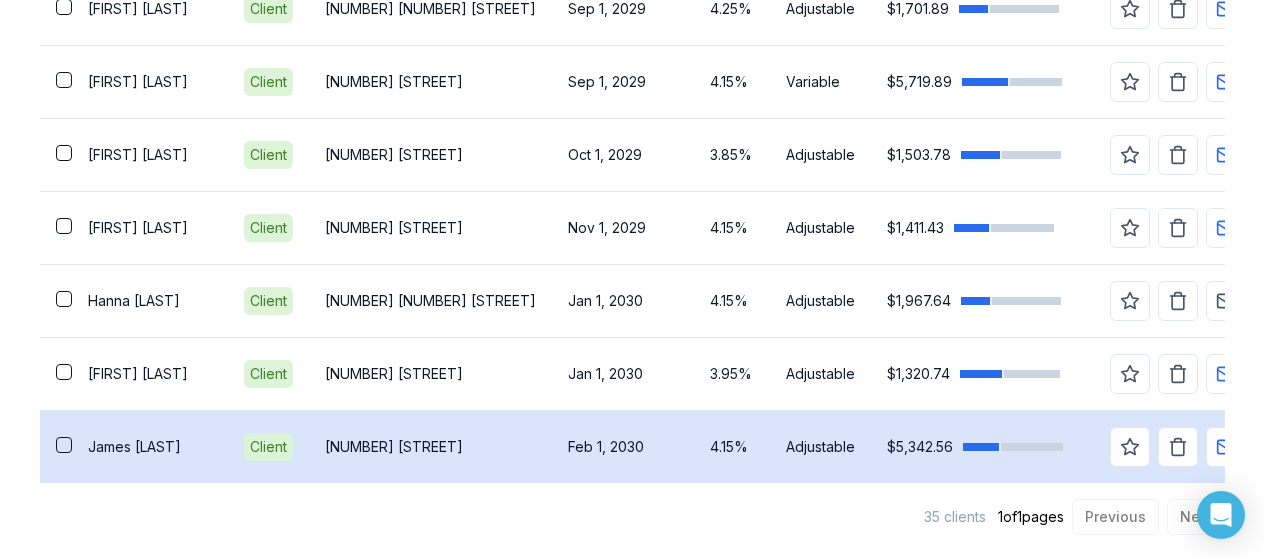 click on "[FIRST]   [LAST]" at bounding box center [150, 446] 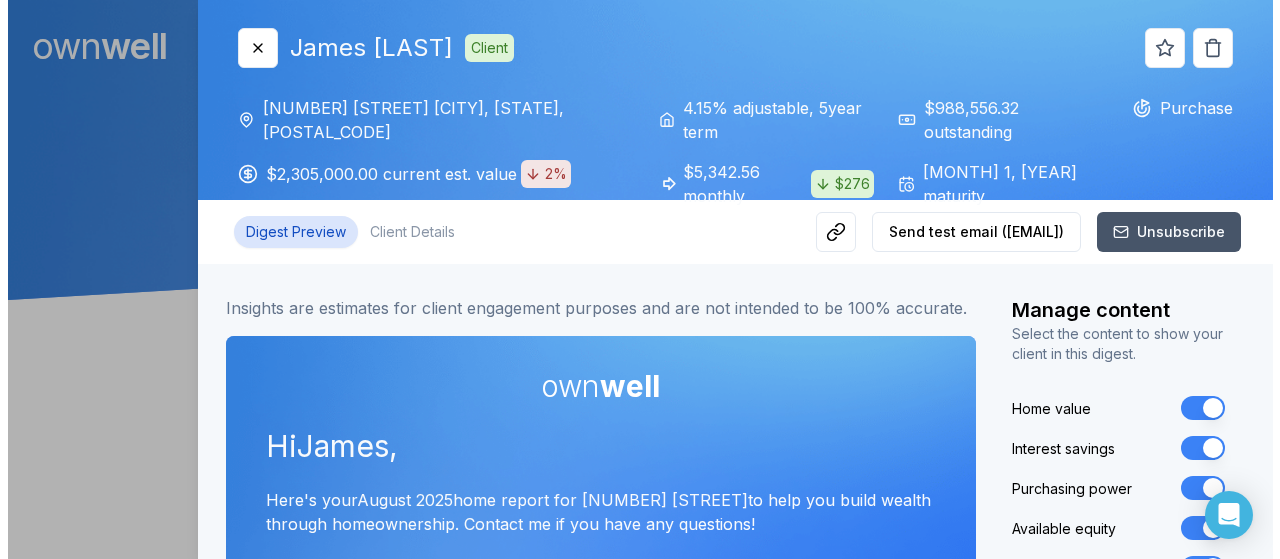 scroll, scrollTop: 0, scrollLeft: 0, axis: both 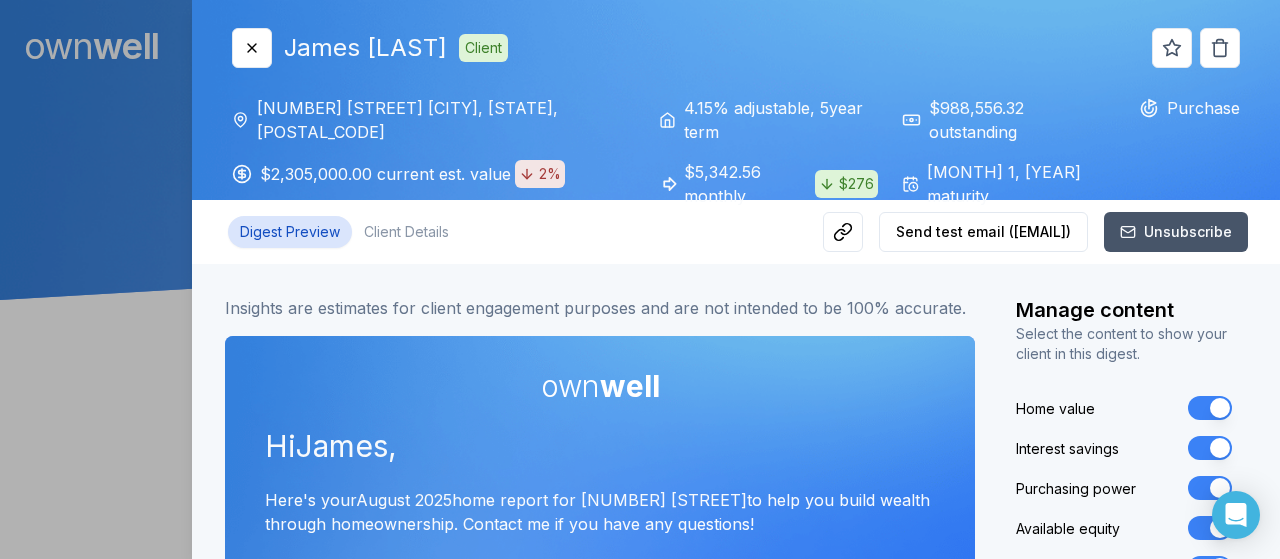 type 